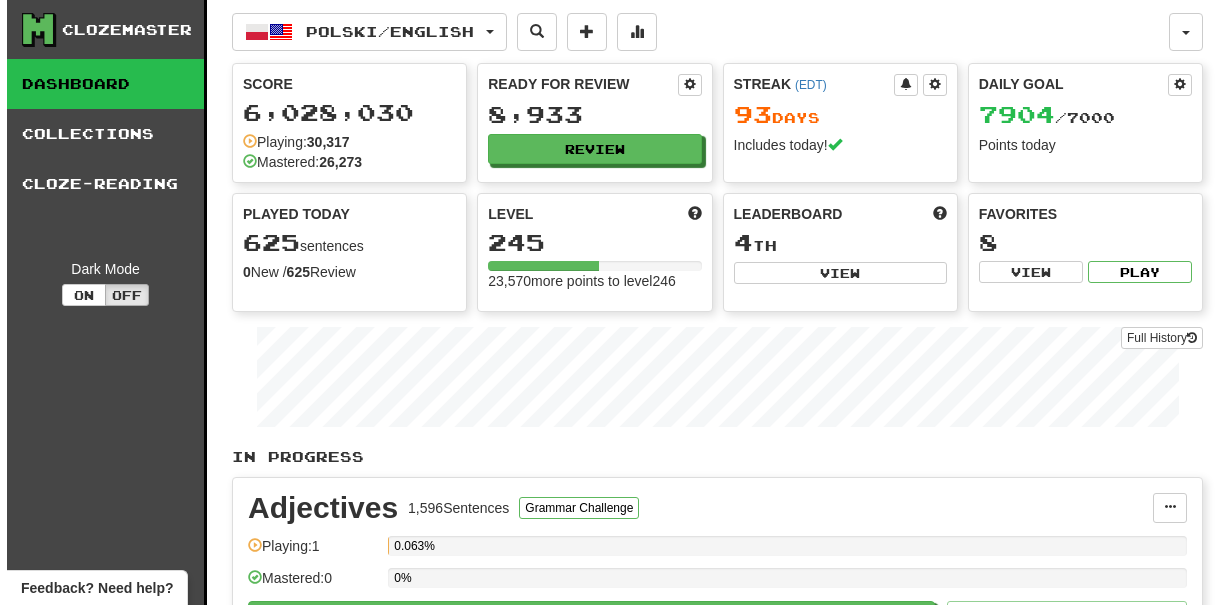 scroll, scrollTop: 0, scrollLeft: 0, axis: both 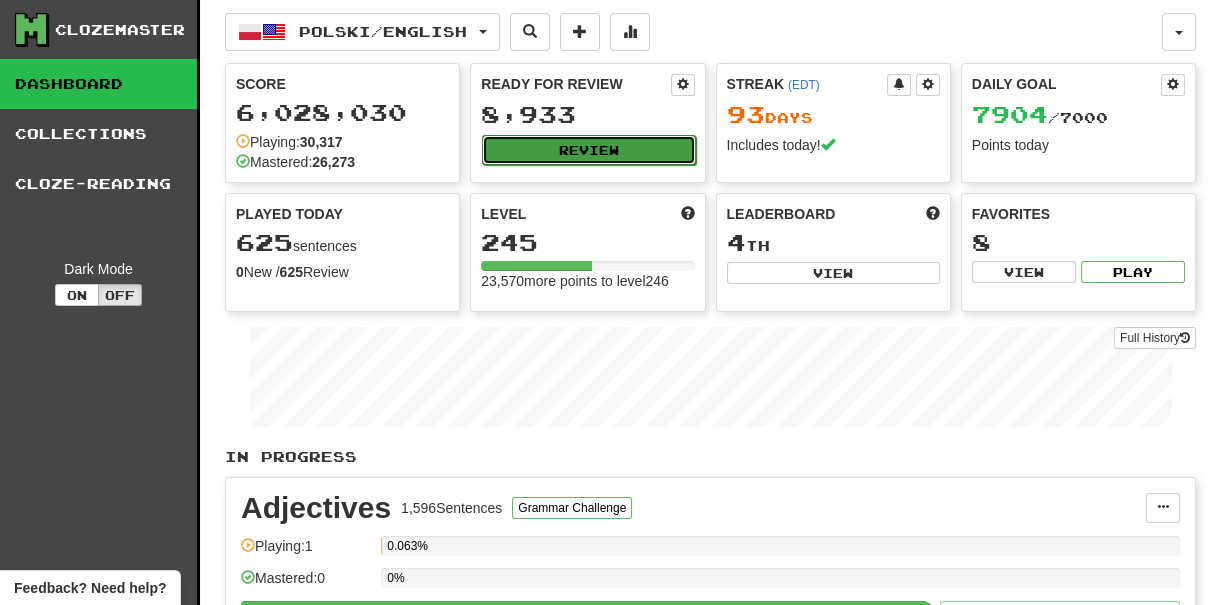 click on "Review" at bounding box center (588, 150) 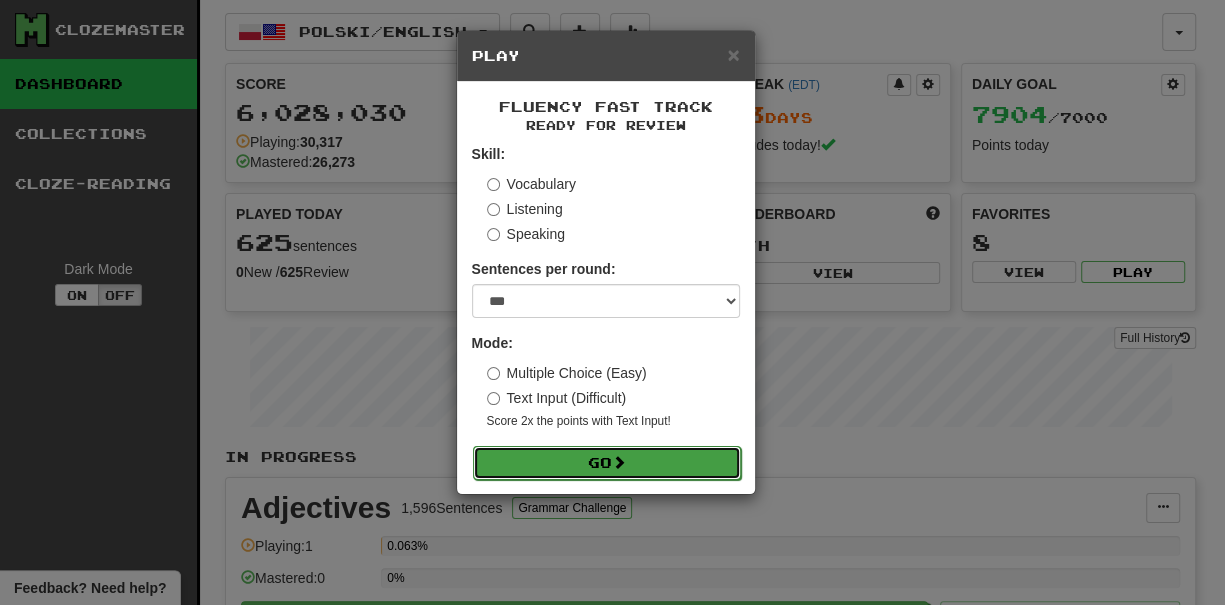 click on "Go" at bounding box center (607, 463) 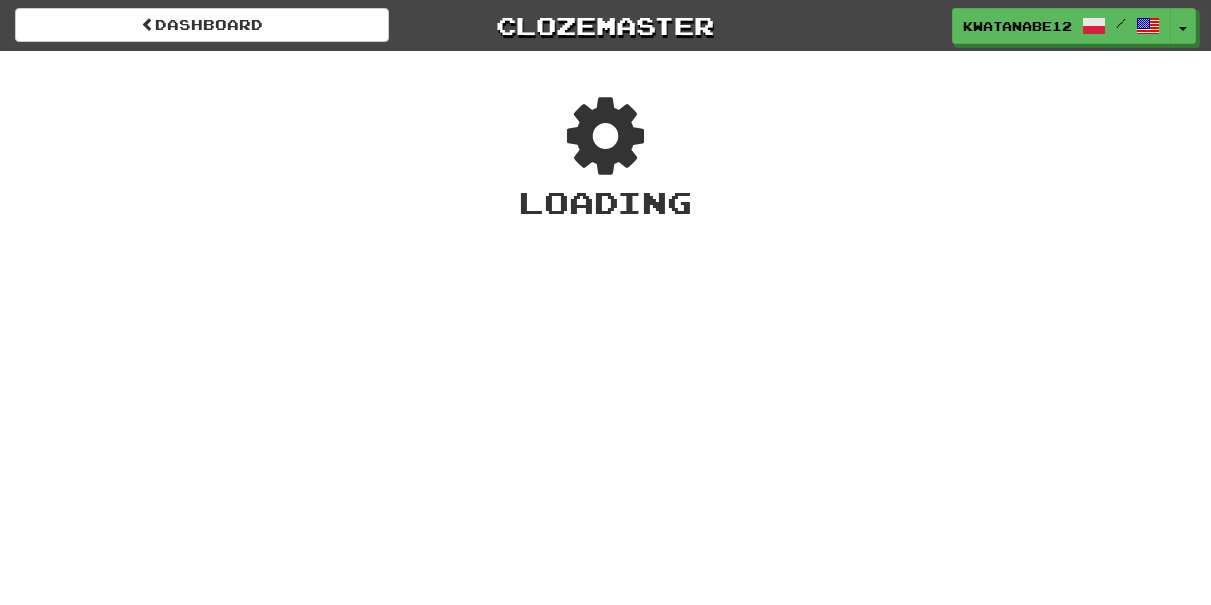 scroll, scrollTop: 0, scrollLeft: 0, axis: both 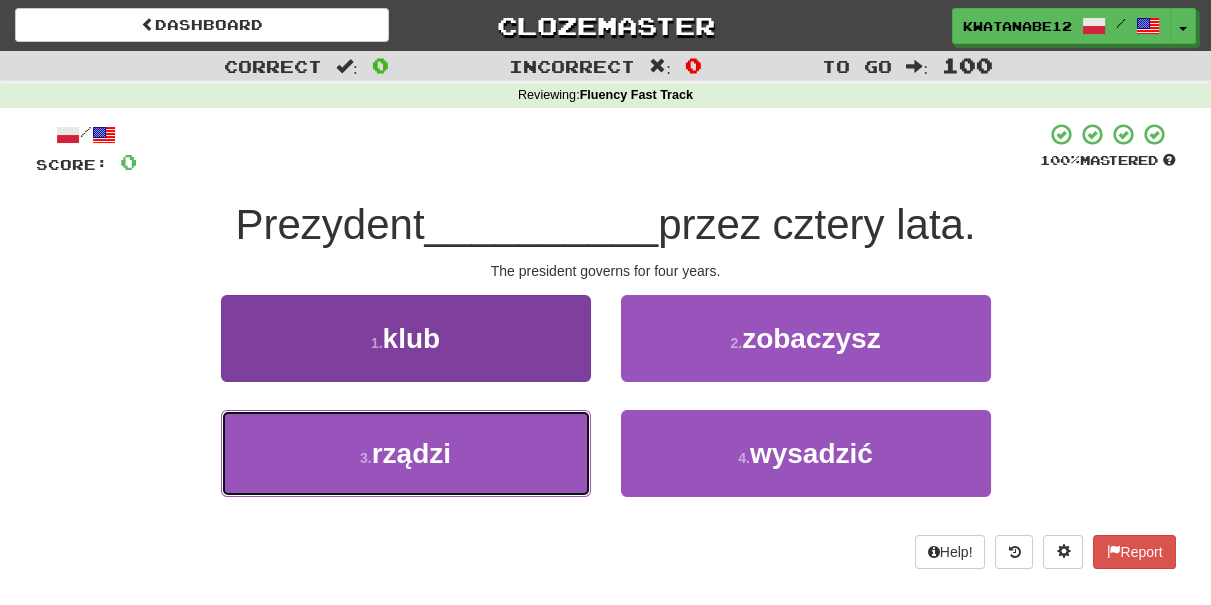 click on "3 .  rządzi" at bounding box center (406, 453) 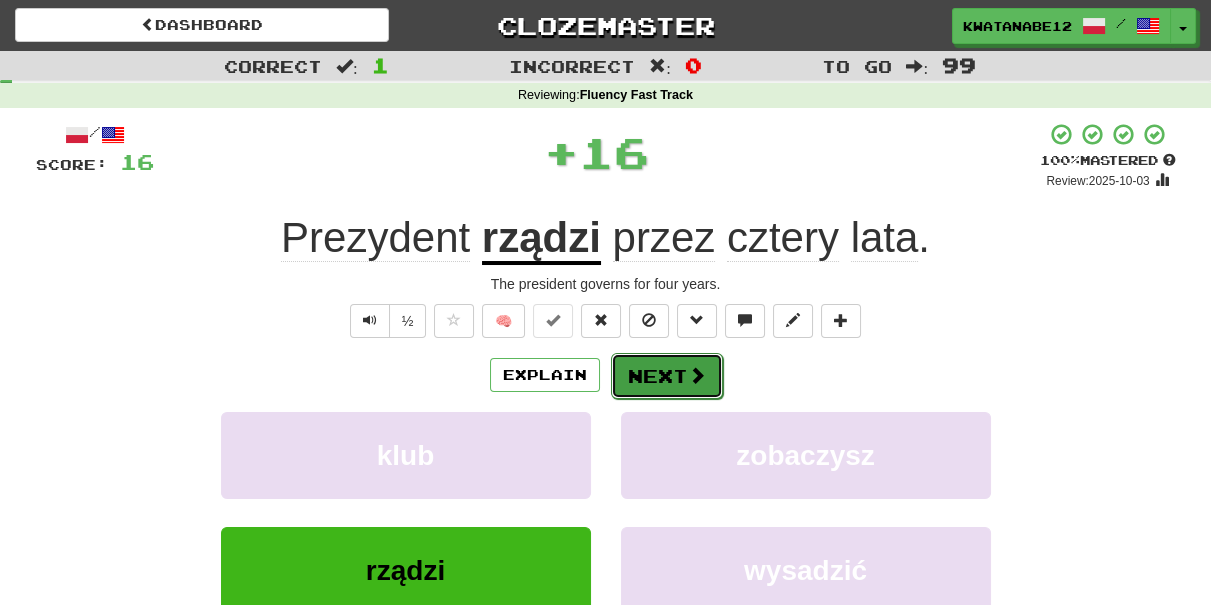 click on "Next" at bounding box center (667, 376) 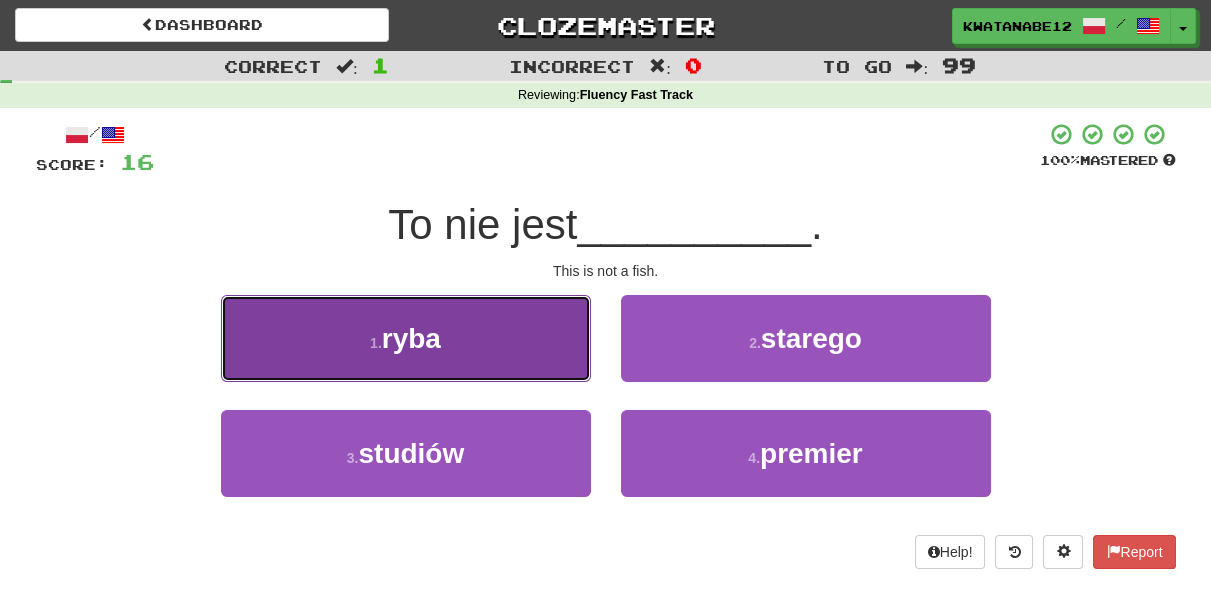 click on "1 .  ryba" at bounding box center [406, 338] 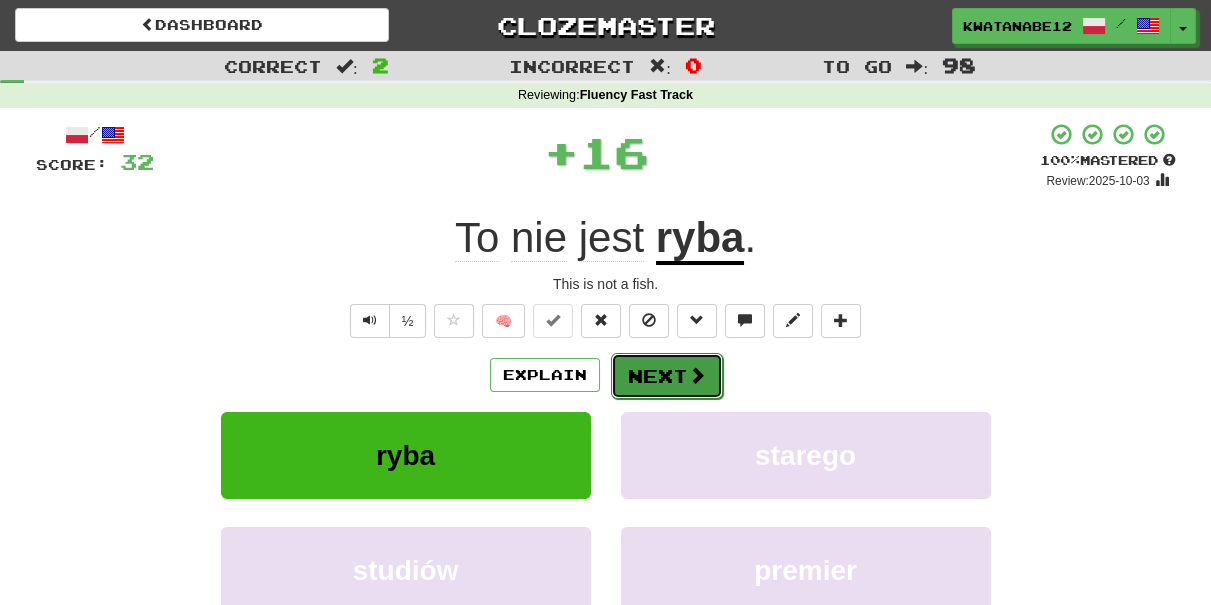 click on "Next" at bounding box center [667, 376] 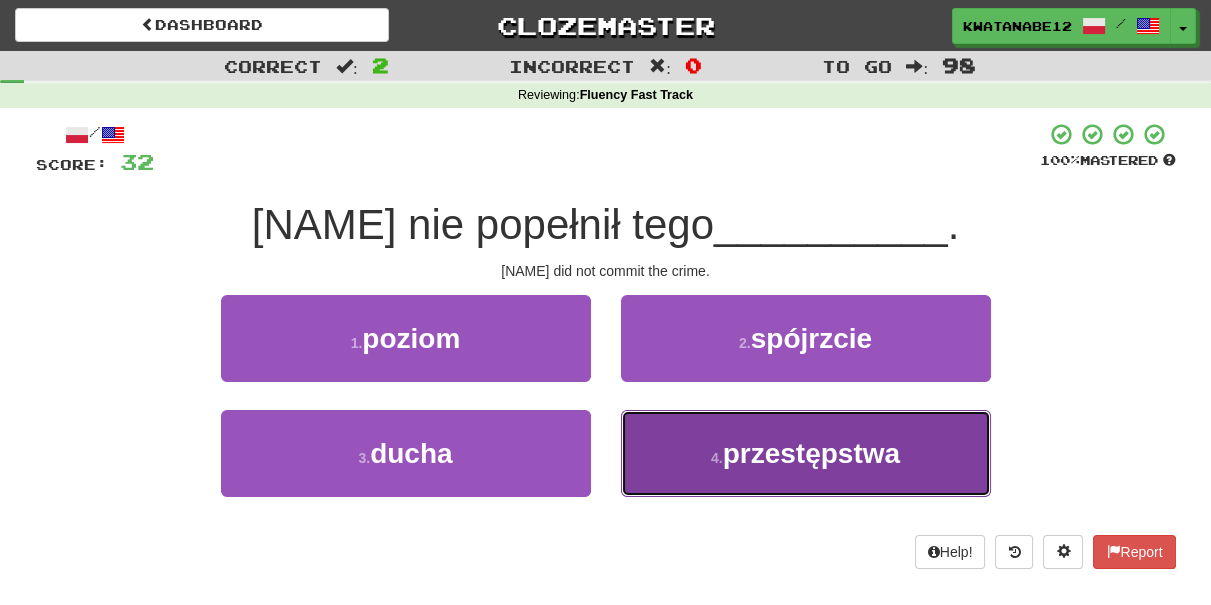 click on "4 .  przestępstwa" at bounding box center (806, 453) 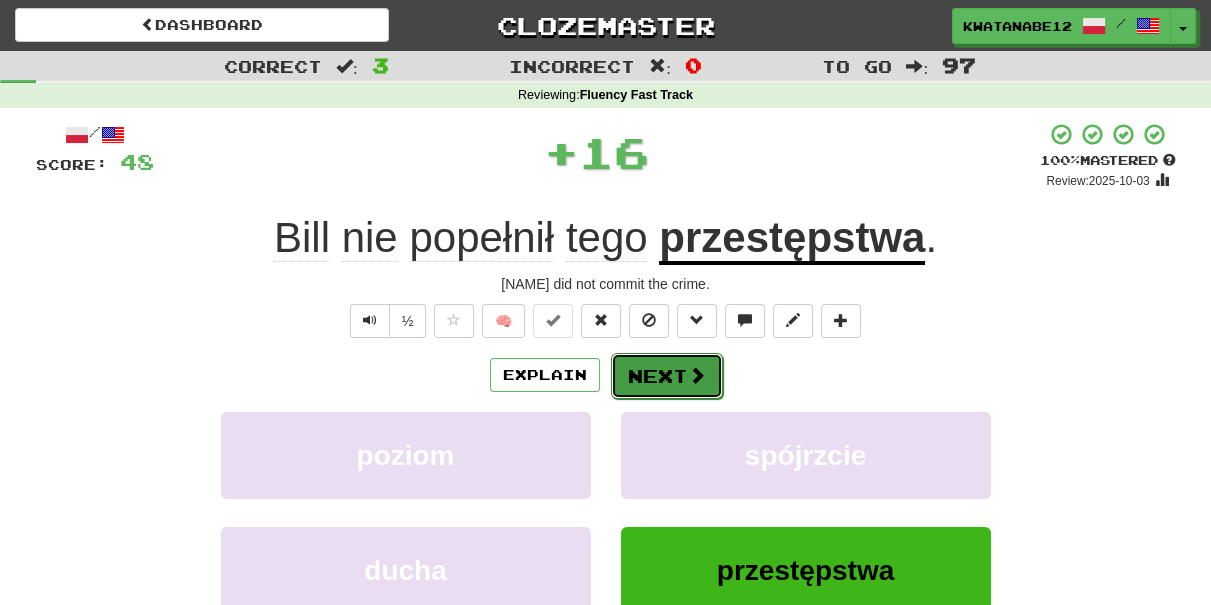 click on "Next" at bounding box center [667, 376] 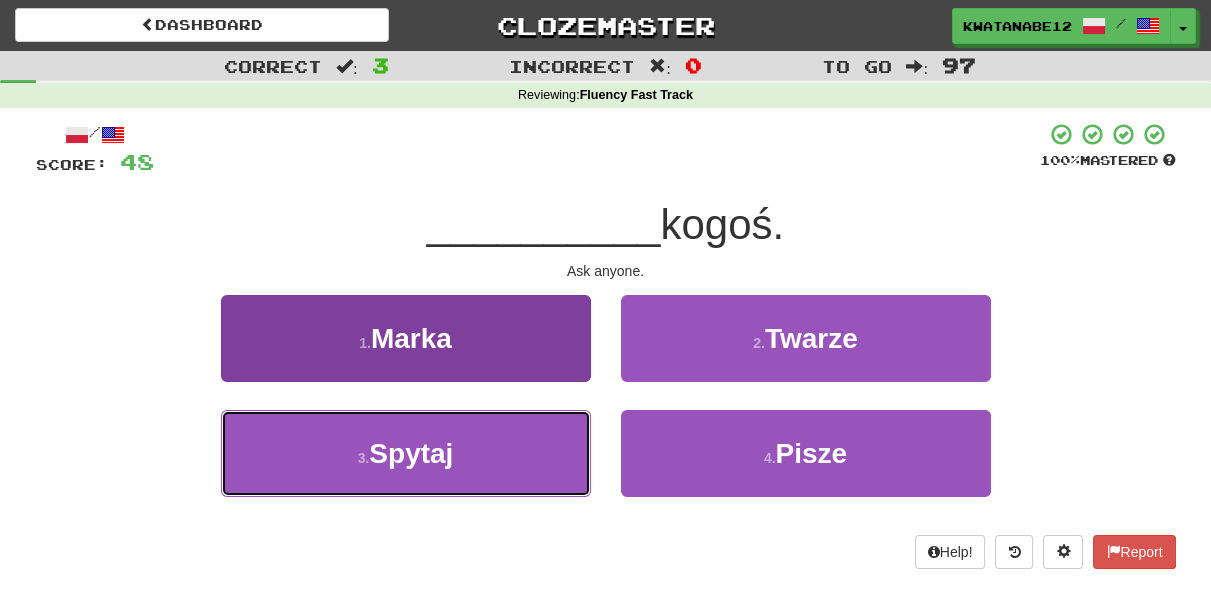 click on "3 .  Spytaj" at bounding box center [406, 453] 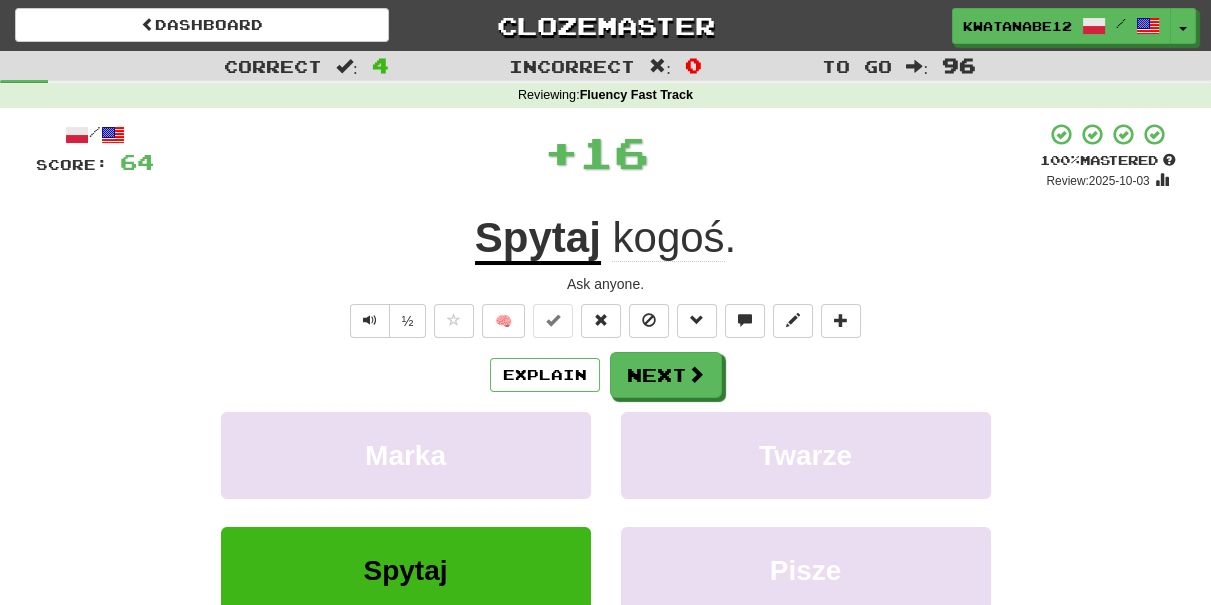click on "/  Score:   64 + 16 100 %  Mastered Review:  2025-10-03 Spytaj   kogoś . Ask anyone. ½ 🧠 Explain Next Marka Twarze Spytaj Pisze Learn more: Marka Twarze Spytaj Pisze  Help!  Report Sentence Source" at bounding box center (606, 435) 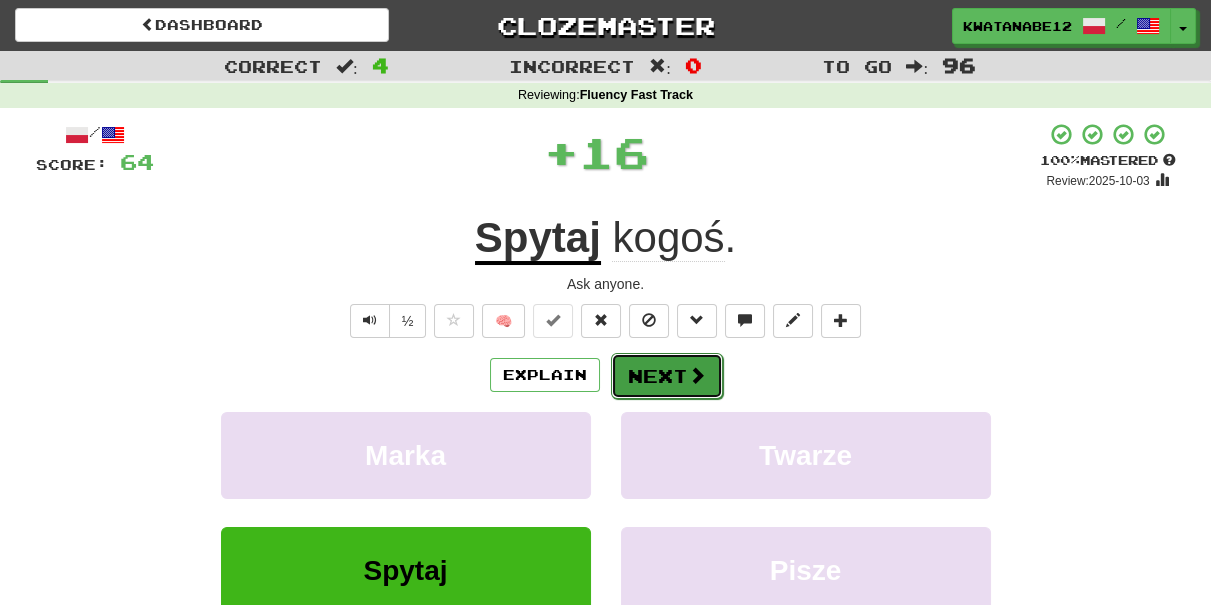 click on "Next" at bounding box center (667, 376) 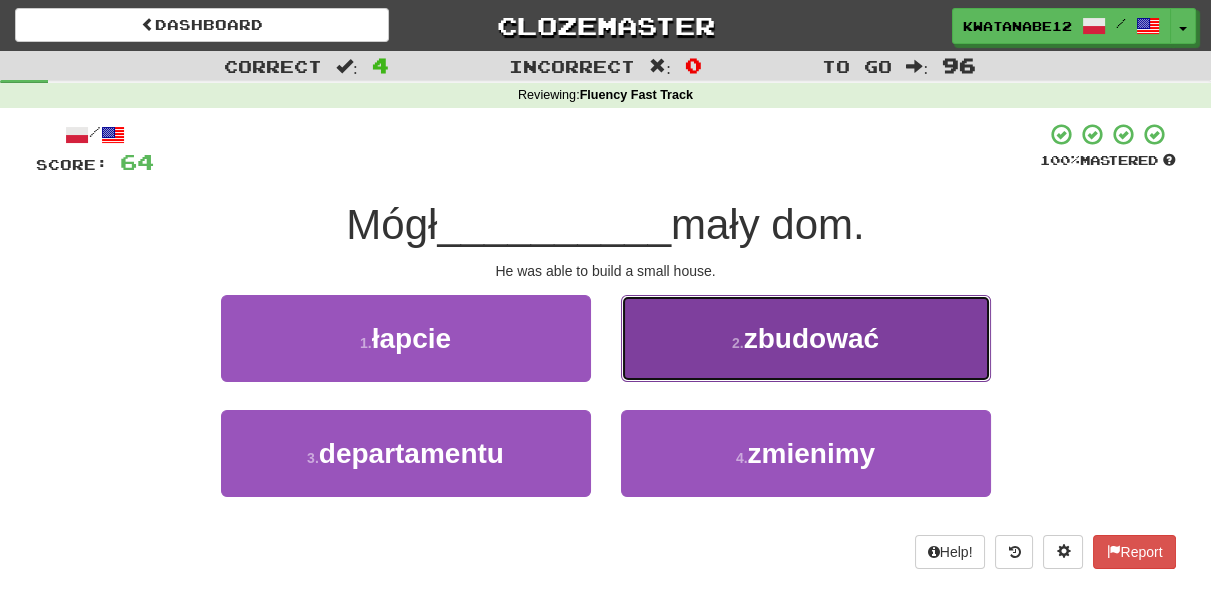 click on "2 .  zbudować" at bounding box center (806, 338) 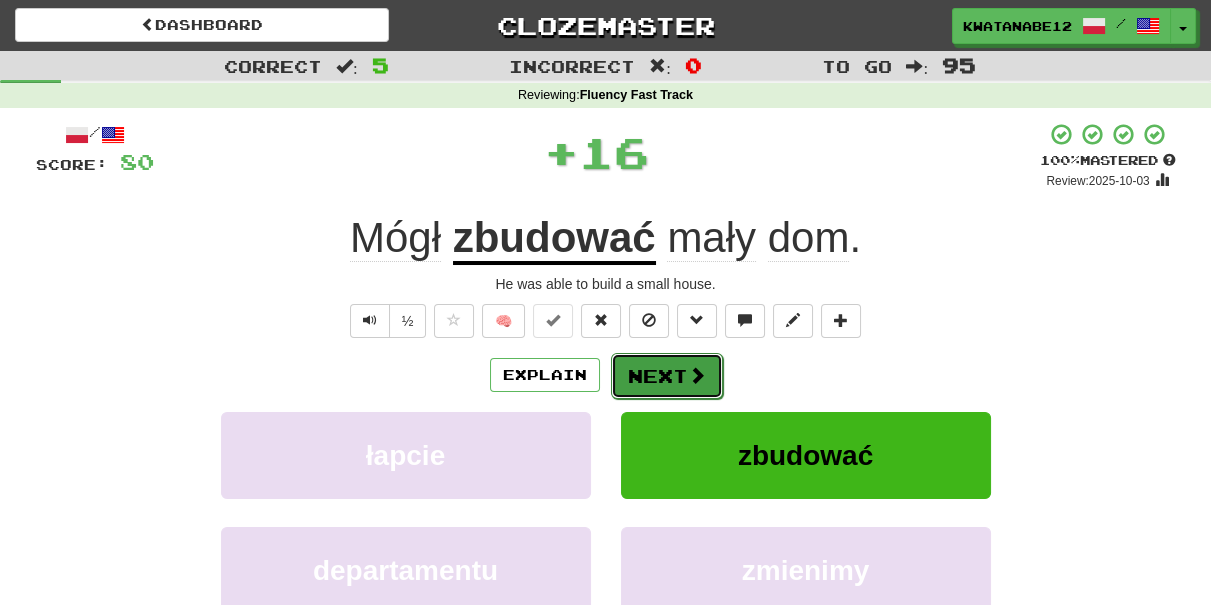 click on "Next" at bounding box center [667, 376] 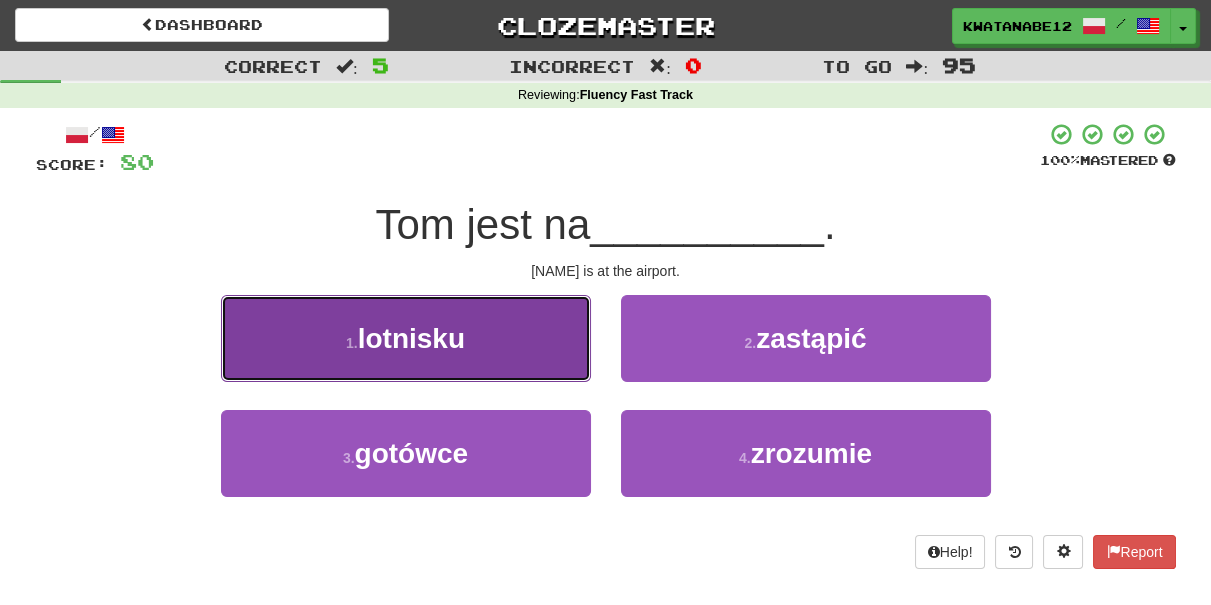 click on "1 .  lotnisku" at bounding box center (406, 338) 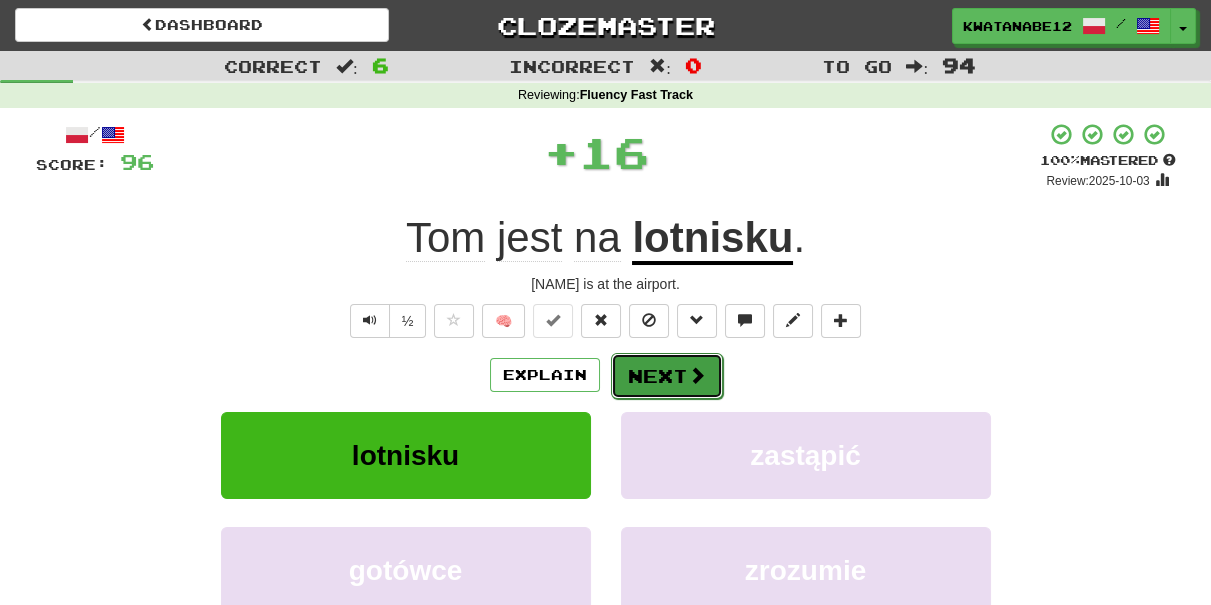 click on "Next" at bounding box center (667, 376) 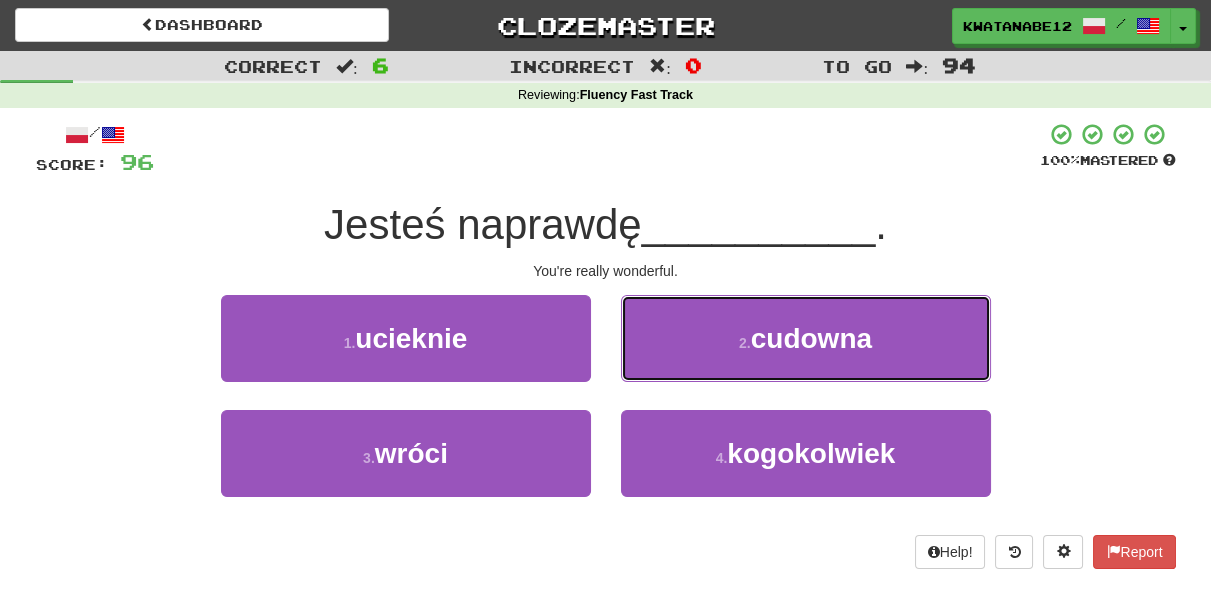 drag, startPoint x: 736, startPoint y: 340, endPoint x: 725, endPoint y: 350, distance: 14.866069 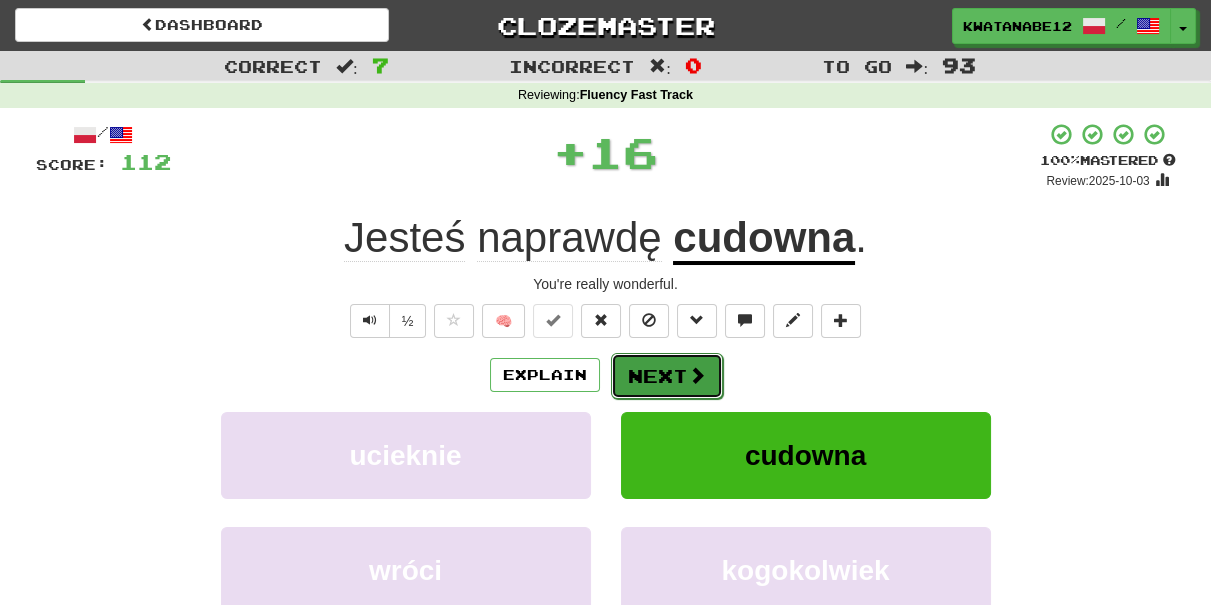 click on "Next" at bounding box center (667, 376) 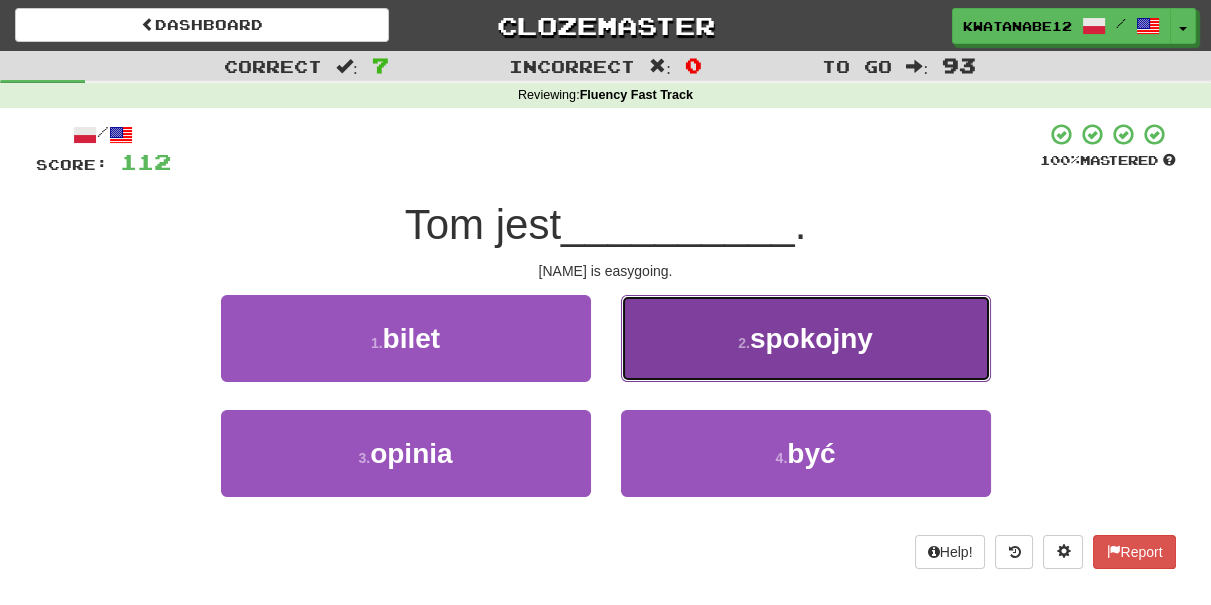 click on "2 .  spokojny" at bounding box center [806, 338] 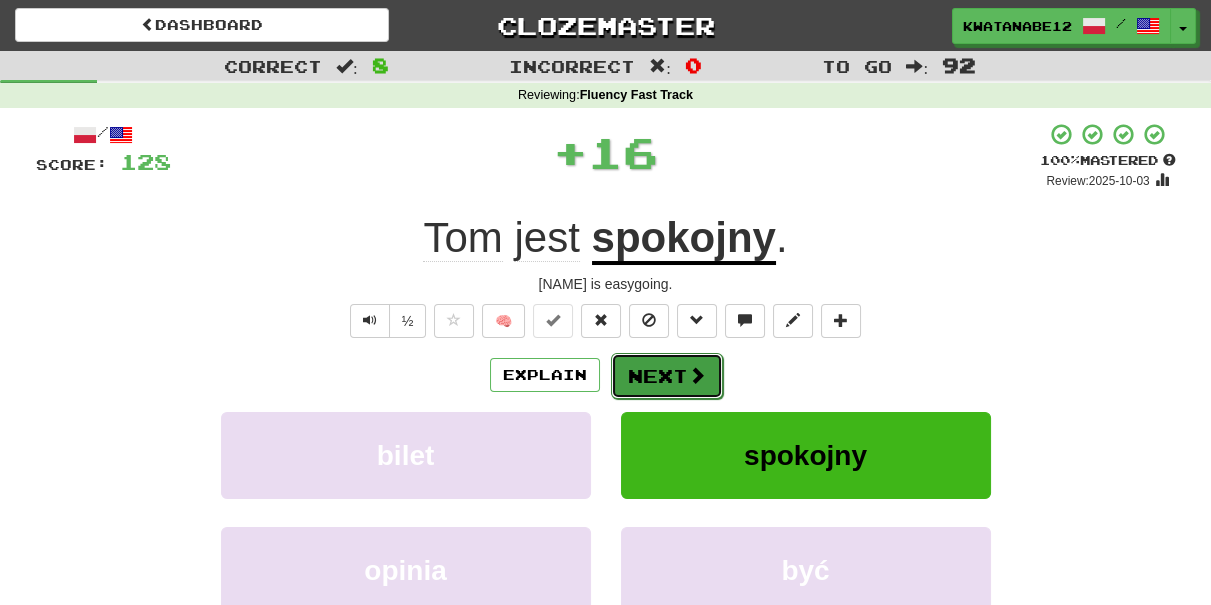 click on "Next" at bounding box center [667, 376] 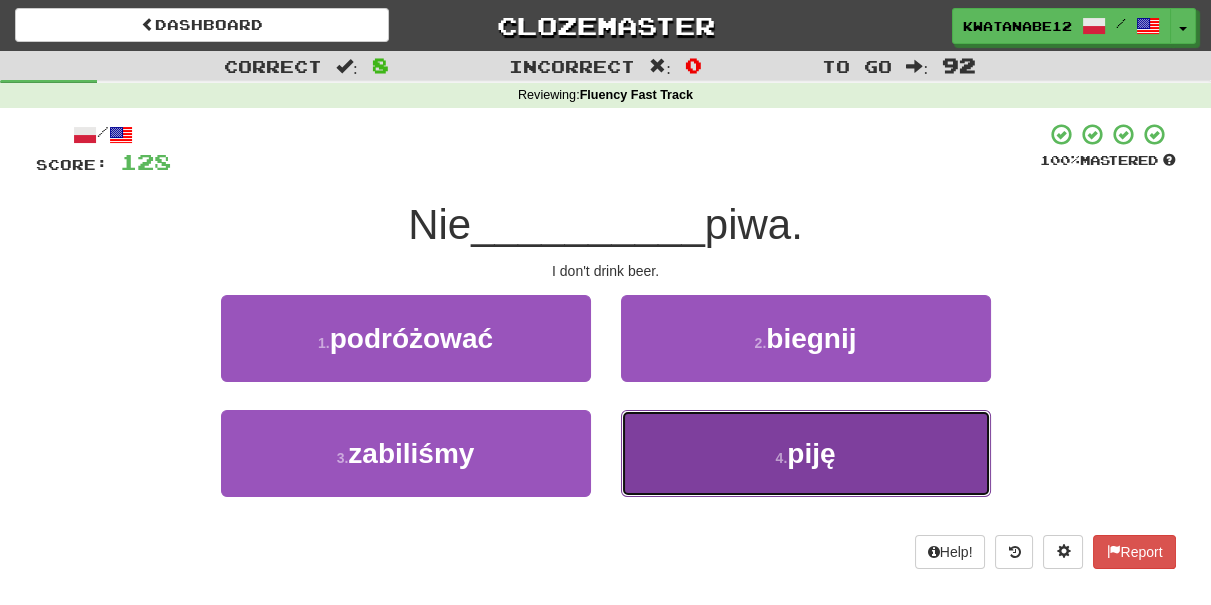 click on "4 .  piję" at bounding box center [806, 453] 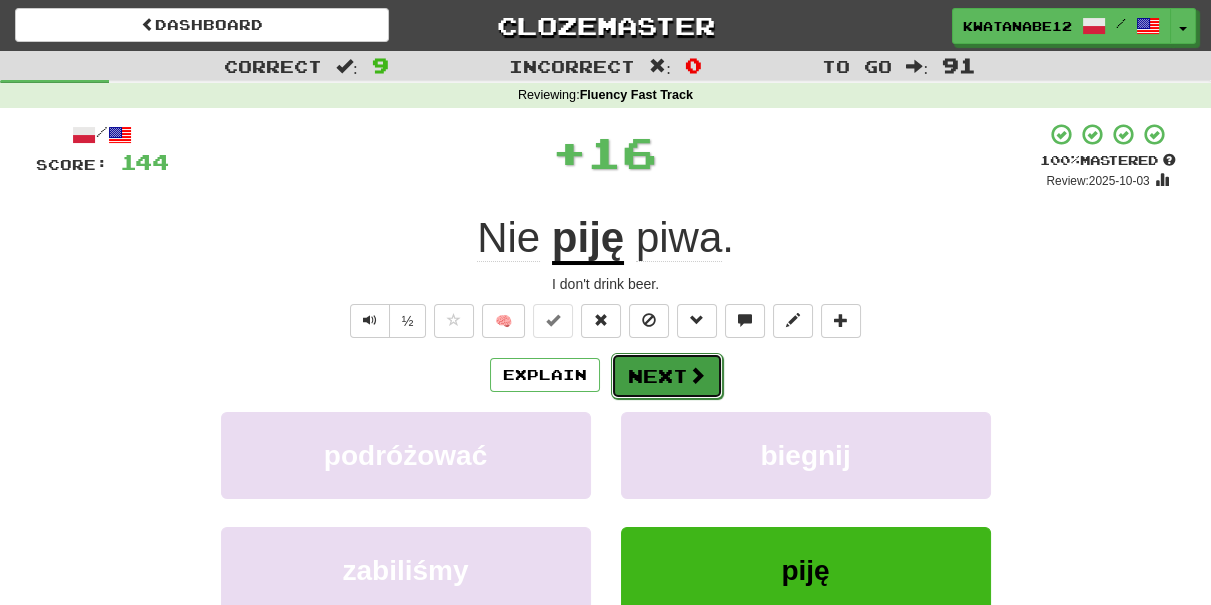 click on "Next" at bounding box center [667, 376] 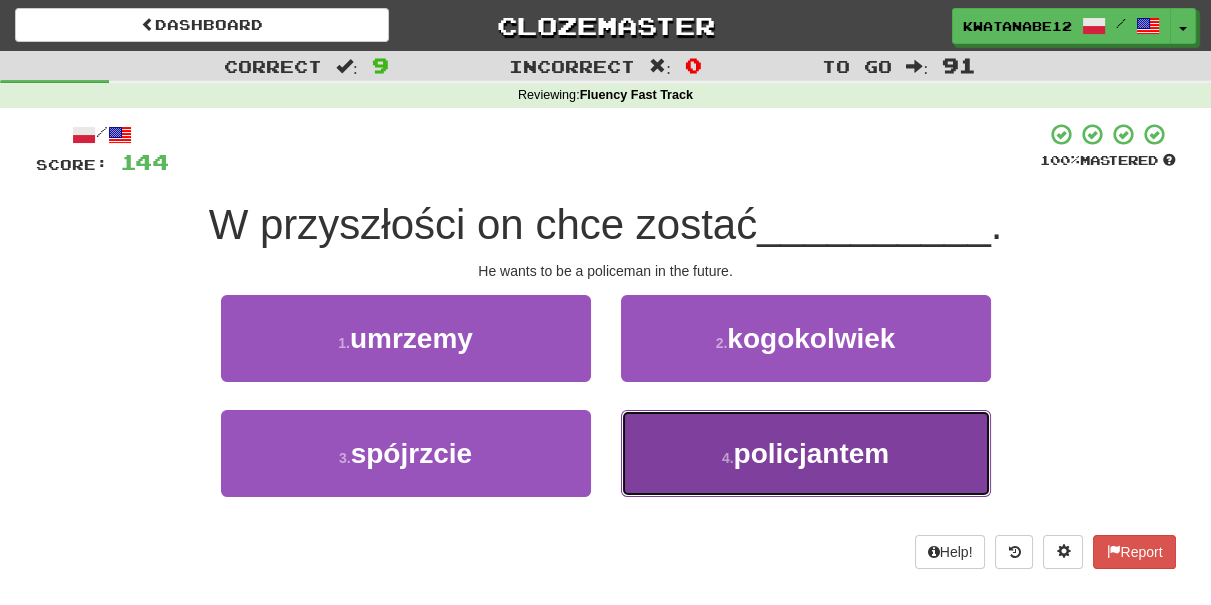 click on "4 .  policjantem" at bounding box center (806, 453) 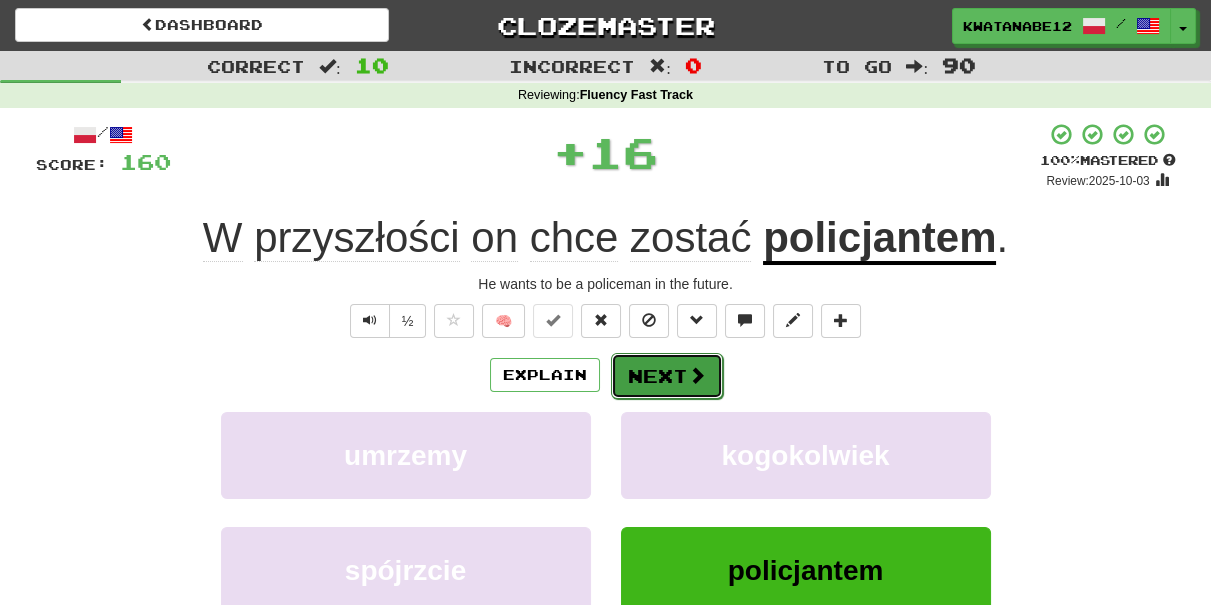 click on "Next" at bounding box center [667, 376] 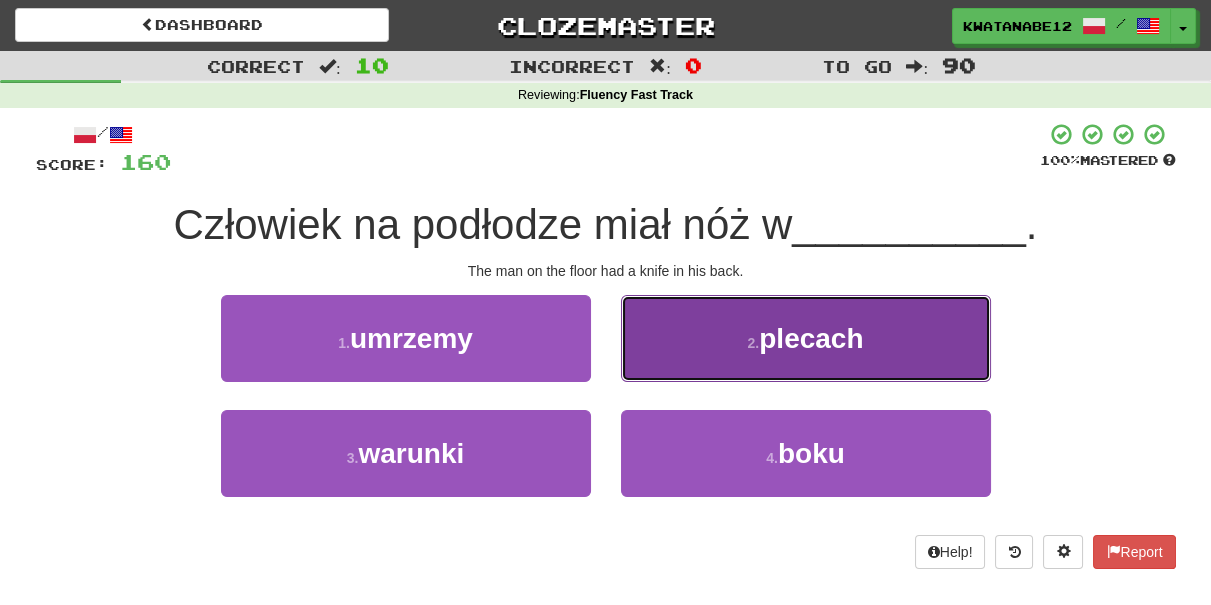 click on "2 .  plecach" at bounding box center (806, 338) 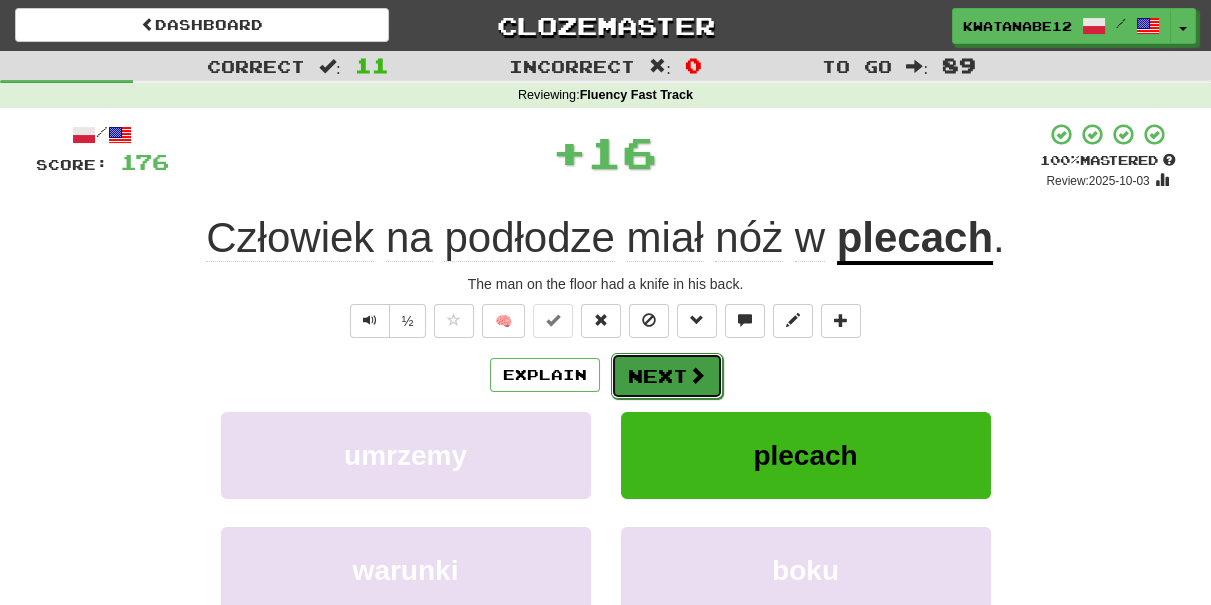 click on "Next" at bounding box center (667, 376) 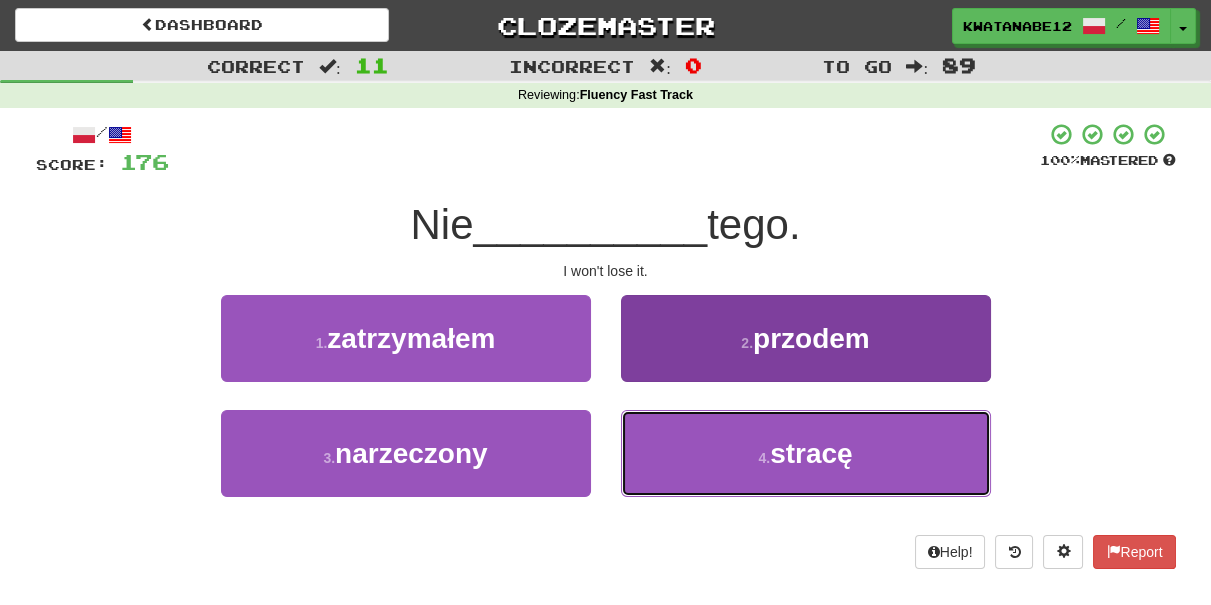 click on "4 .  stracę" at bounding box center (806, 453) 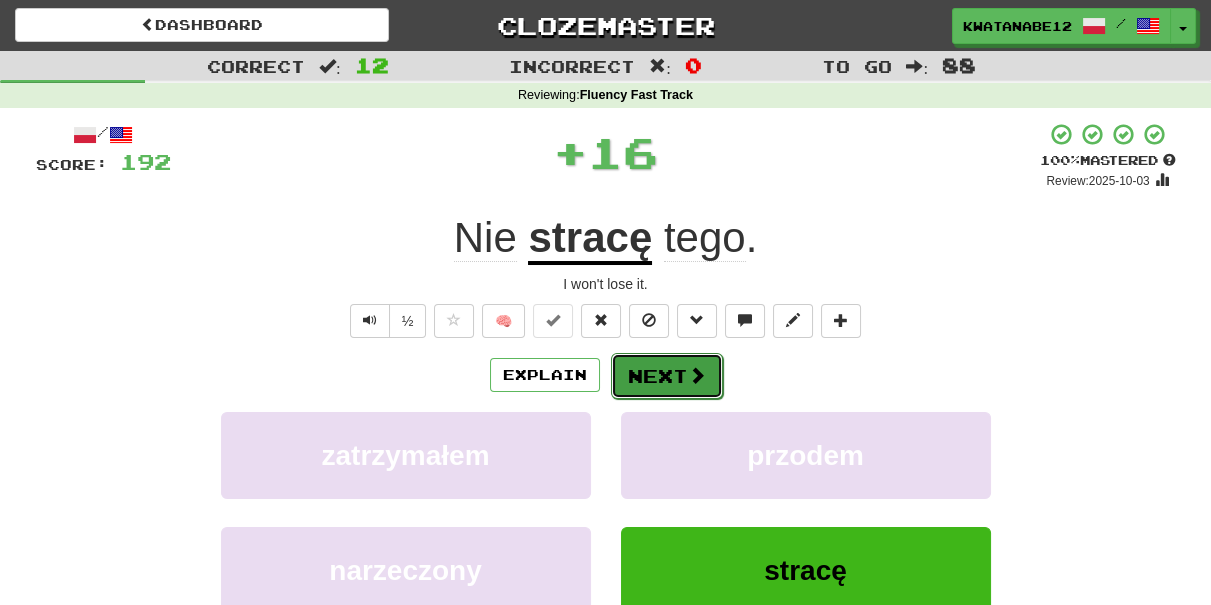 click on "Next" at bounding box center (667, 376) 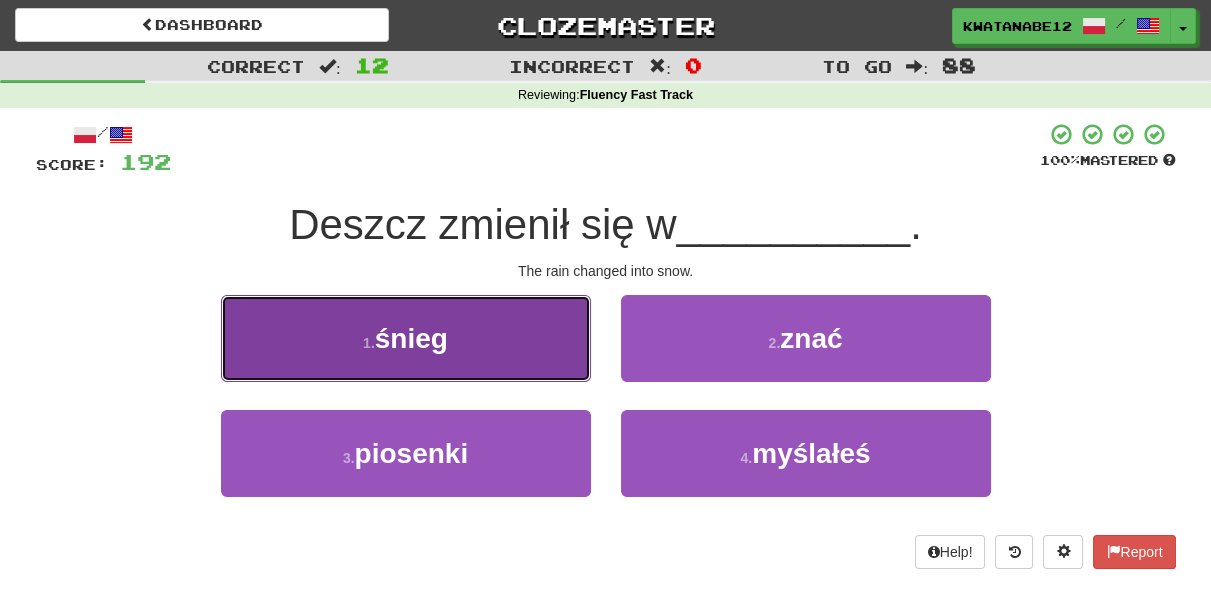 click on "1 .  śnieg" at bounding box center [406, 338] 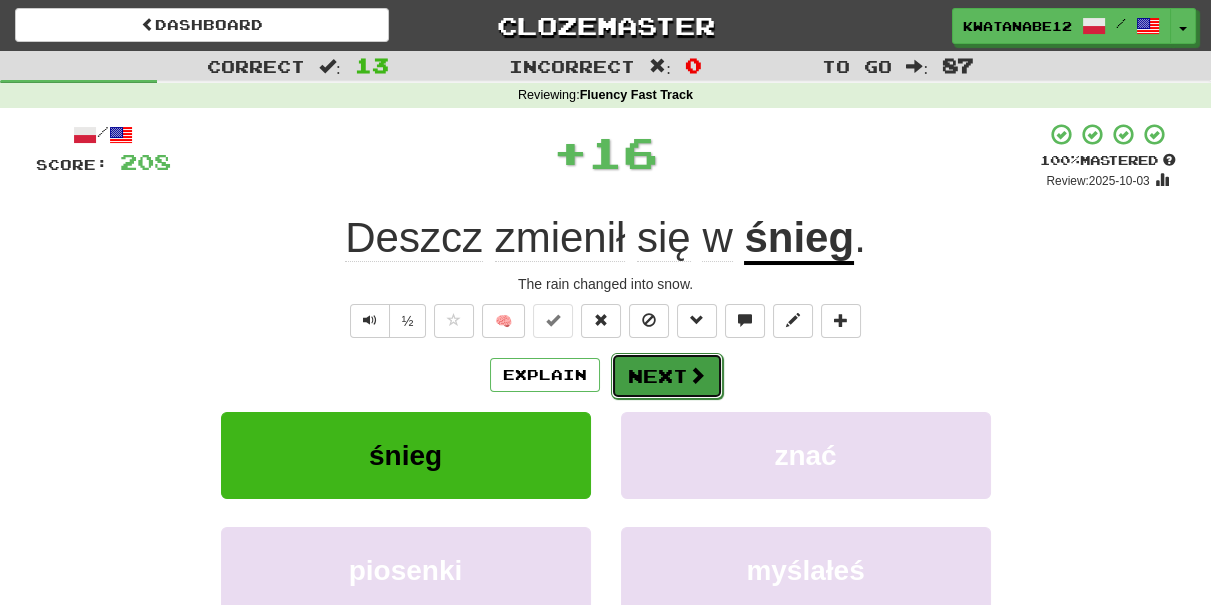 click on "Next" at bounding box center [667, 376] 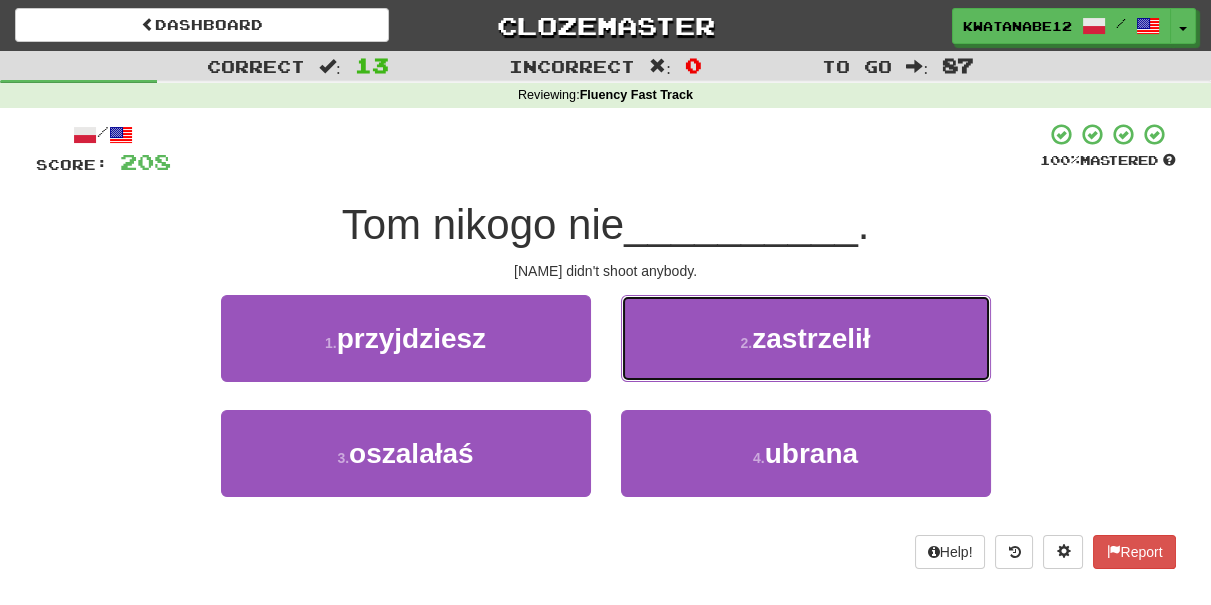 click on "2 .  zastrzelił" at bounding box center (806, 338) 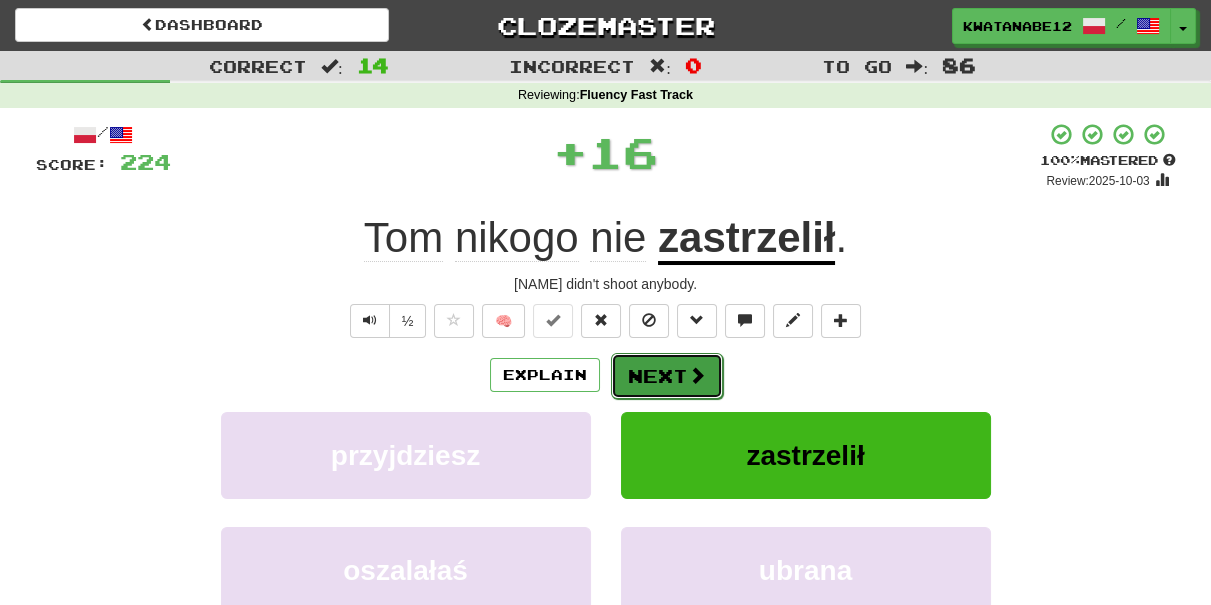 click on "Next" at bounding box center (667, 376) 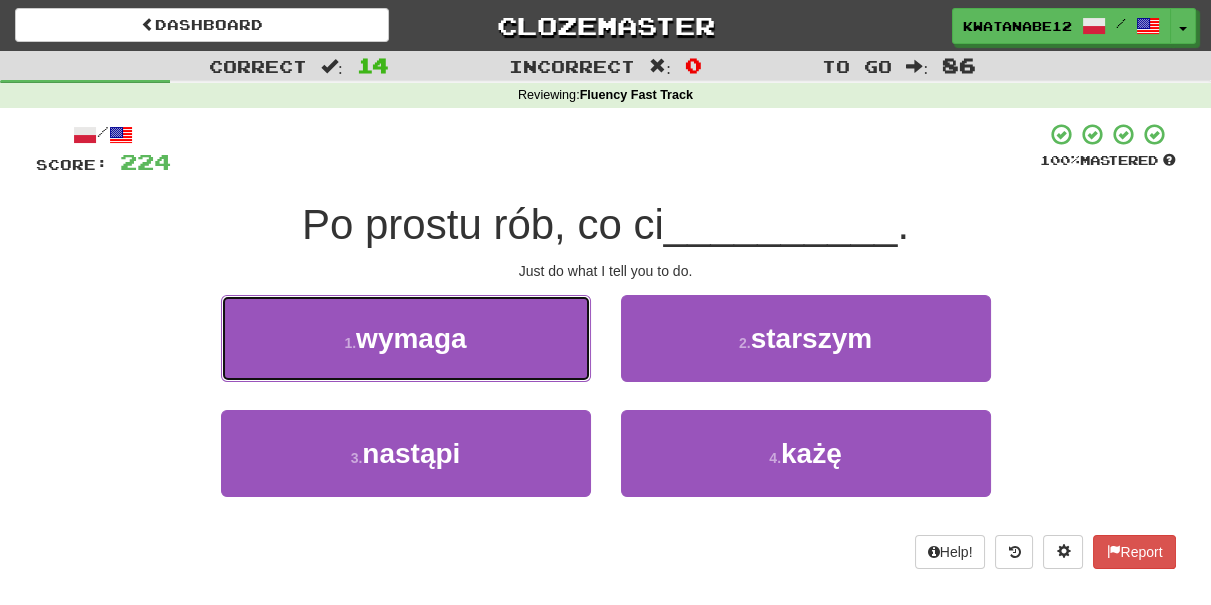 drag, startPoint x: 542, startPoint y: 341, endPoint x: 586, endPoint y: 349, distance: 44.72136 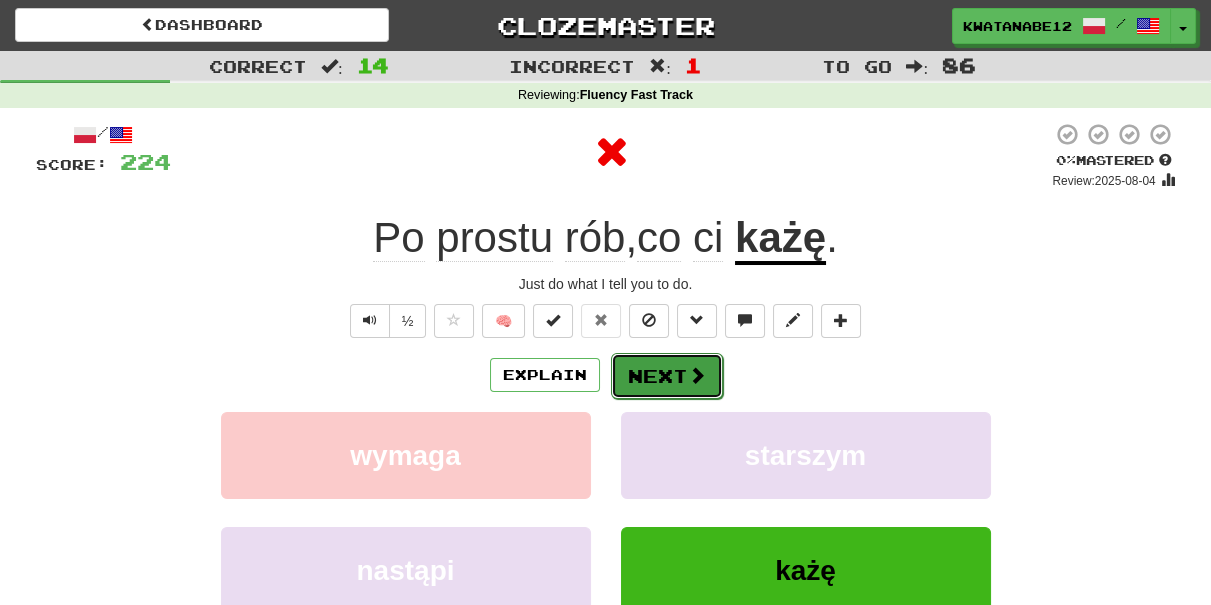 click on "Next" at bounding box center [667, 376] 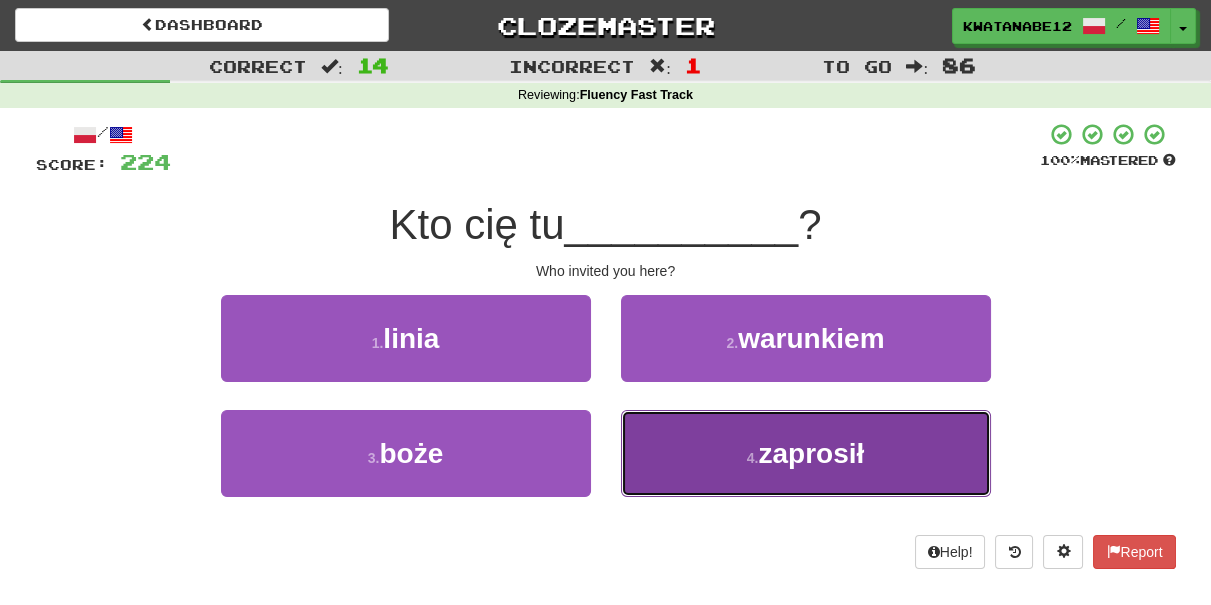 click on "4 .  zaprosił" at bounding box center [806, 453] 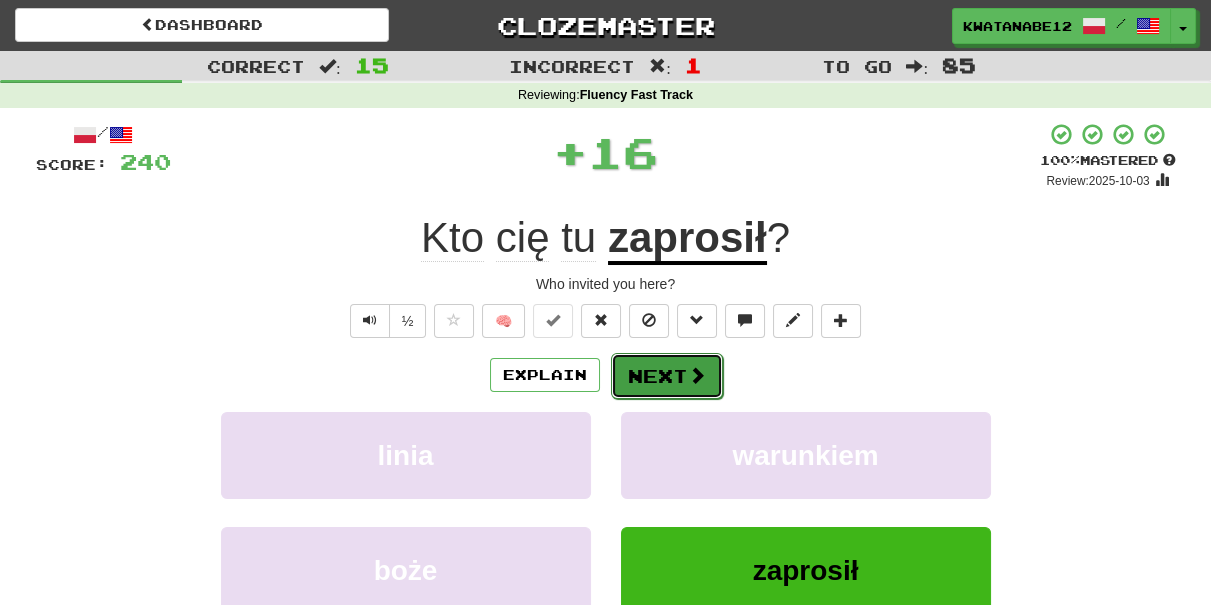 click on "Next" at bounding box center [667, 376] 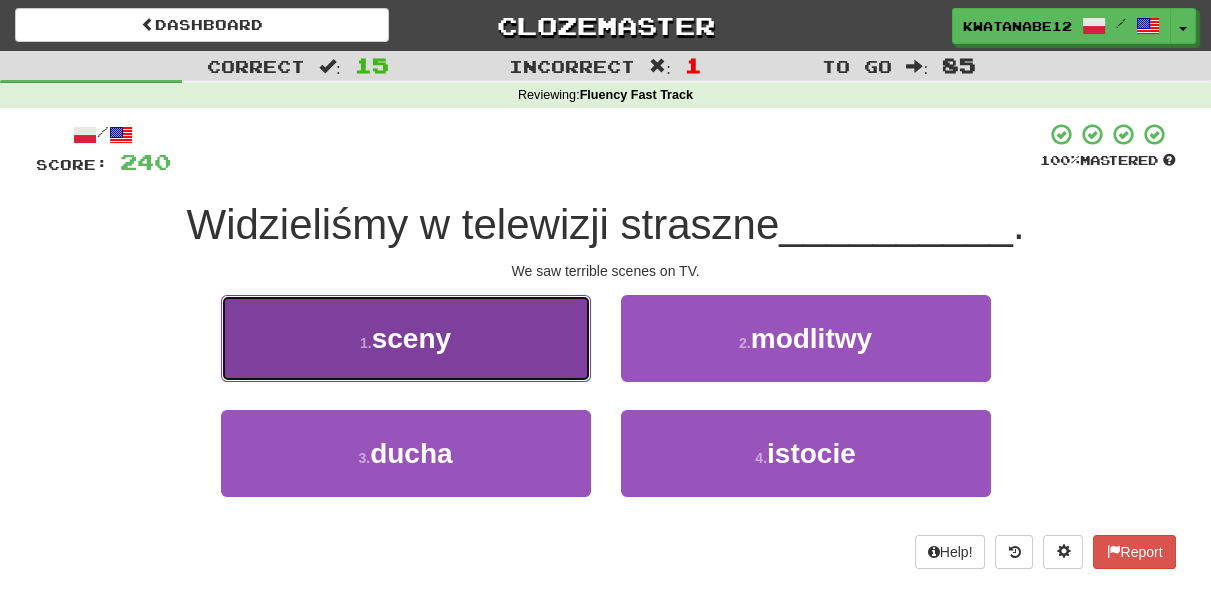 click on "1 .  sceny" at bounding box center [406, 338] 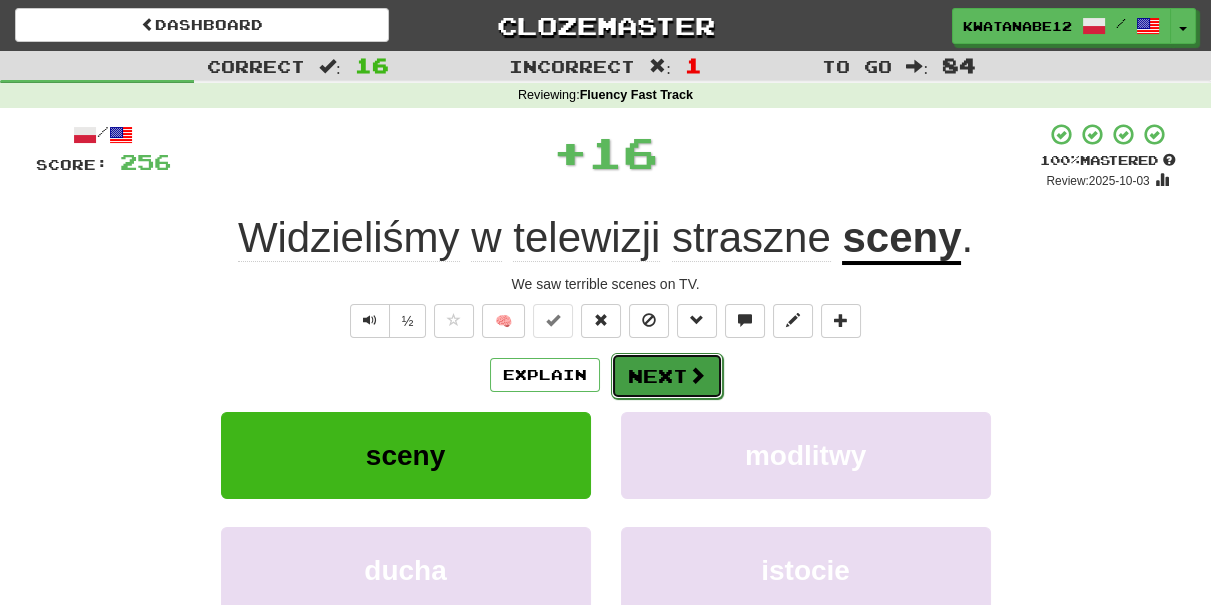 click at bounding box center (697, 375) 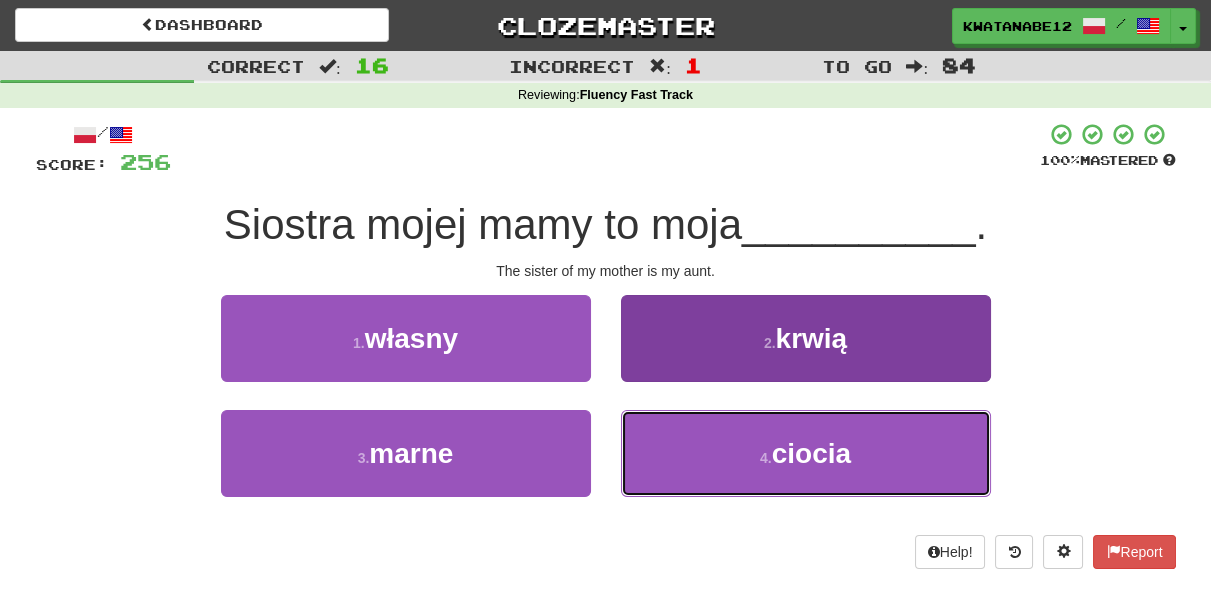 drag, startPoint x: 648, startPoint y: 471, endPoint x: 642, endPoint y: 416, distance: 55.326305 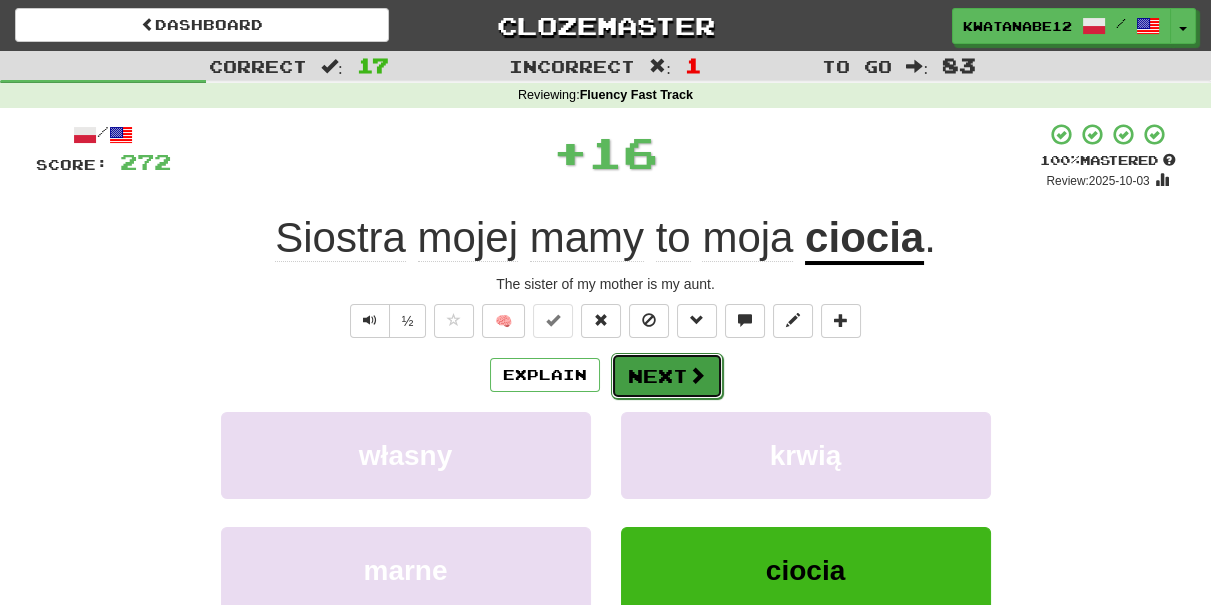 click on "Next" at bounding box center (667, 376) 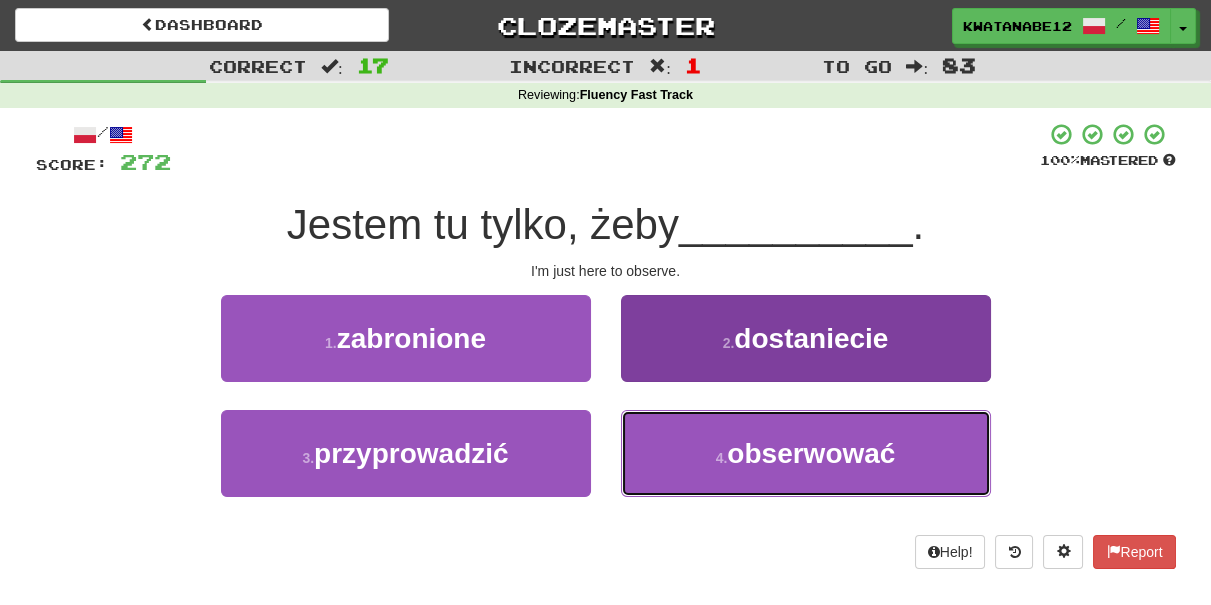 click on "4 .  obserwować" at bounding box center (806, 453) 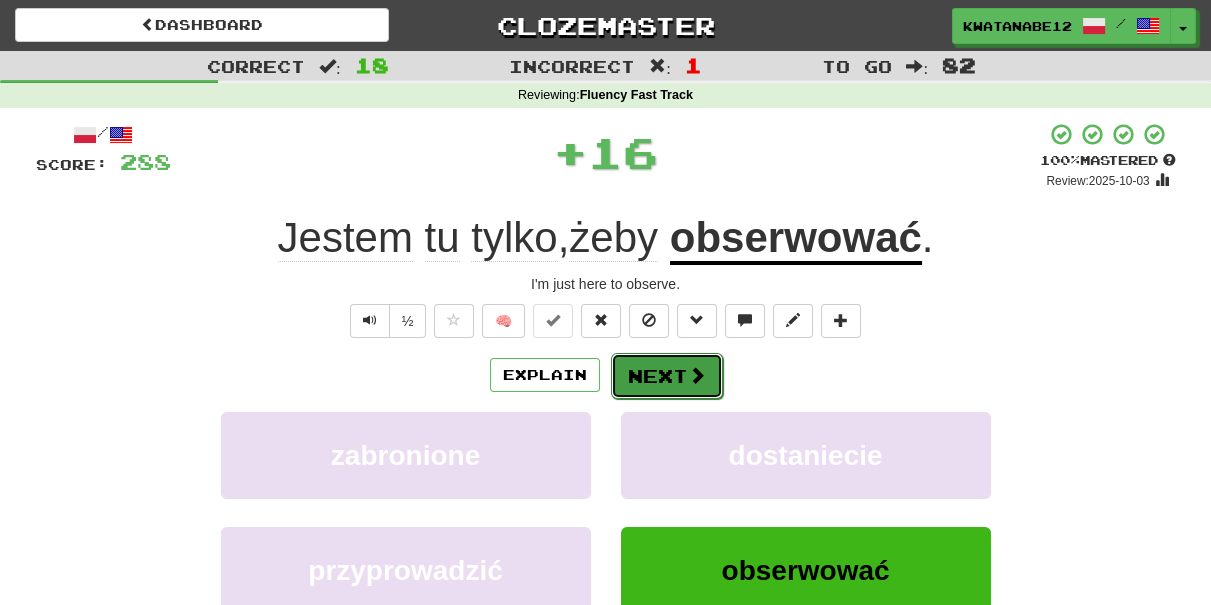 click on "Next" at bounding box center (667, 376) 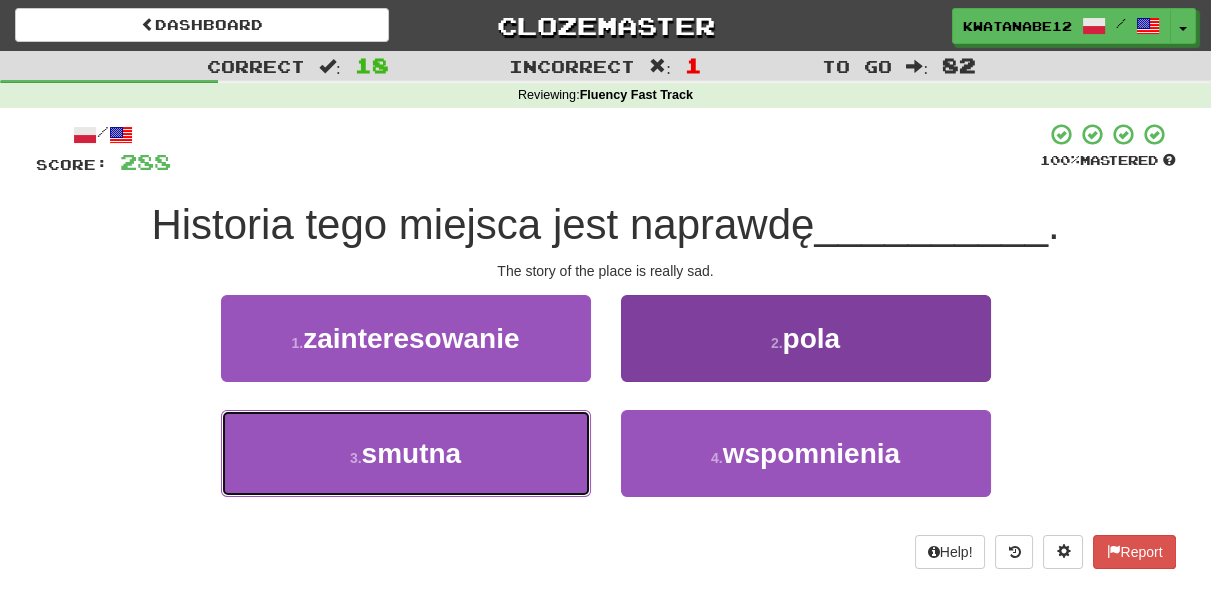 drag, startPoint x: 529, startPoint y: 451, endPoint x: 628, endPoint y: 414, distance: 105.68822 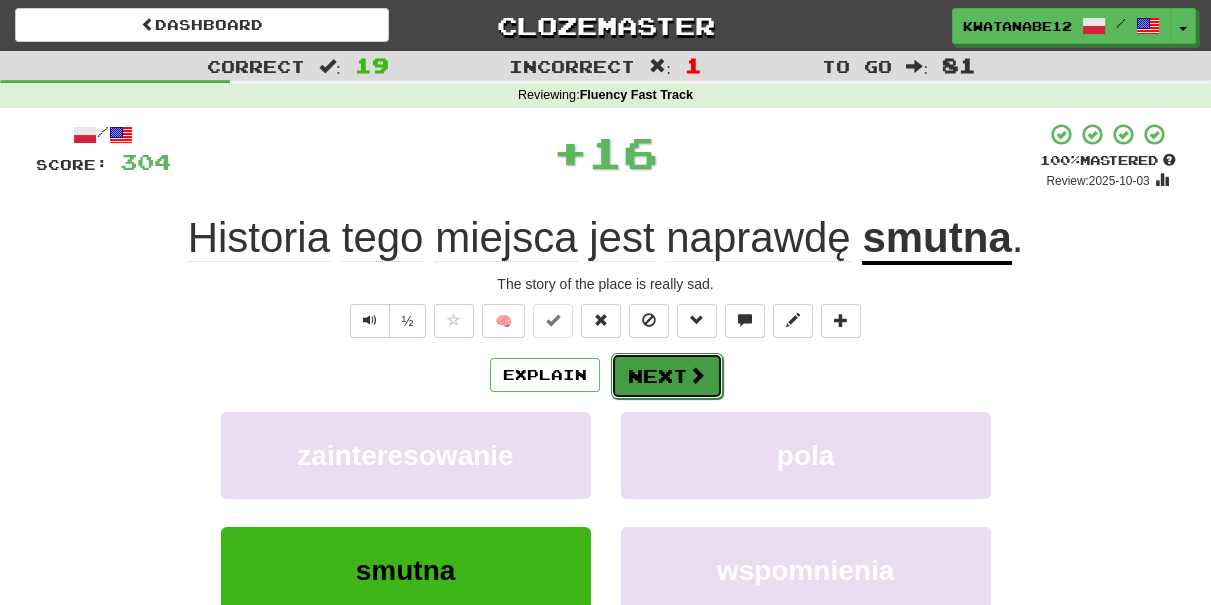 click on "Next" at bounding box center (667, 376) 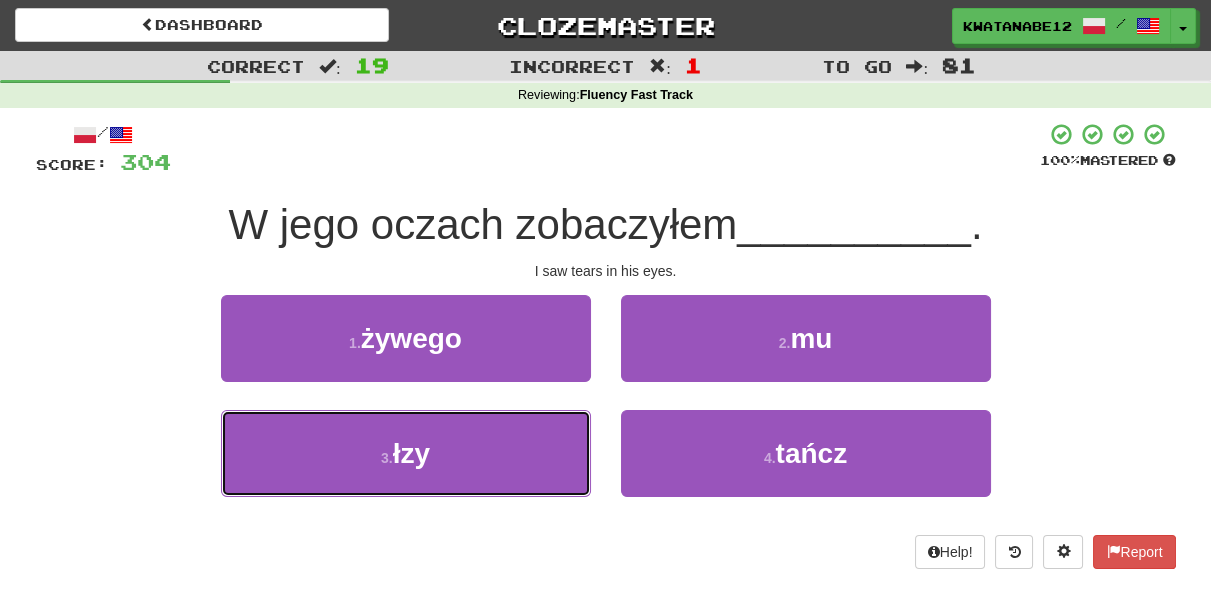 click on "3 .  łzy" at bounding box center [406, 453] 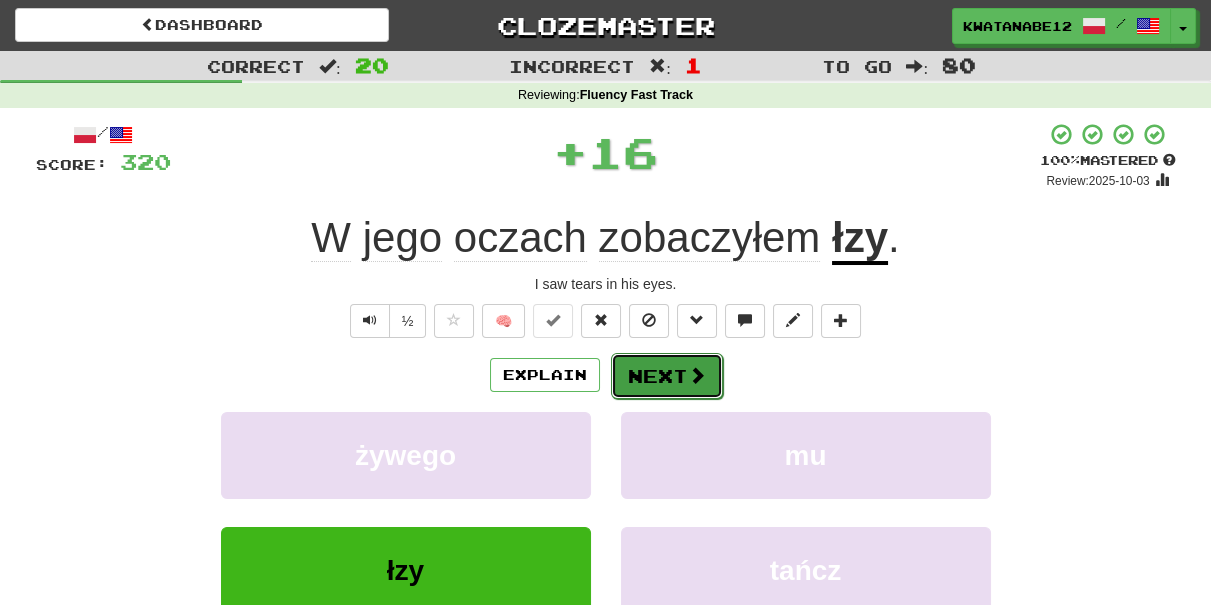 click on "Next" at bounding box center [667, 376] 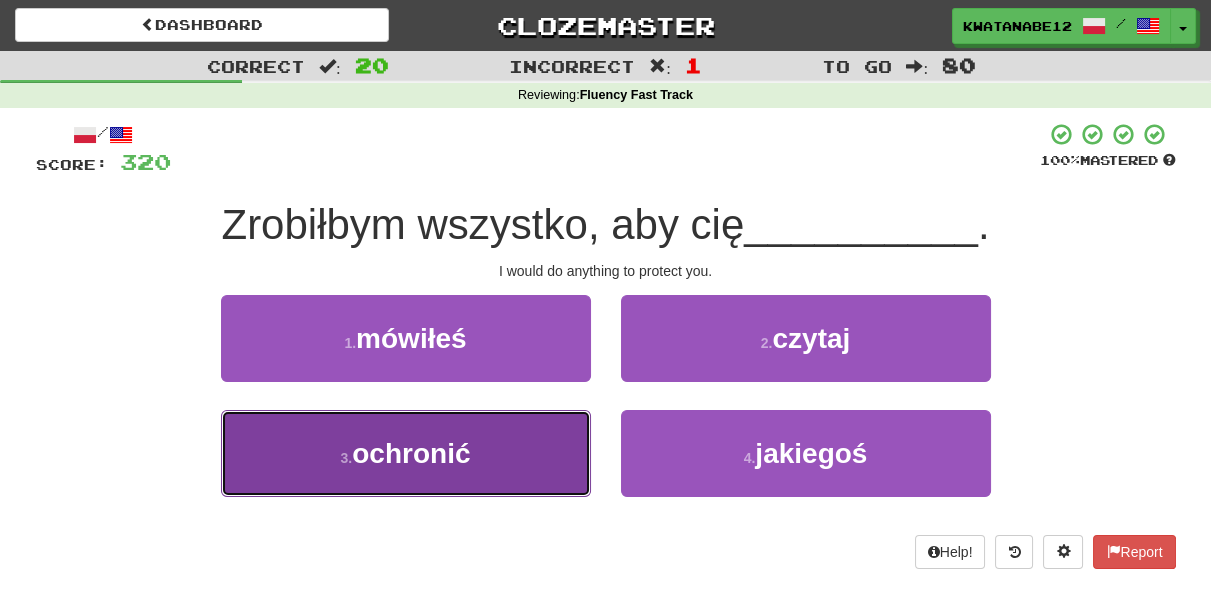 click on "3 .  ochronić" at bounding box center (406, 453) 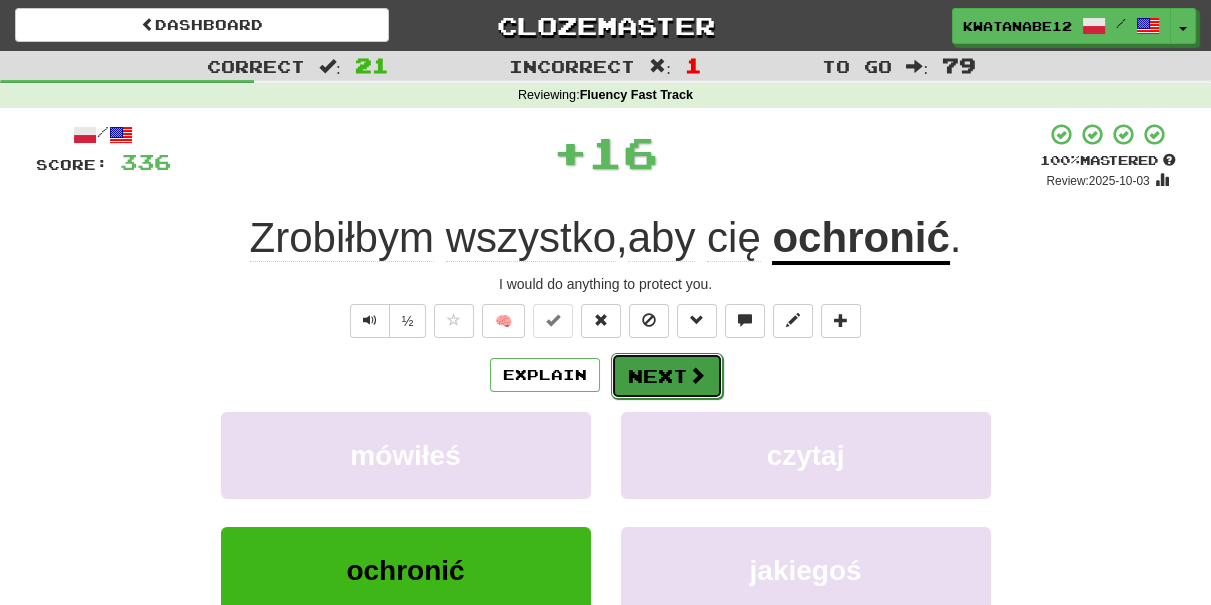 click on "Next" at bounding box center (667, 376) 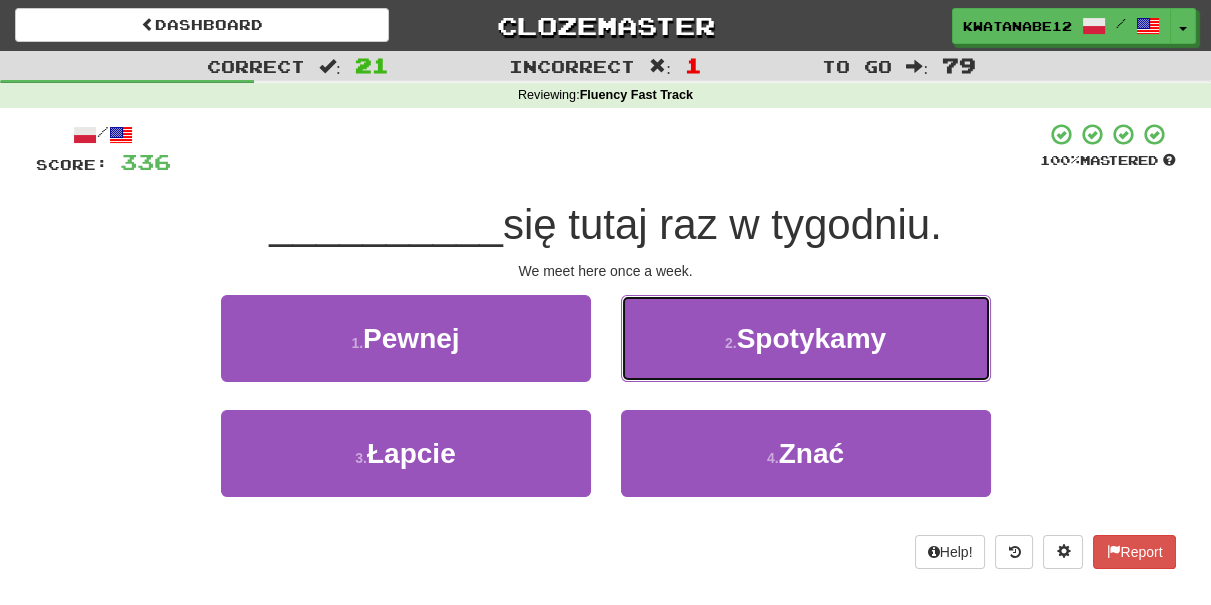 drag, startPoint x: 666, startPoint y: 341, endPoint x: 656, endPoint y: 348, distance: 12.206555 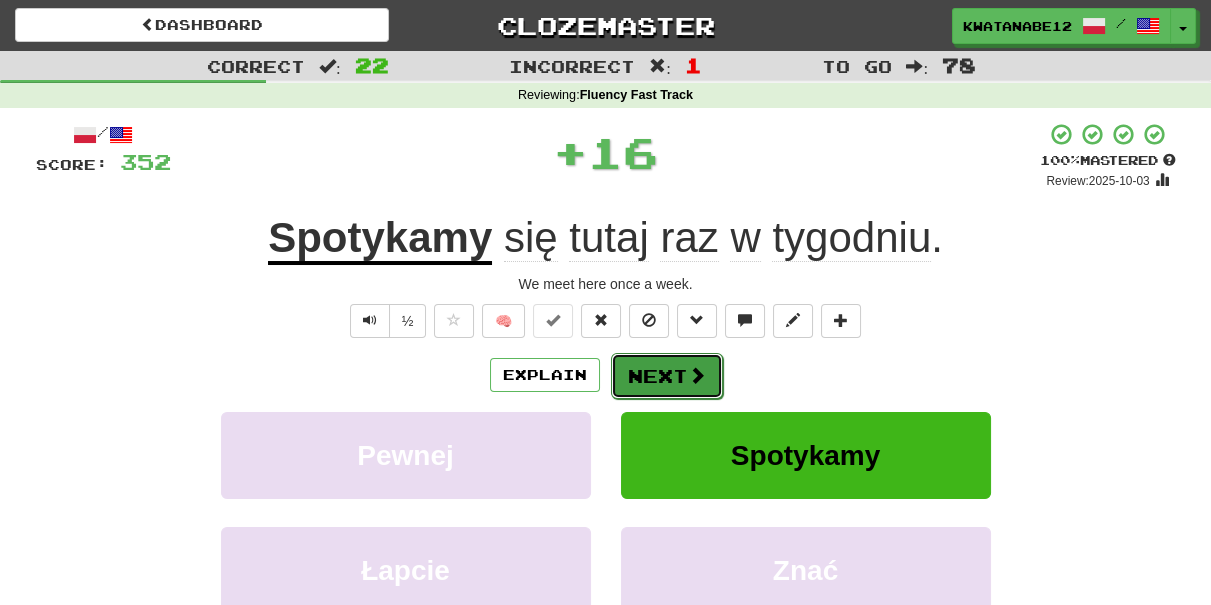 click on "Next" at bounding box center (667, 376) 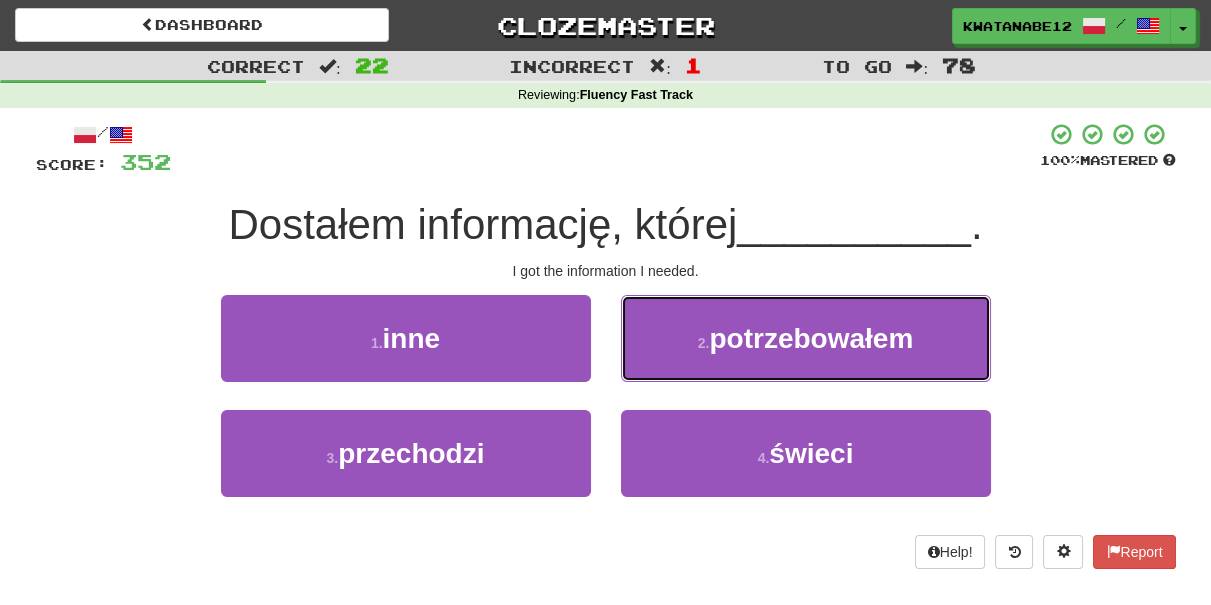 drag, startPoint x: 722, startPoint y: 317, endPoint x: 700, endPoint y: 341, distance: 32.55764 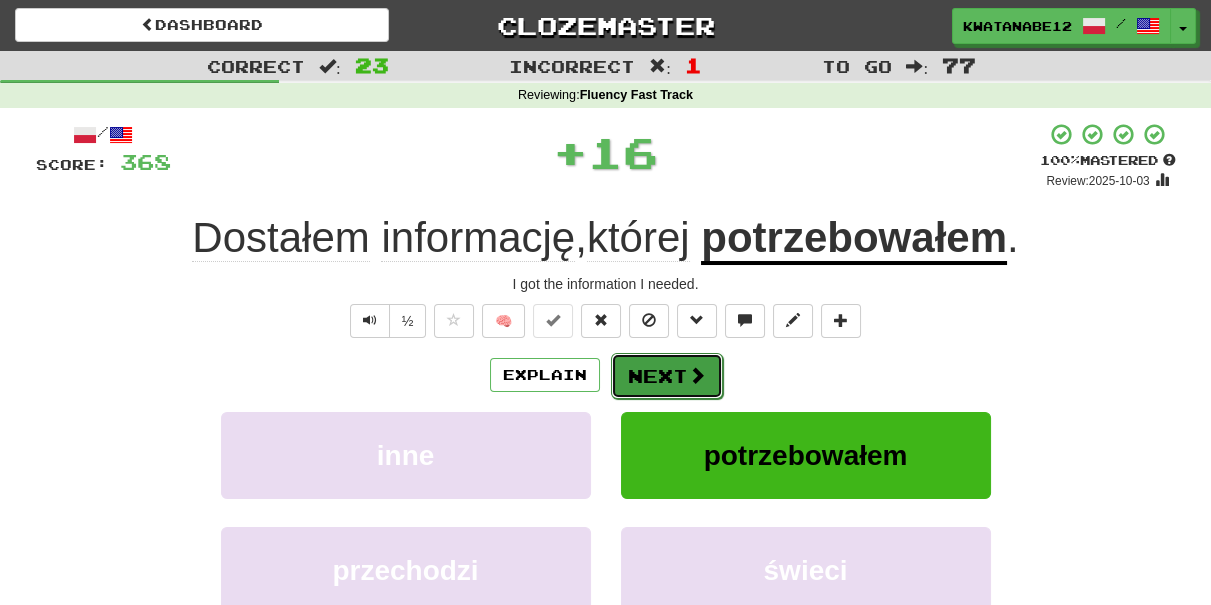 click on "Next" at bounding box center [667, 376] 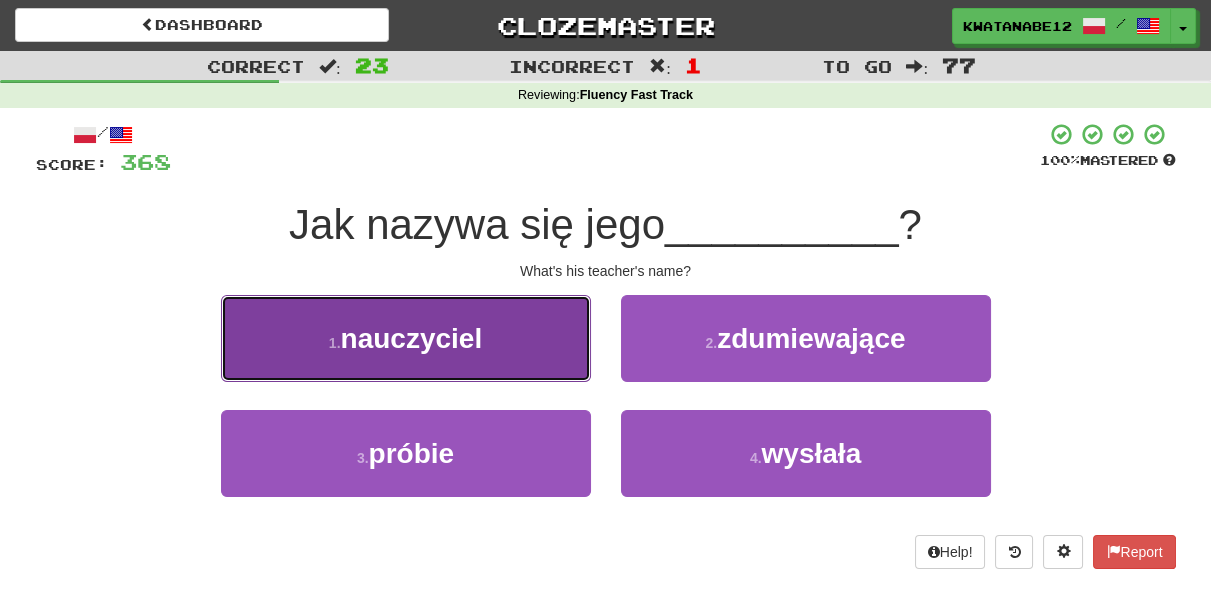 click on "1 .  nauczyciel" at bounding box center [406, 338] 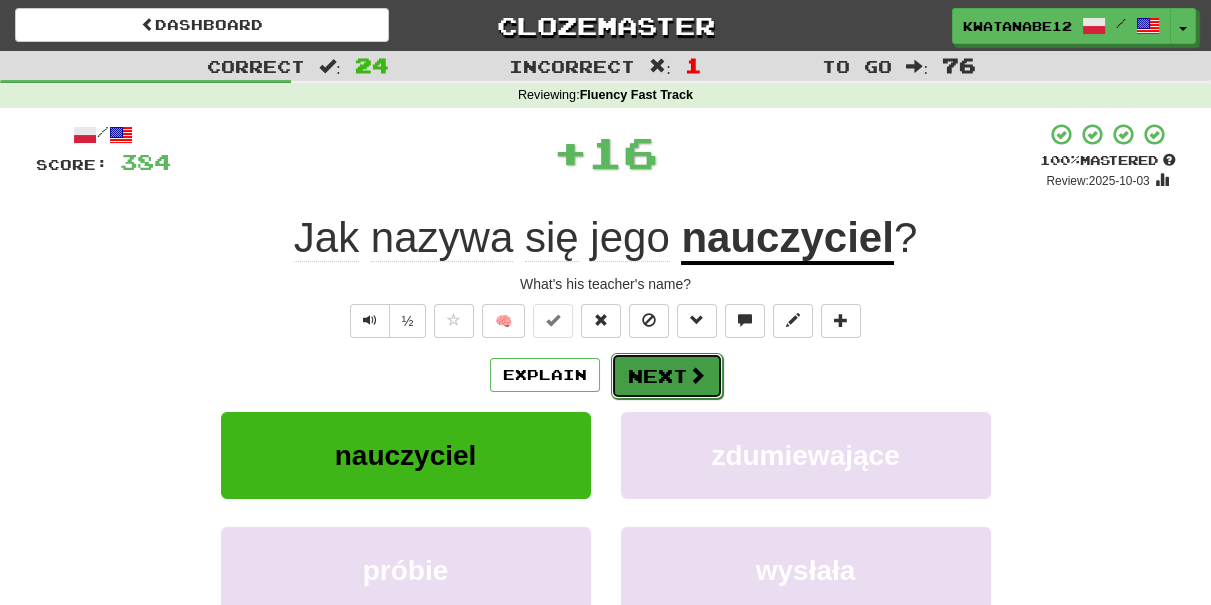 click on "Next" at bounding box center (667, 376) 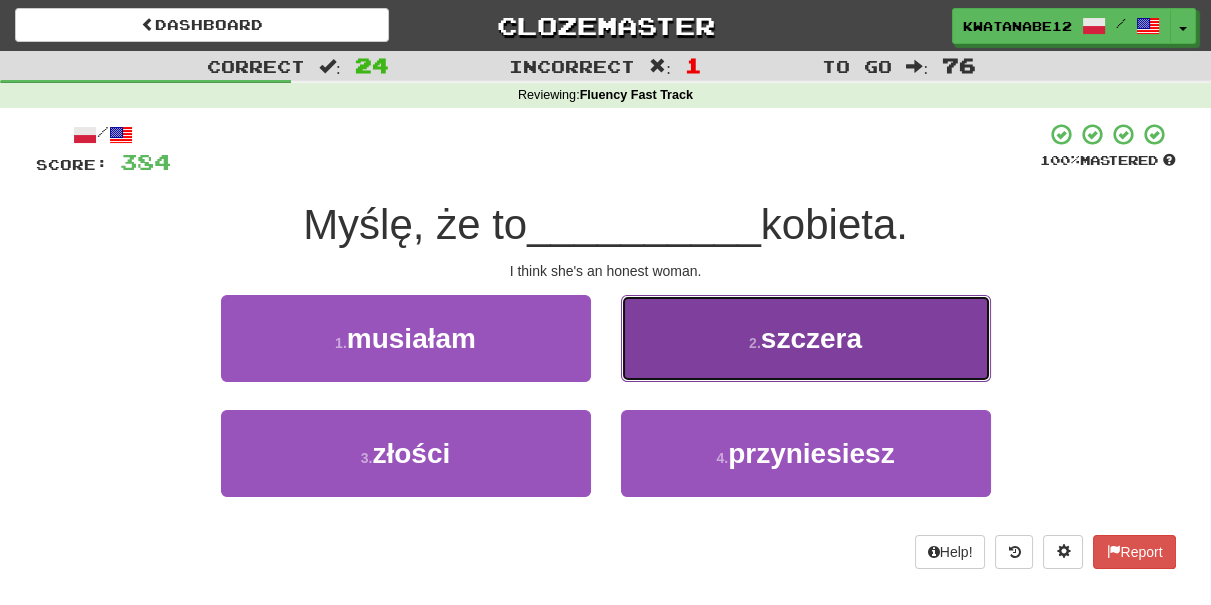 click on "2 .  szczera" at bounding box center (806, 338) 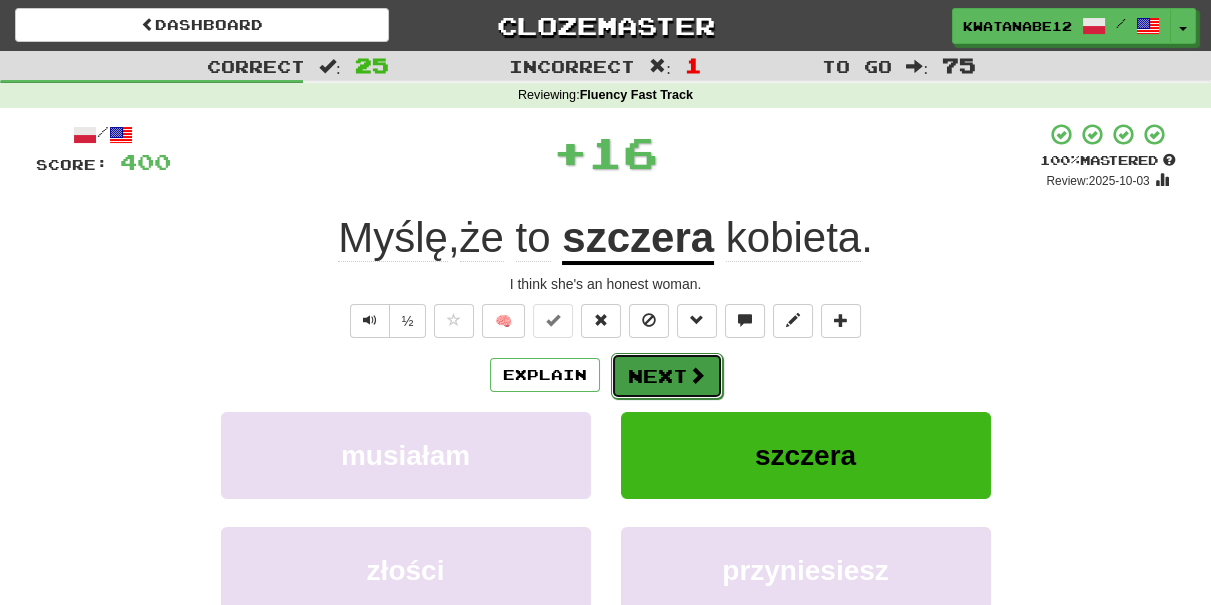 click on "Next" at bounding box center [667, 376] 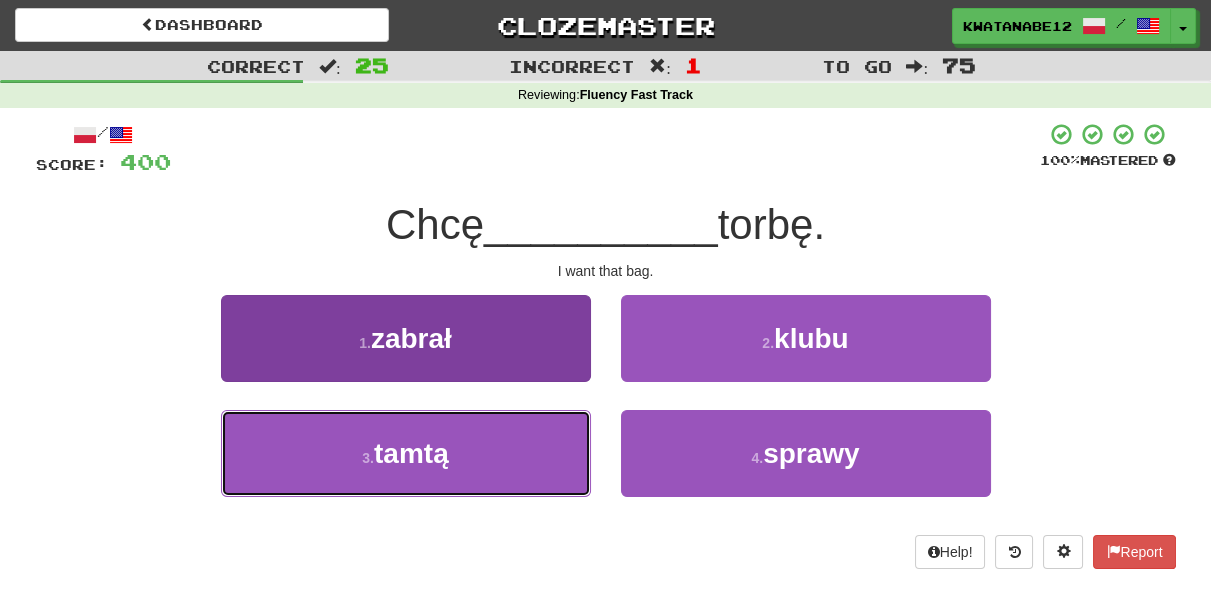 click on "3 .  tamtą" at bounding box center (406, 453) 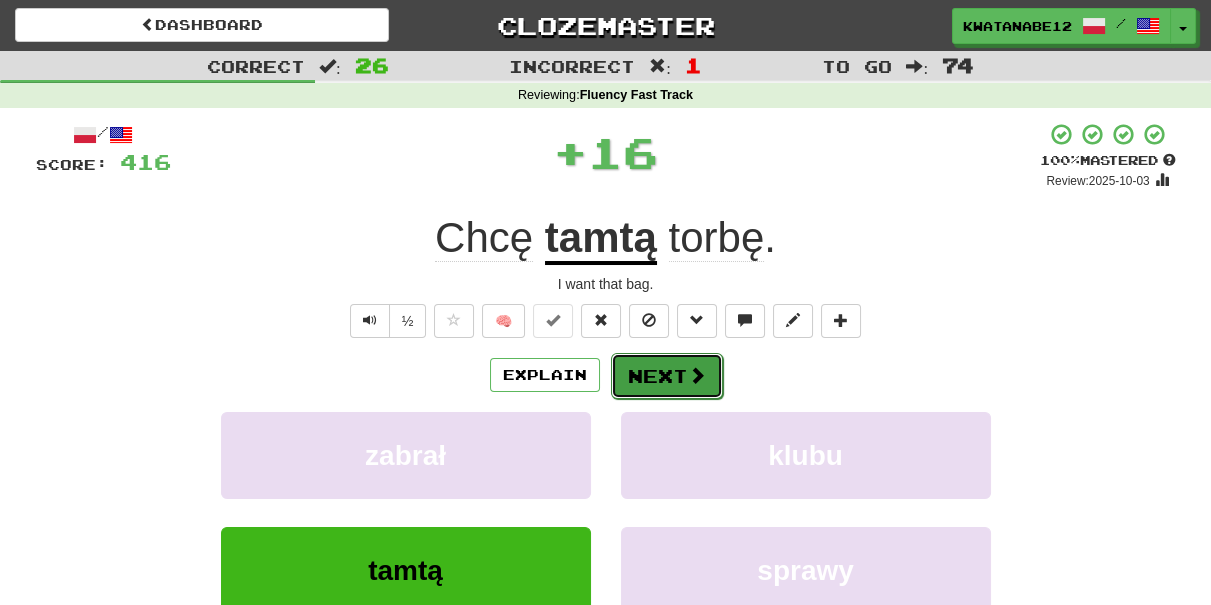 click on "Next" at bounding box center (667, 376) 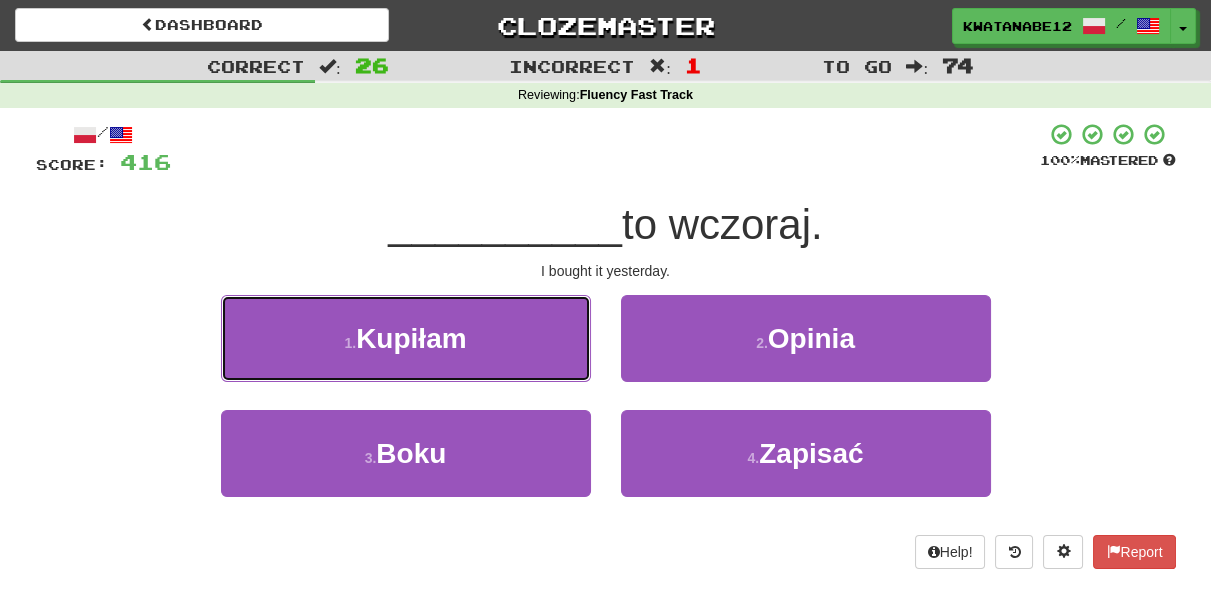 click on "1 .  Kupiłam" at bounding box center [406, 338] 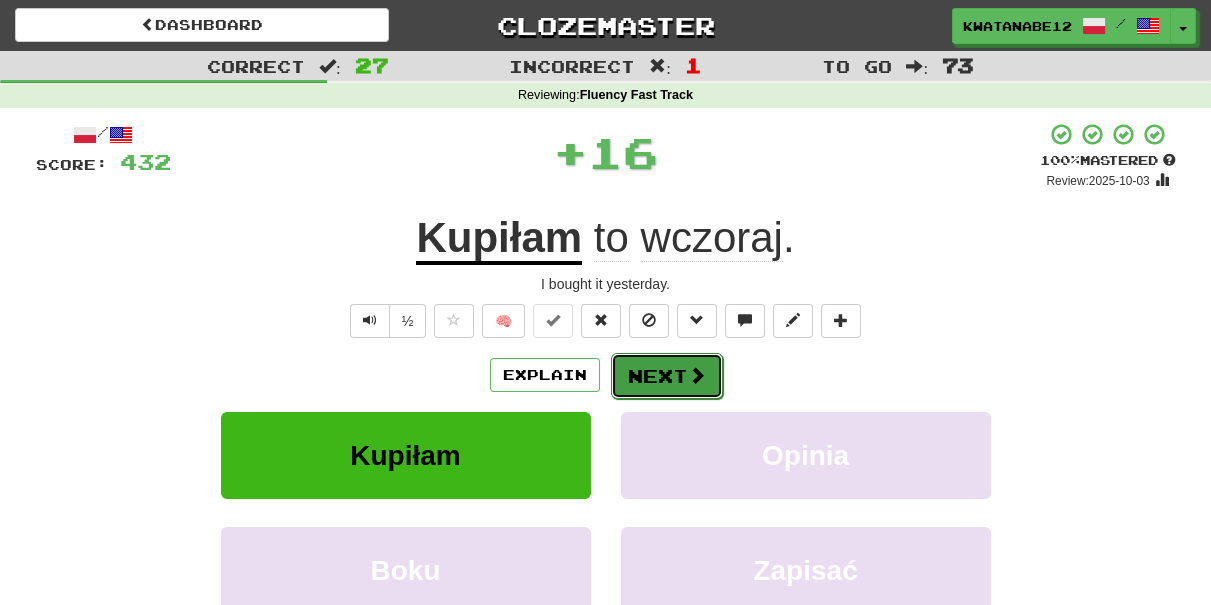 click on "Next" at bounding box center [667, 376] 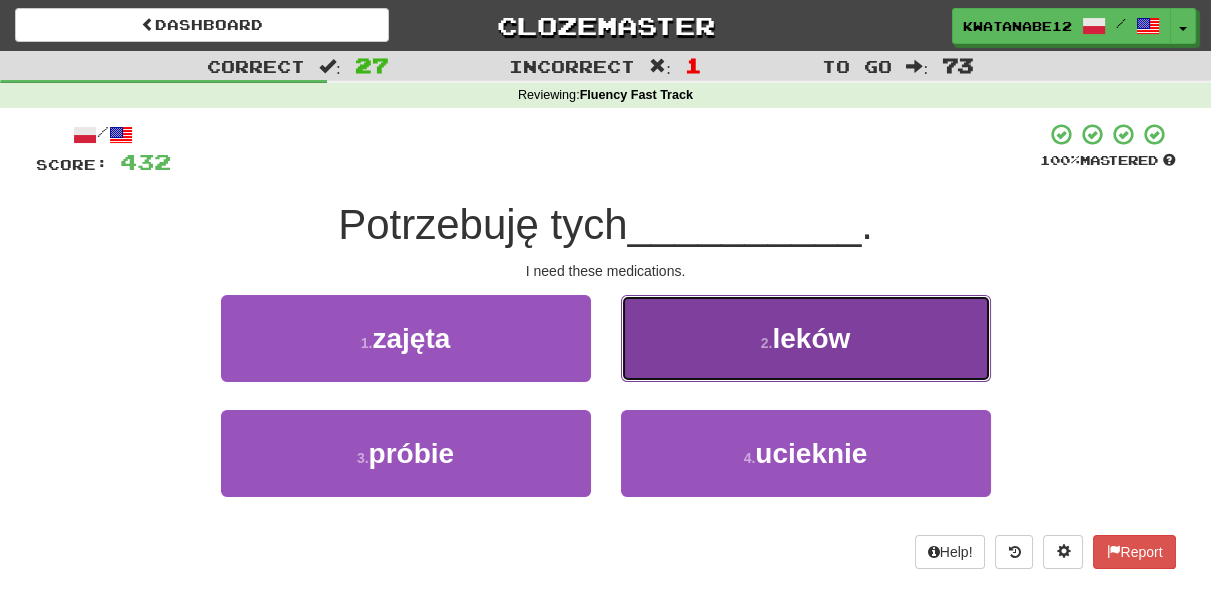 click on "2 .  leków" at bounding box center (806, 338) 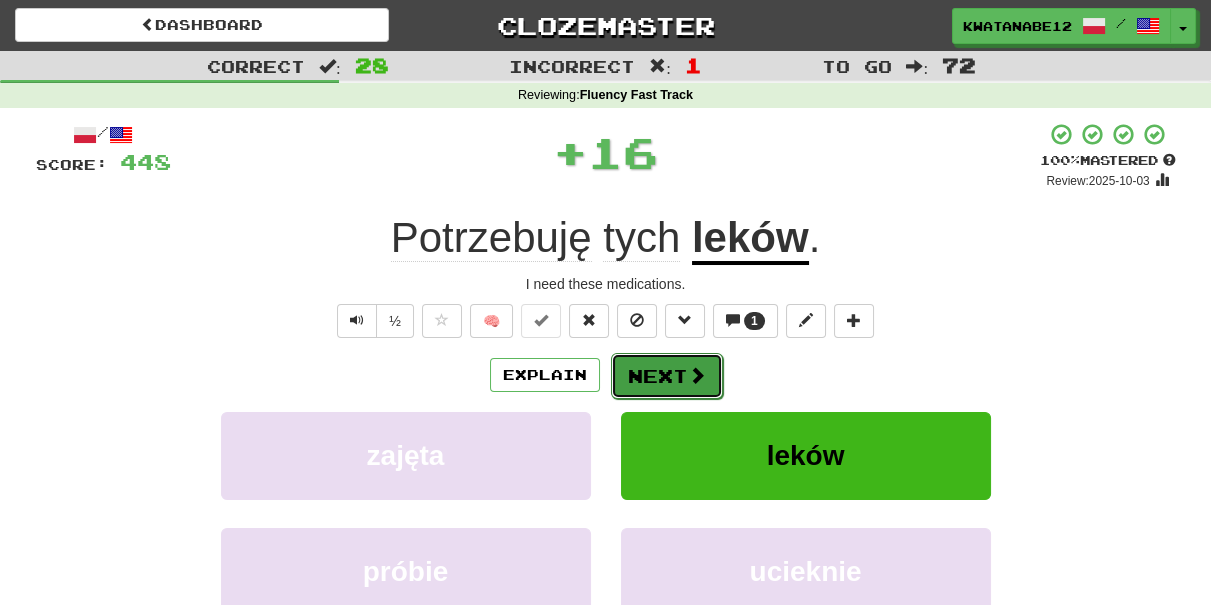 click on "Next" at bounding box center [667, 376] 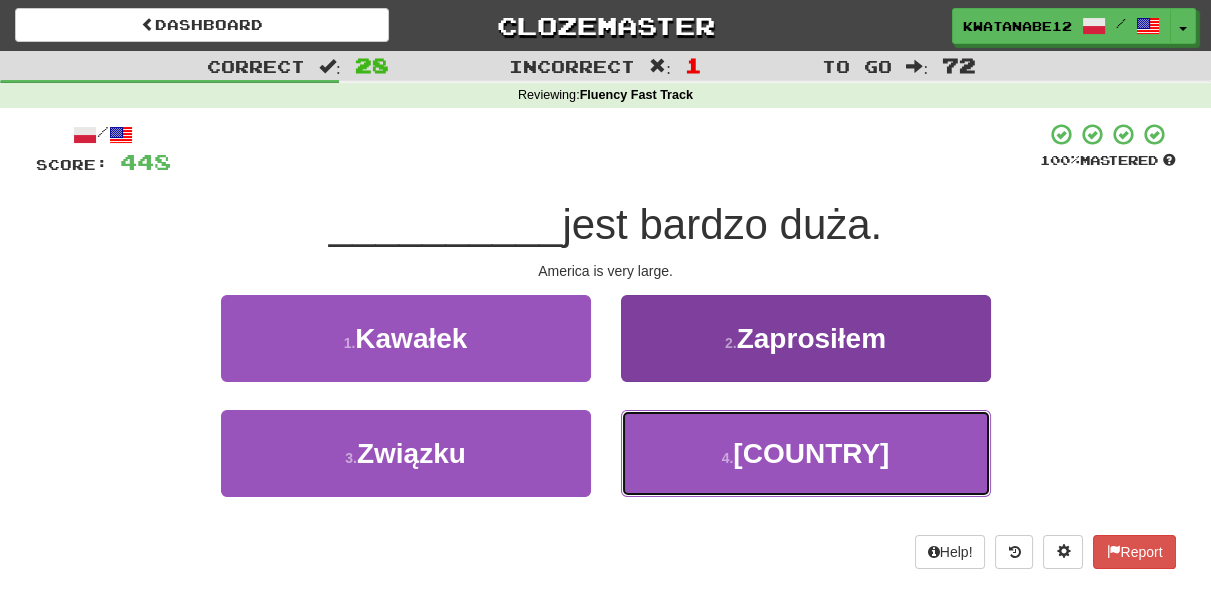click on "4 .  Ameryka" at bounding box center (806, 453) 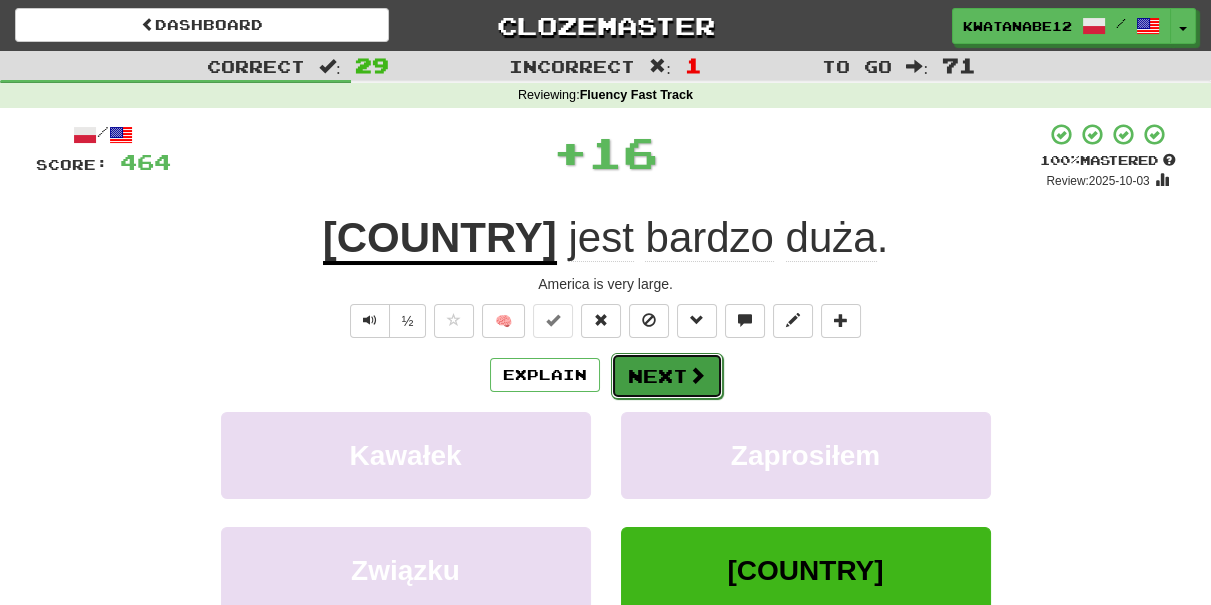 click on "Next" at bounding box center (667, 376) 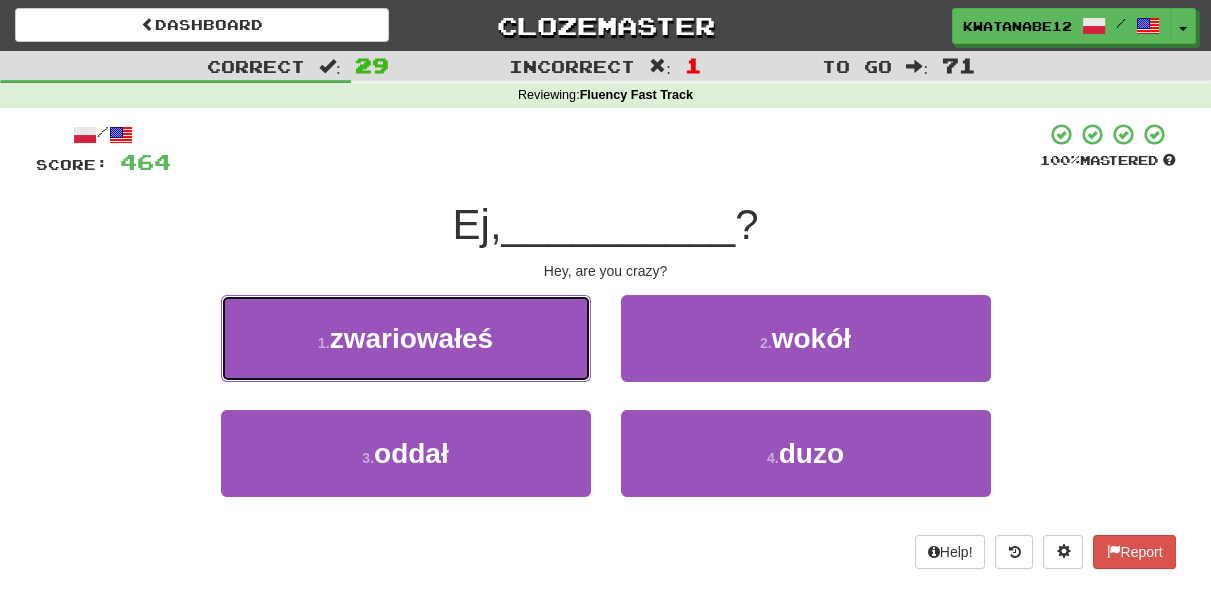 drag, startPoint x: 429, startPoint y: 331, endPoint x: 474, endPoint y: 345, distance: 47.127487 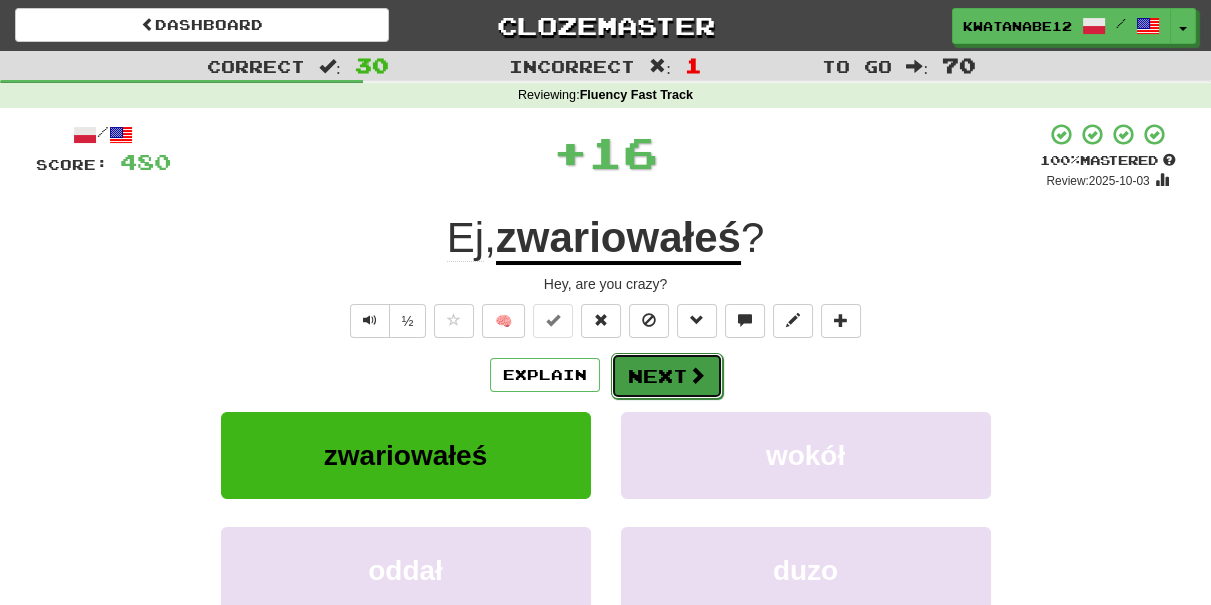 click on "Next" at bounding box center [667, 376] 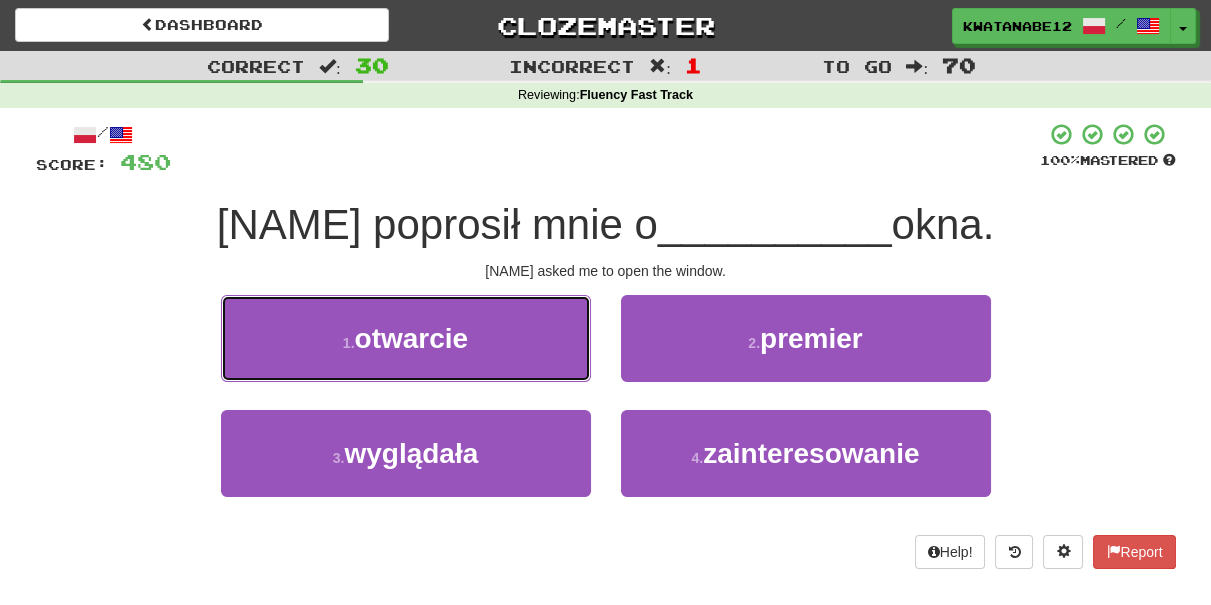 drag, startPoint x: 525, startPoint y: 340, endPoint x: 542, endPoint y: 343, distance: 17.262676 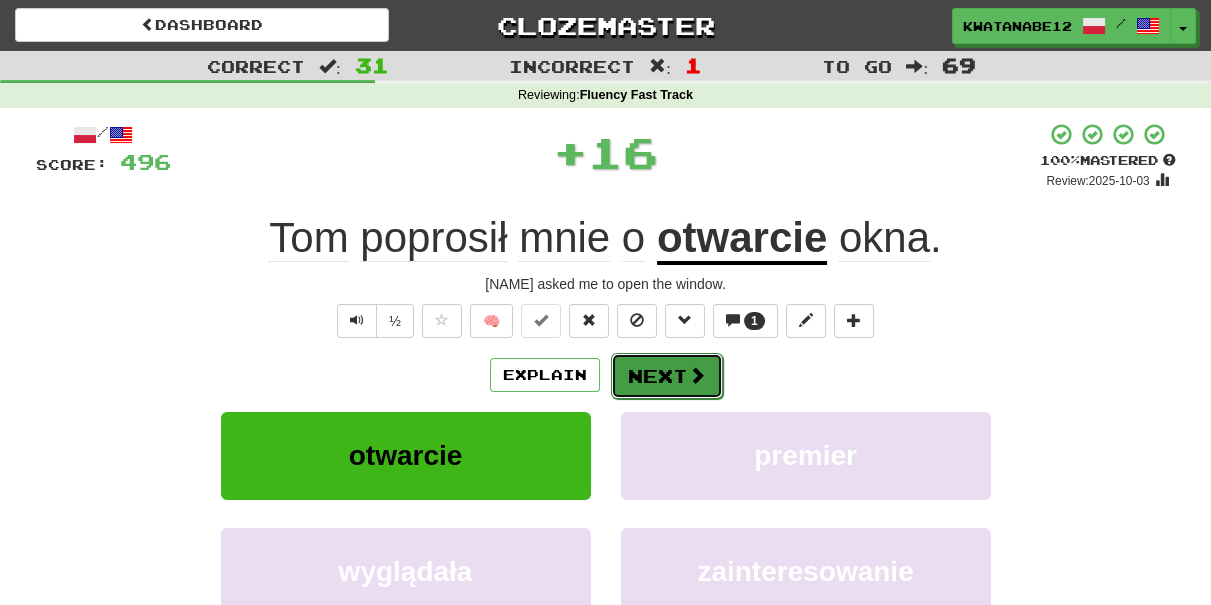 click on "Next" at bounding box center (667, 376) 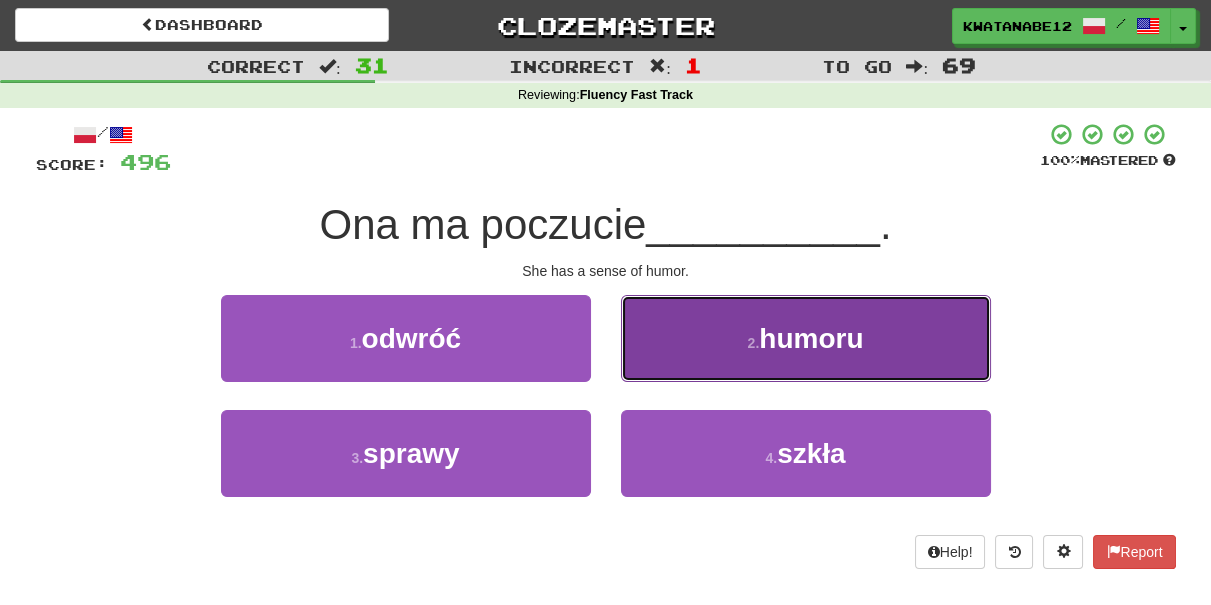 click on "2 .  humoru" at bounding box center (806, 338) 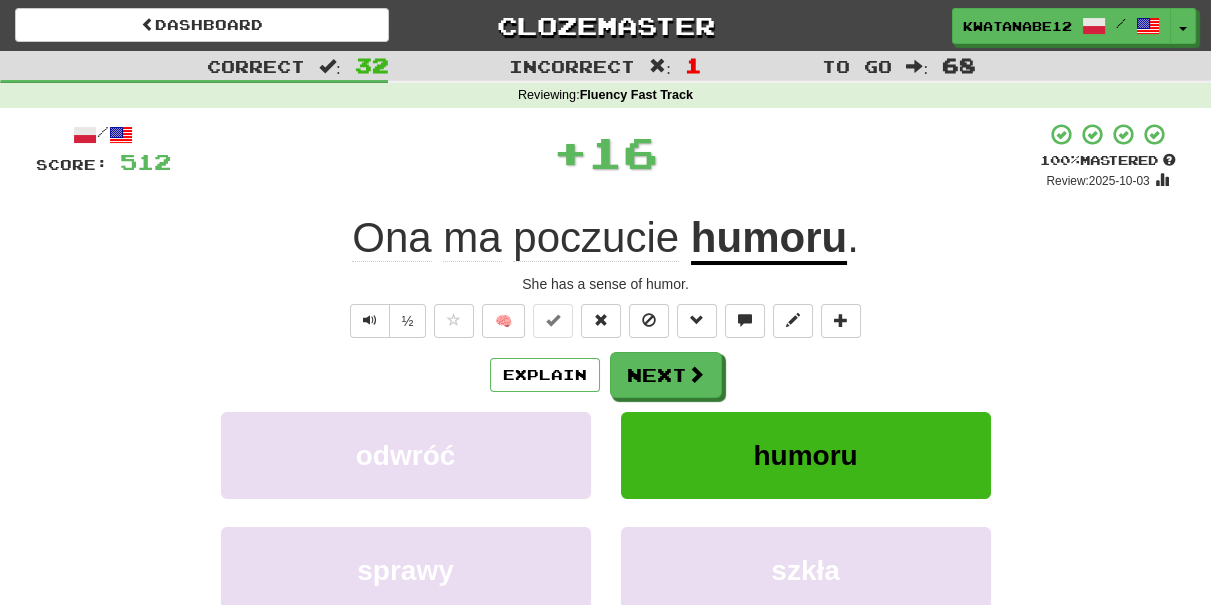 click on "/  Score:   512 + 16 100 %  Mastered Review:  2025-10-03 Ona   ma   poczucie   humoru . She has a sense of humor. ½ 🧠 Explain Next odwróć humoru sprawy szkła Learn more: odwróć humoru sprawy szkła  Help!  Report Sentence Source" at bounding box center (606, 435) 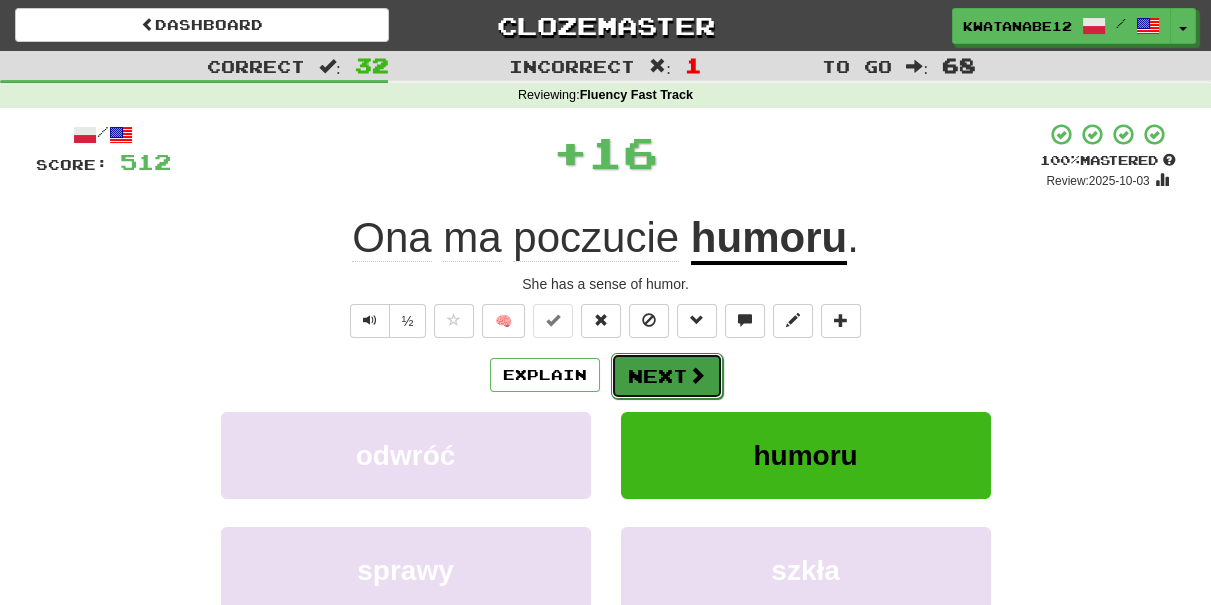 click on "Next" at bounding box center [667, 376] 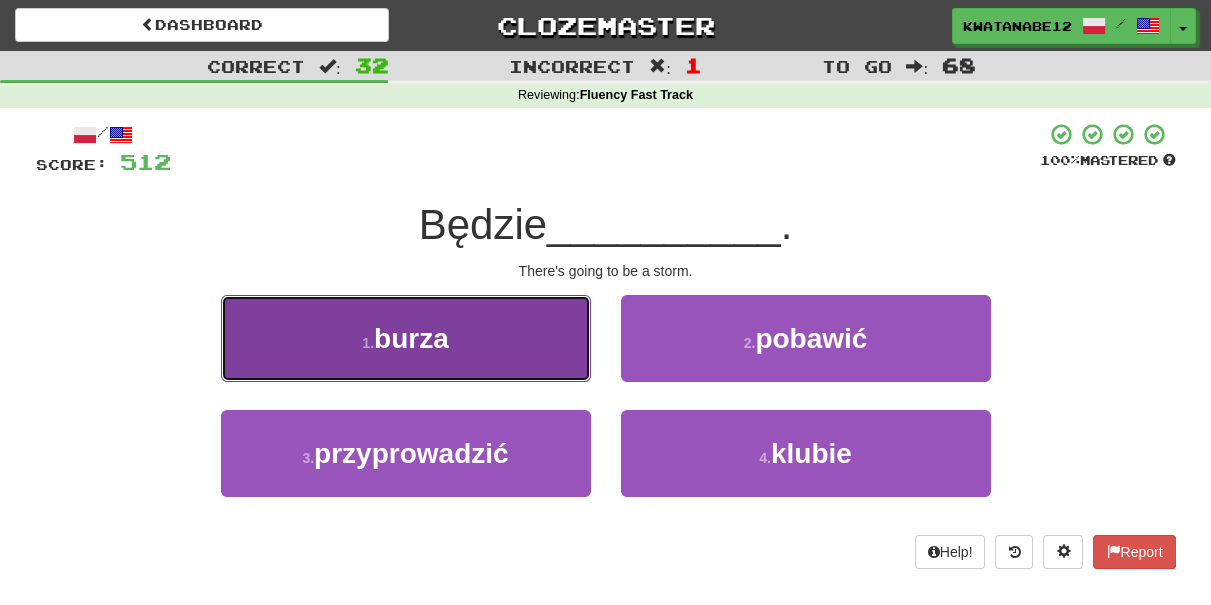 click on "1 .  burza" at bounding box center [406, 338] 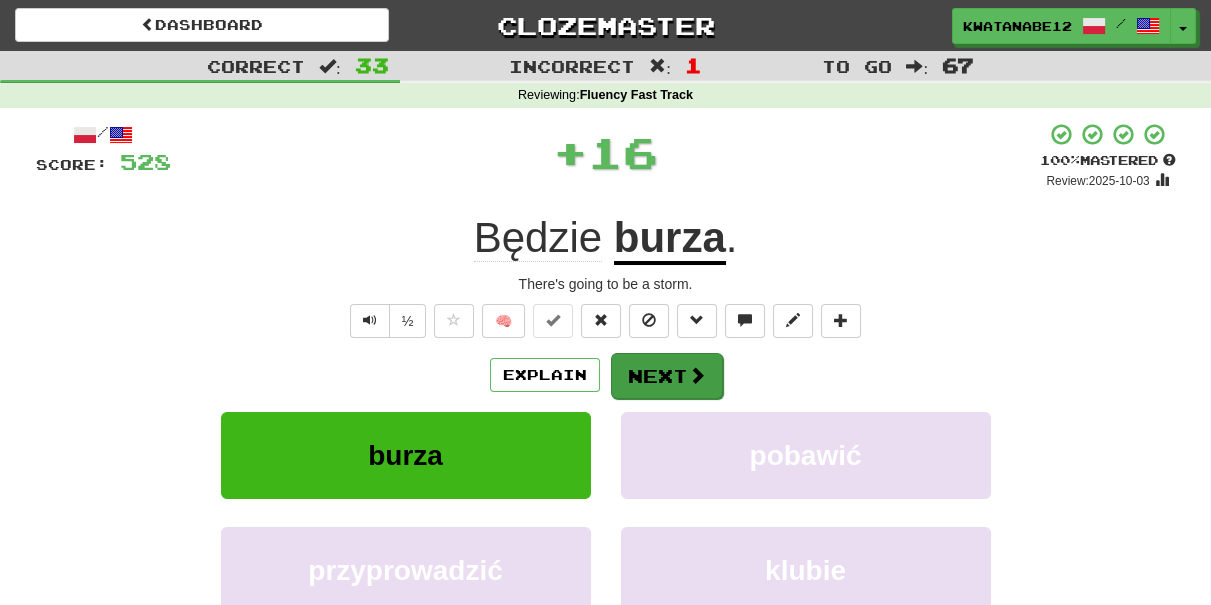drag, startPoint x: 664, startPoint y: 347, endPoint x: 664, endPoint y: 372, distance: 25 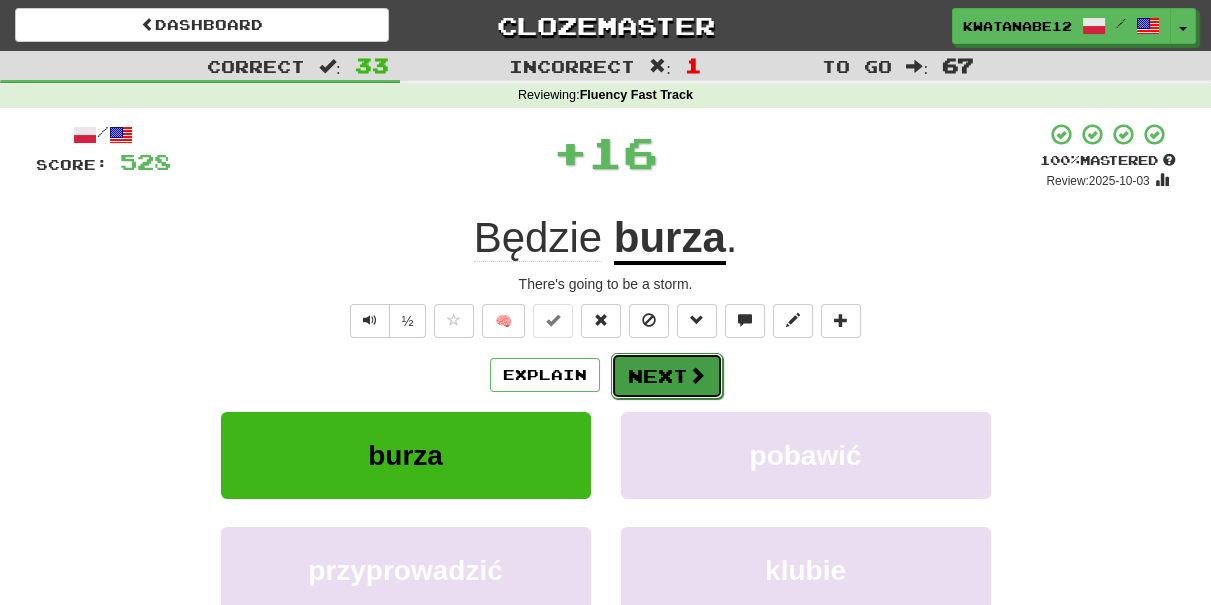click on "Next" at bounding box center (667, 376) 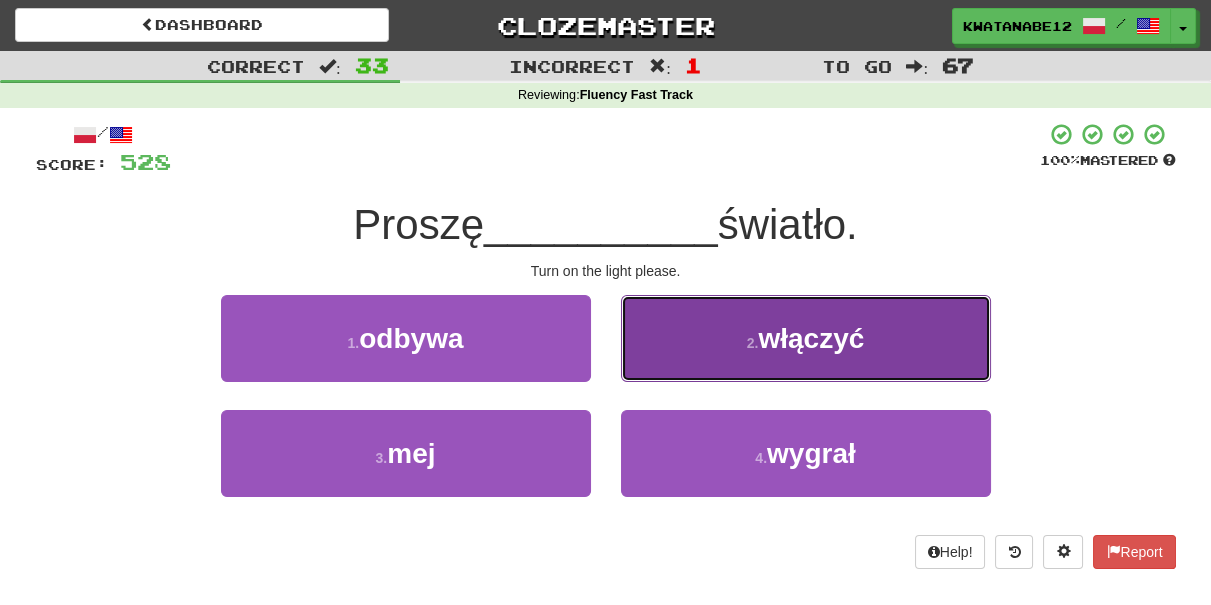 click on "2 .  włączyć" at bounding box center (806, 338) 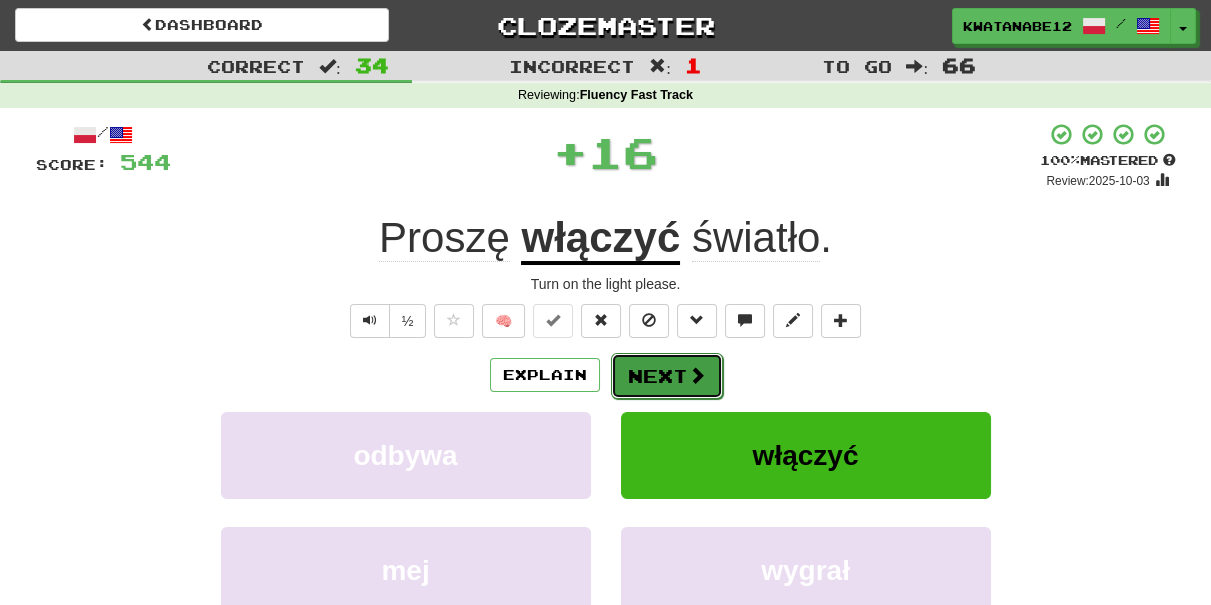 click on "Next" at bounding box center (667, 376) 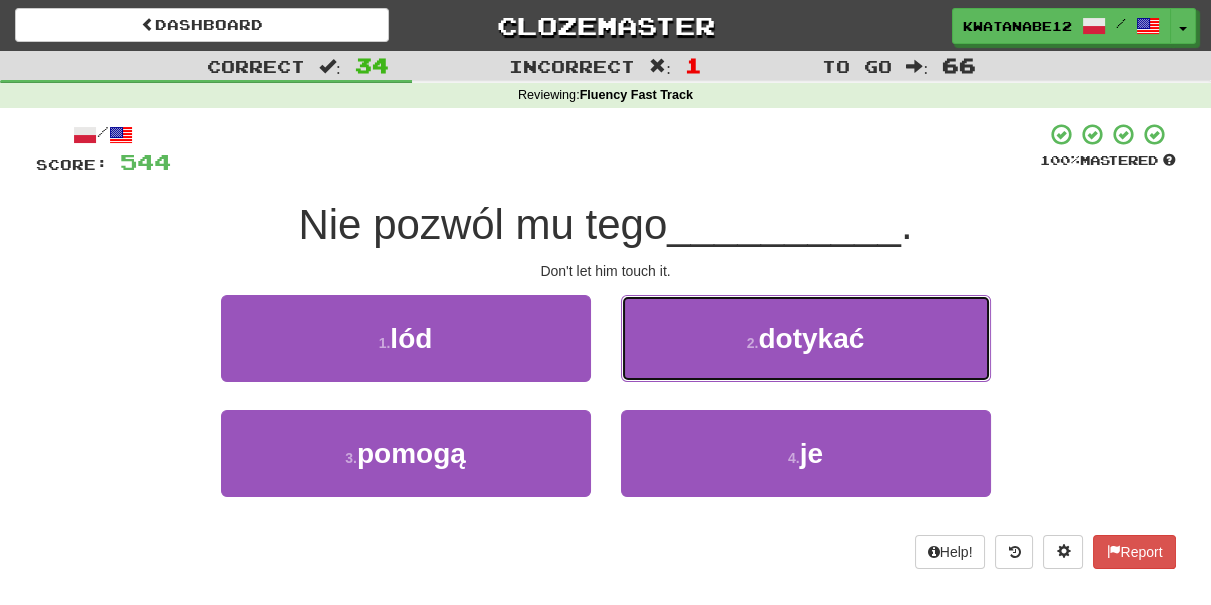 click on "2 .  dotykać" at bounding box center [806, 338] 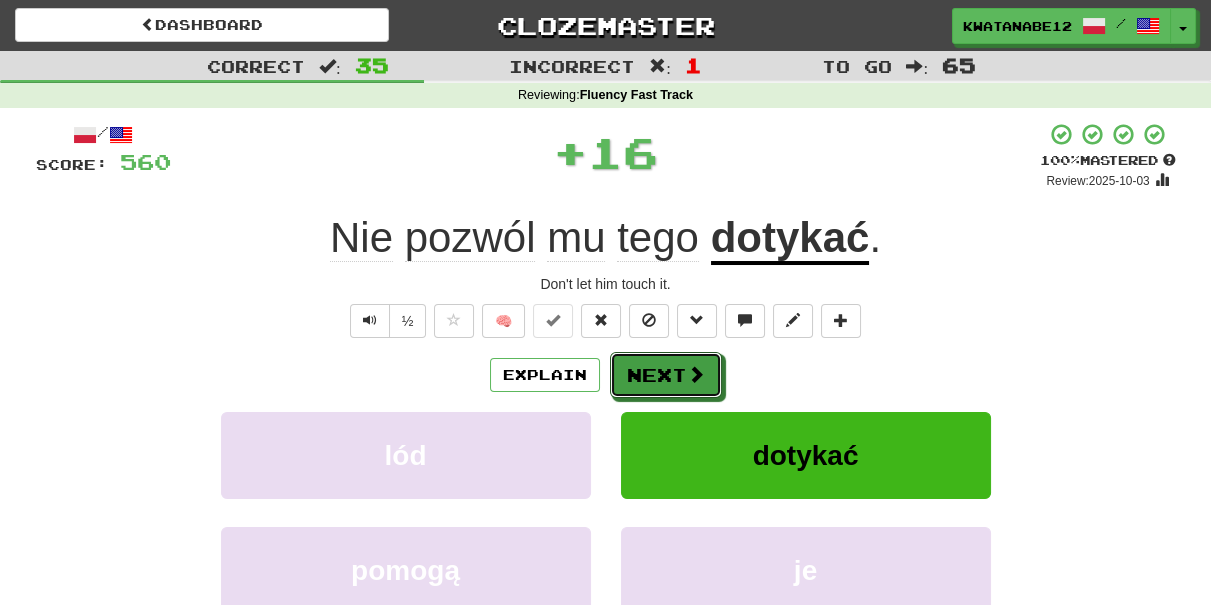 click on "Next" at bounding box center [666, 375] 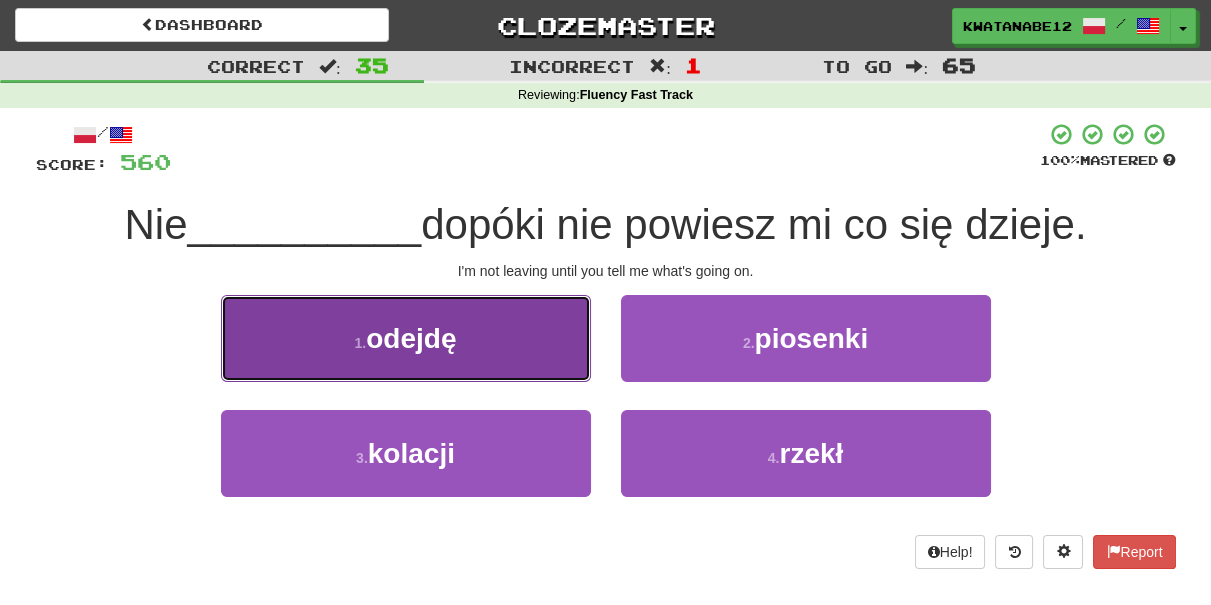 click on "1 .  odejdę" at bounding box center (406, 338) 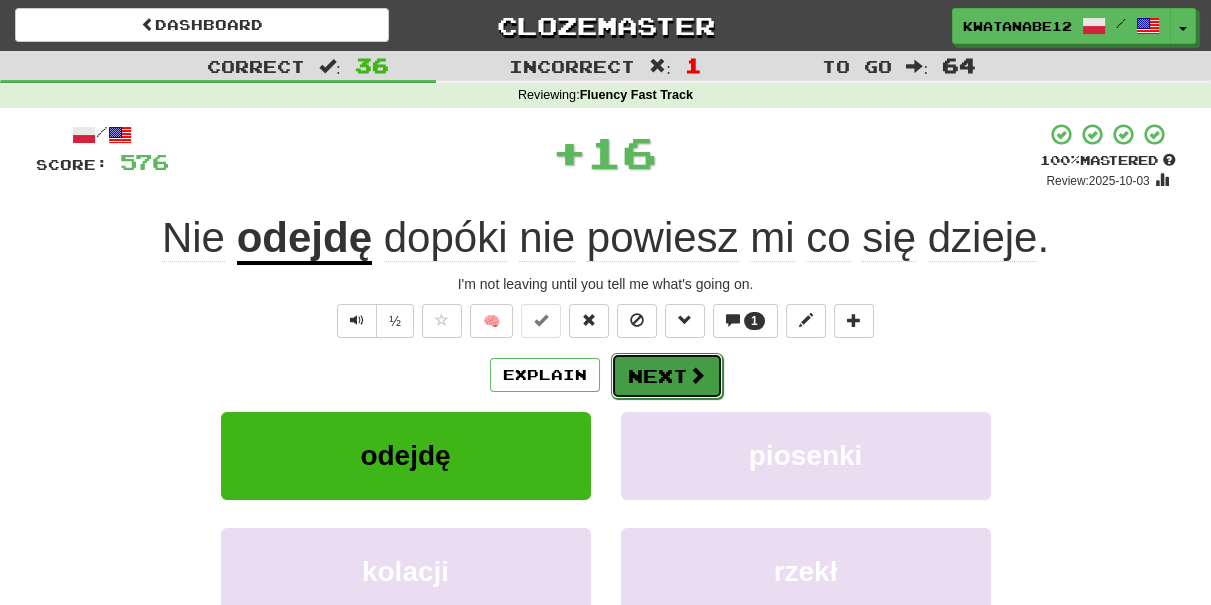 drag, startPoint x: 669, startPoint y: 354, endPoint x: 654, endPoint y: 360, distance: 16.155495 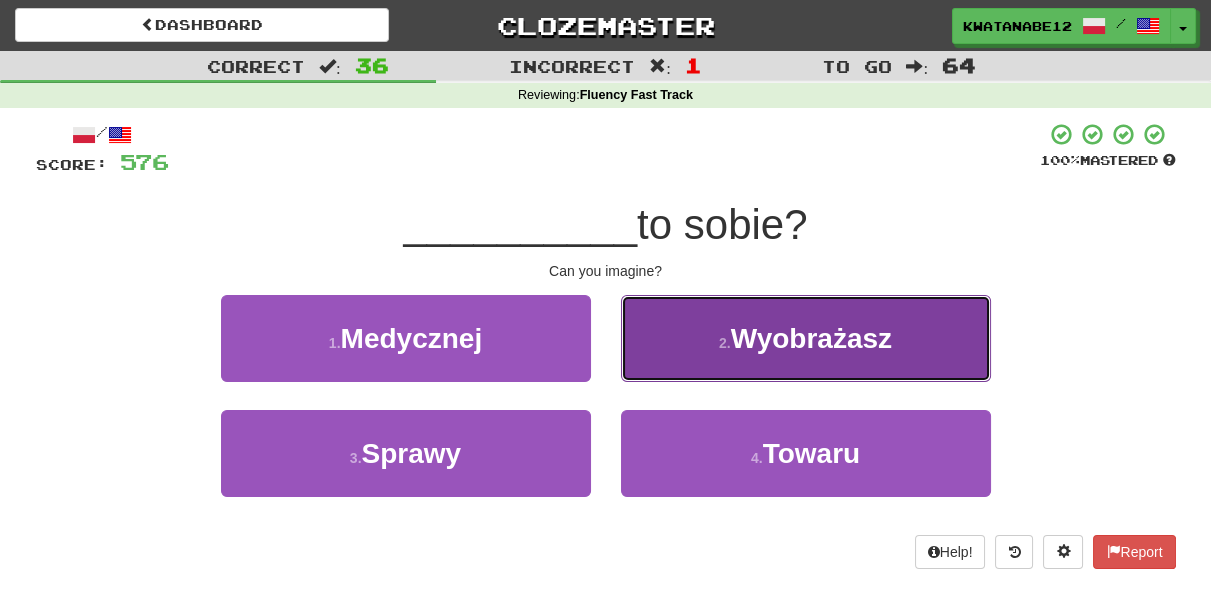 click on "2 .  Wyobrażasz" at bounding box center [806, 338] 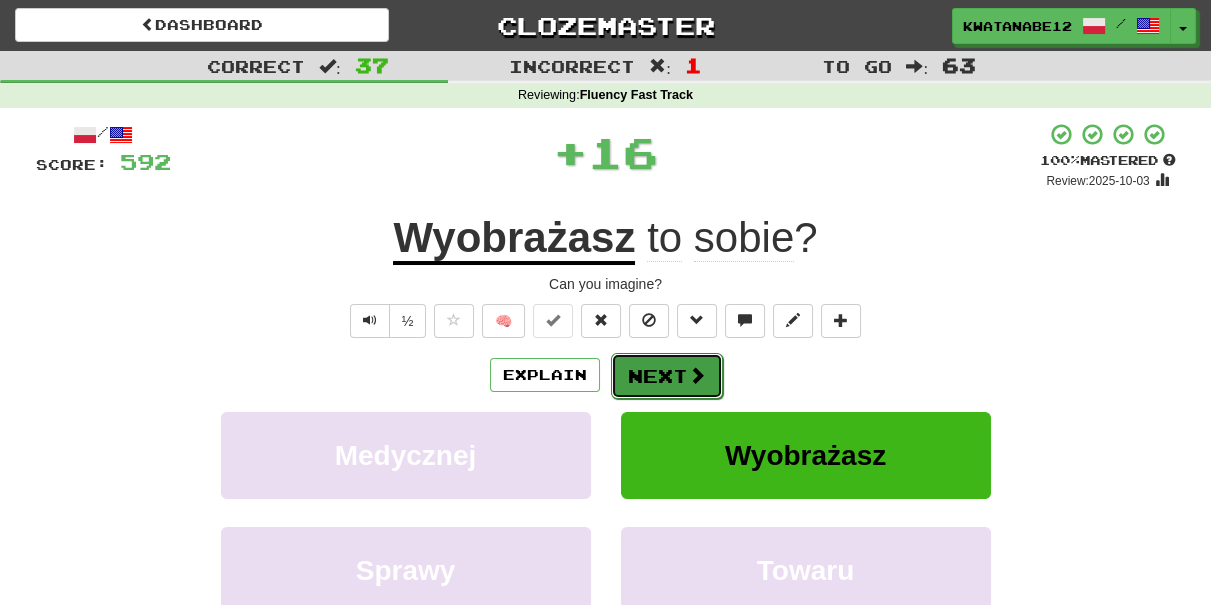 click on "Next" at bounding box center (667, 376) 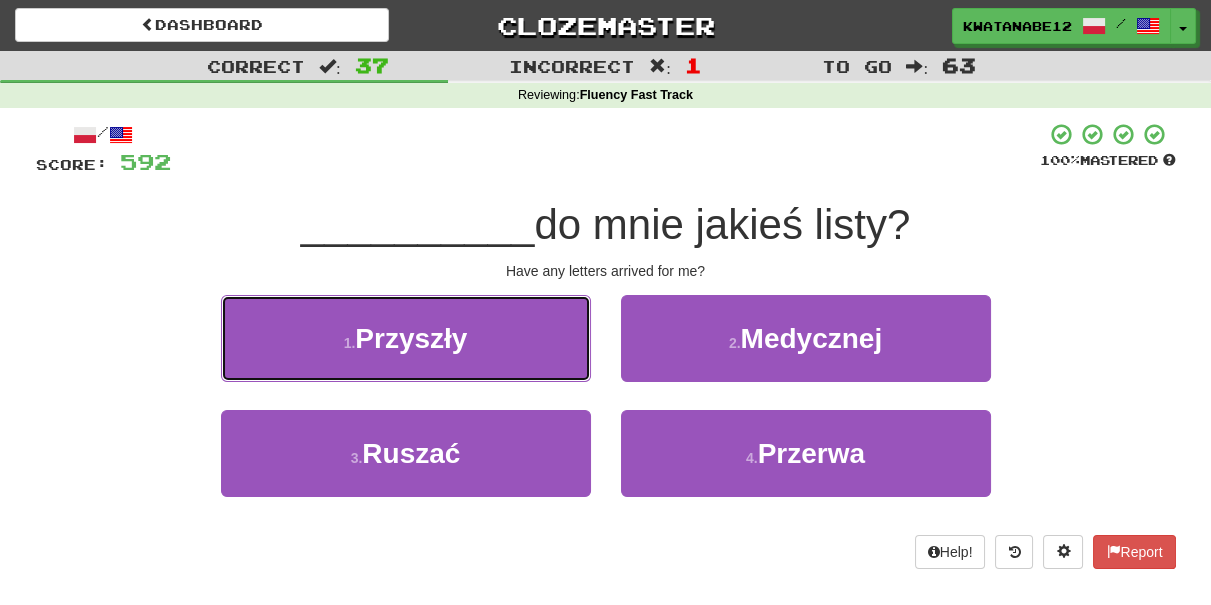 click on "1 .  Przyszły" at bounding box center [406, 338] 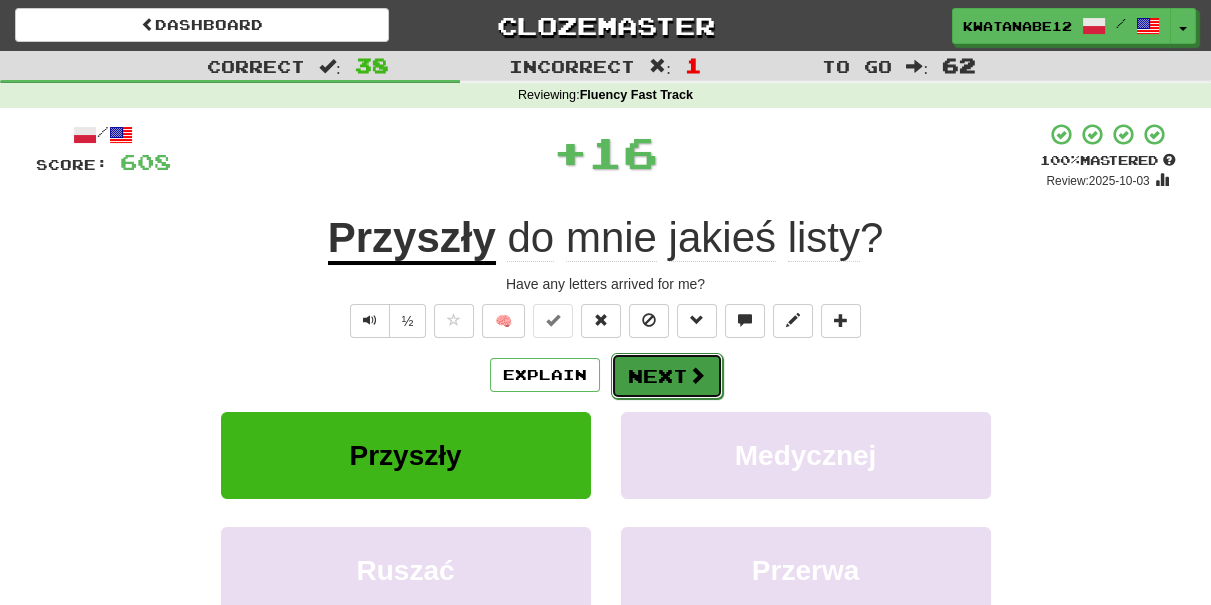 click on "Next" at bounding box center (667, 376) 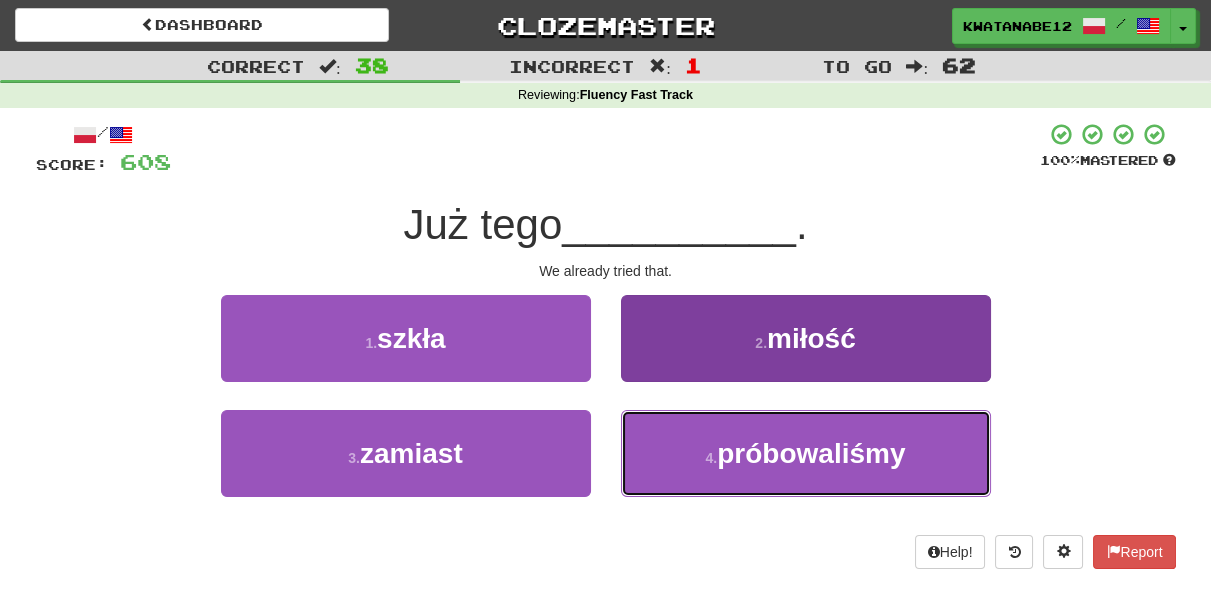 click on "4 .  próbowaliśmy" at bounding box center (806, 453) 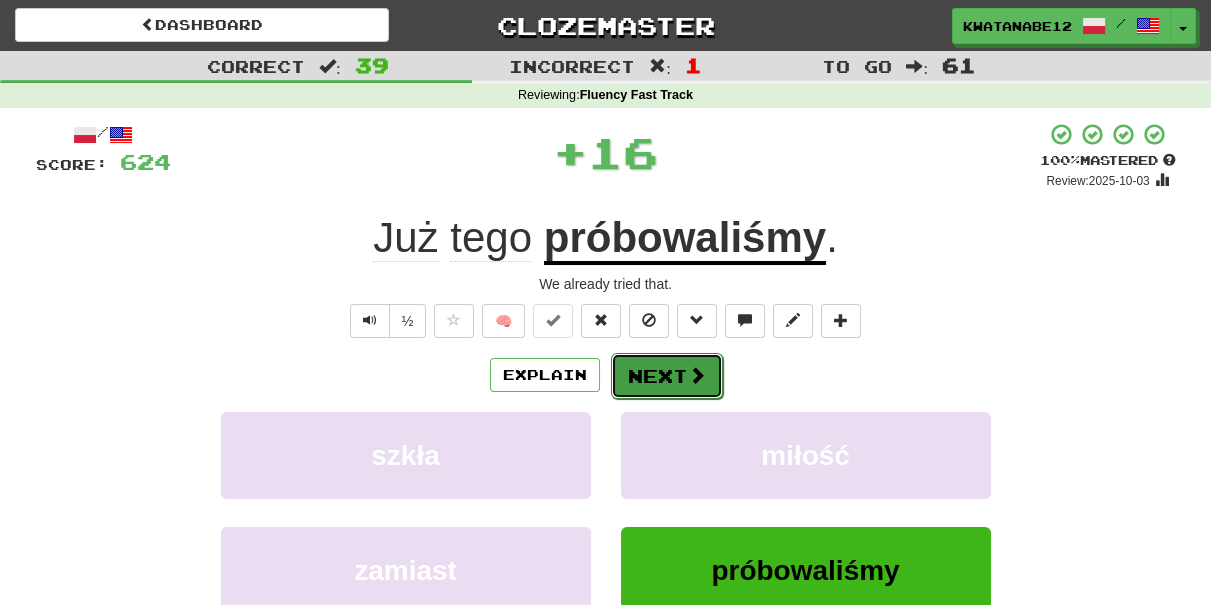 click on "Next" at bounding box center (667, 376) 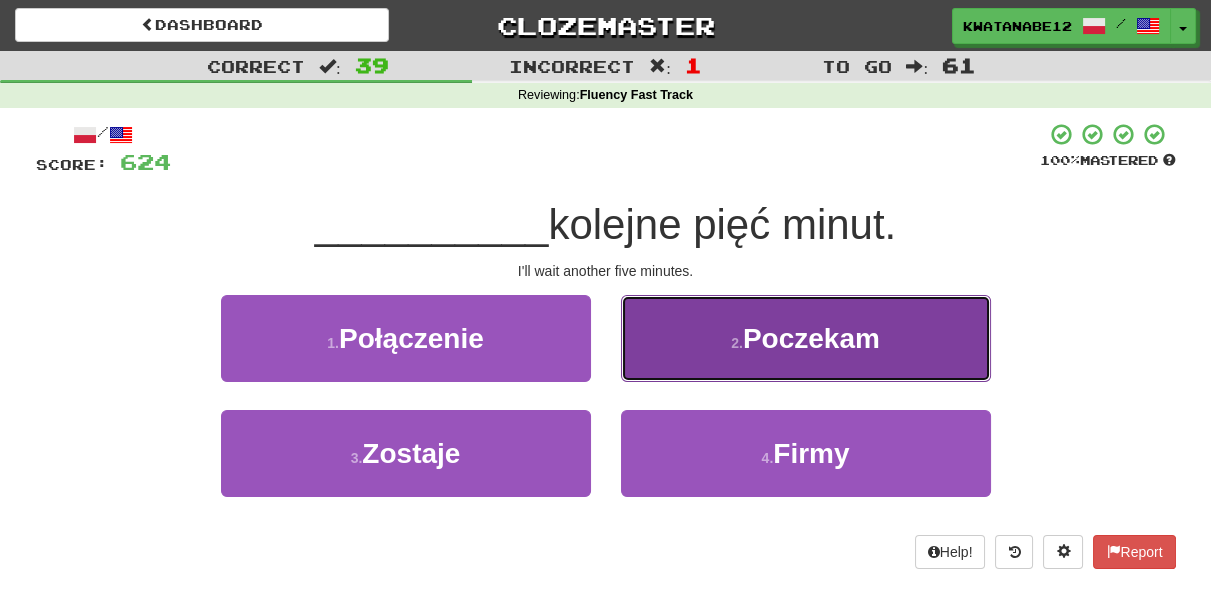 click on "2 .  Poczekam" at bounding box center (806, 338) 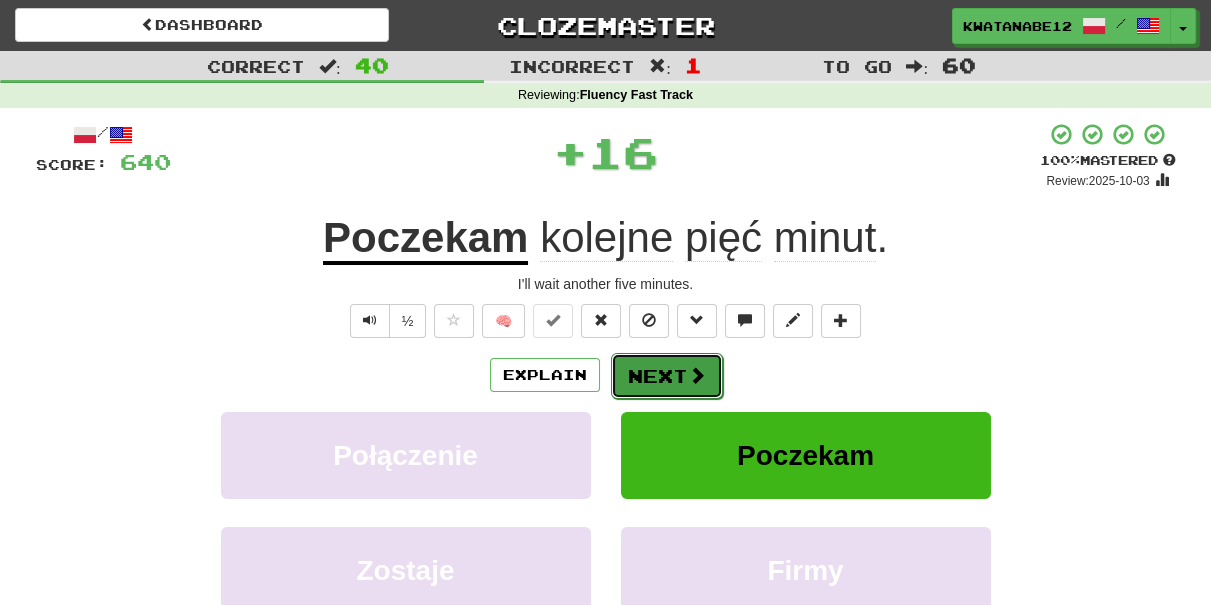 click on "Next" at bounding box center [667, 376] 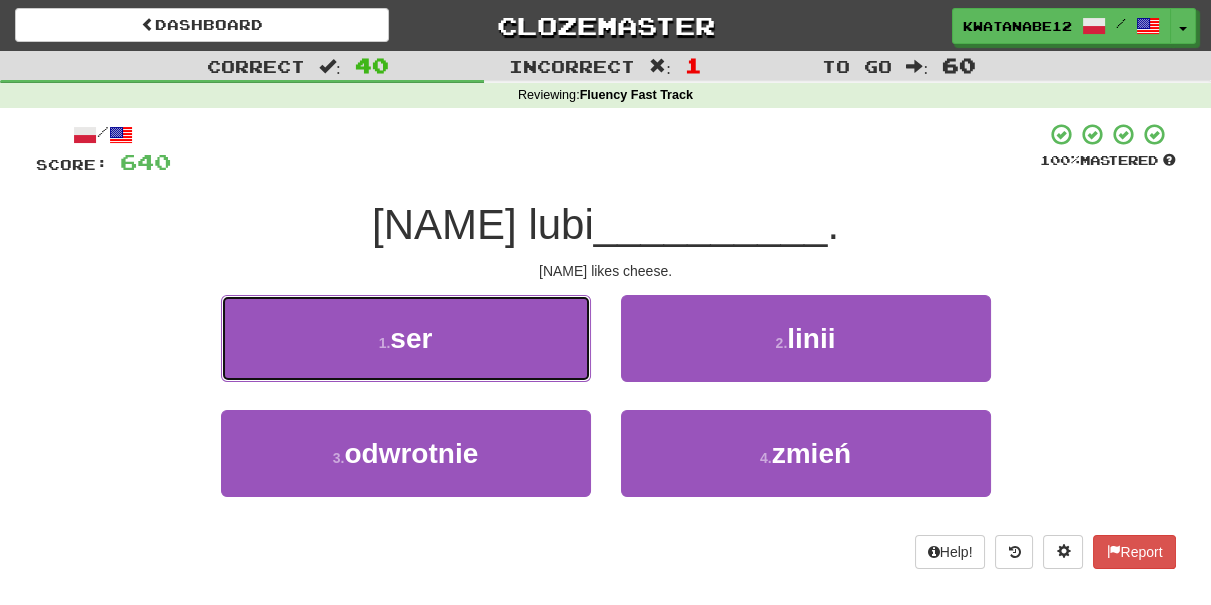 drag, startPoint x: 498, startPoint y: 343, endPoint x: 530, endPoint y: 347, distance: 32.24903 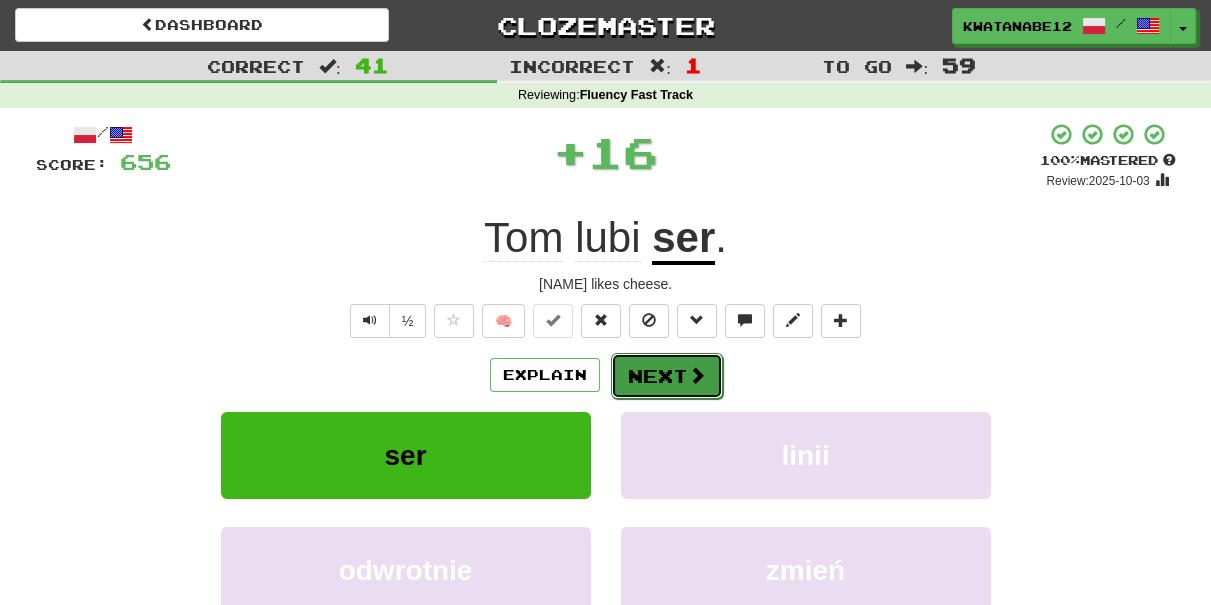 click on "Next" at bounding box center (667, 376) 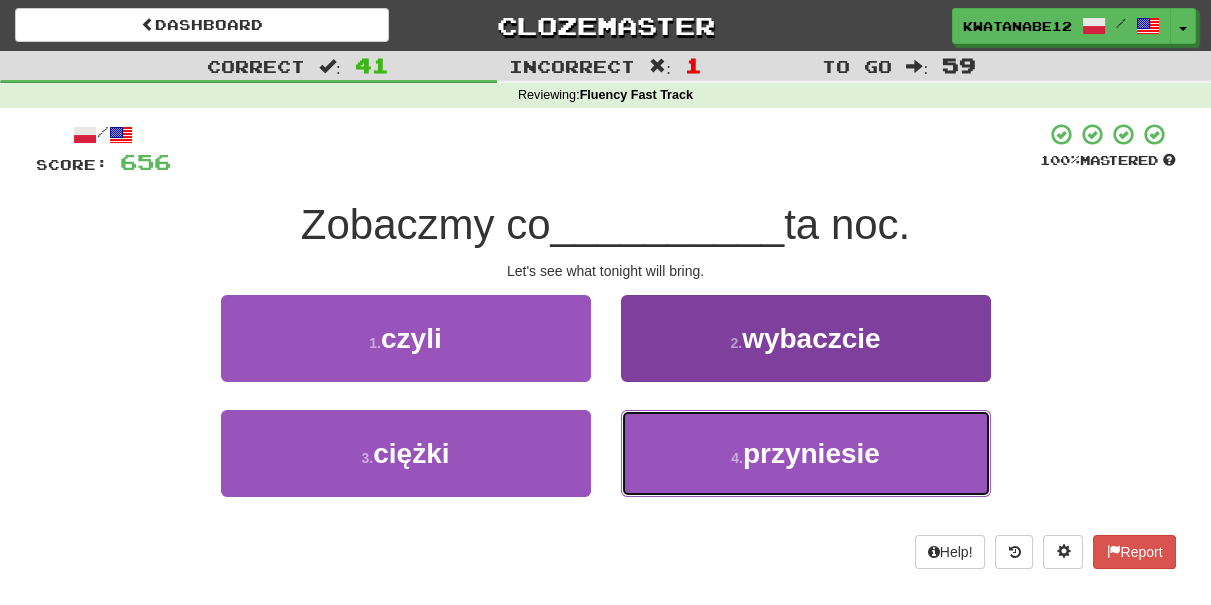 click on "4 .  przyniesie" at bounding box center [806, 453] 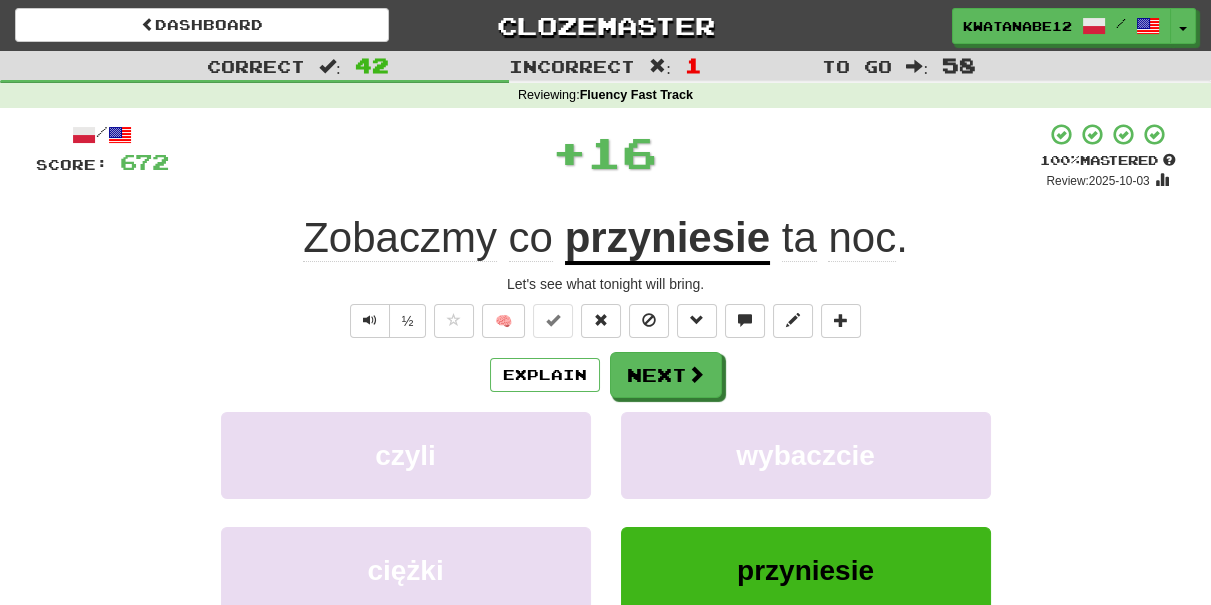 click on "Explain Next czyli wybaczcie ciężki przyniesie Learn more: czyli wybaczcie ciężki przyniesie" at bounding box center [606, 512] 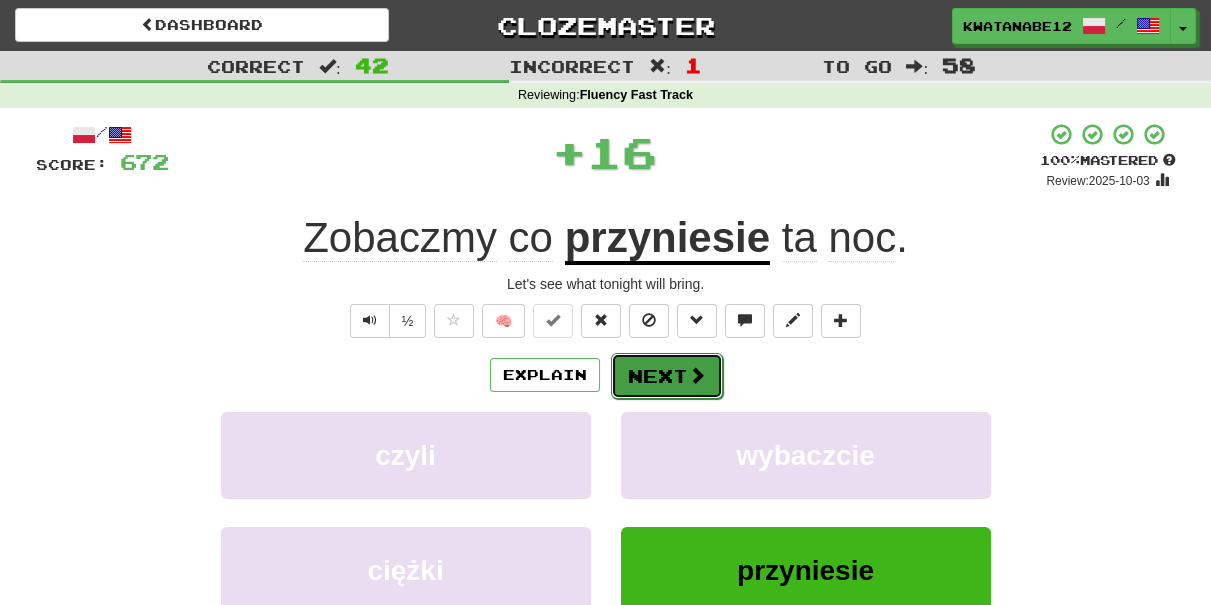 click on "Next" at bounding box center [667, 376] 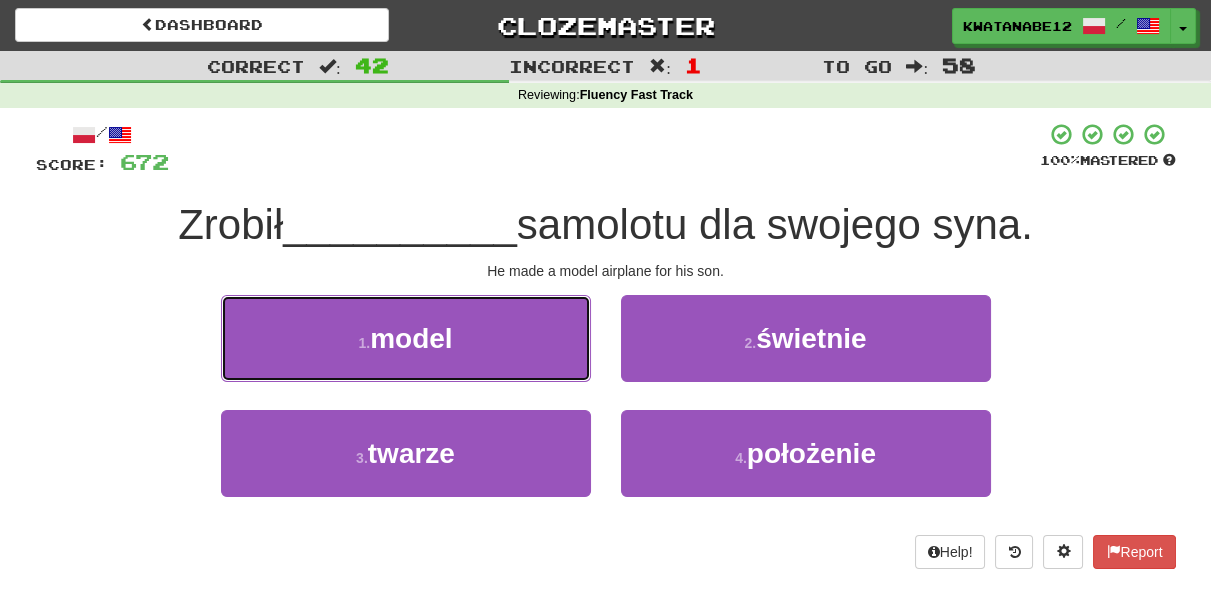 drag, startPoint x: 575, startPoint y: 346, endPoint x: 600, endPoint y: 349, distance: 25.179358 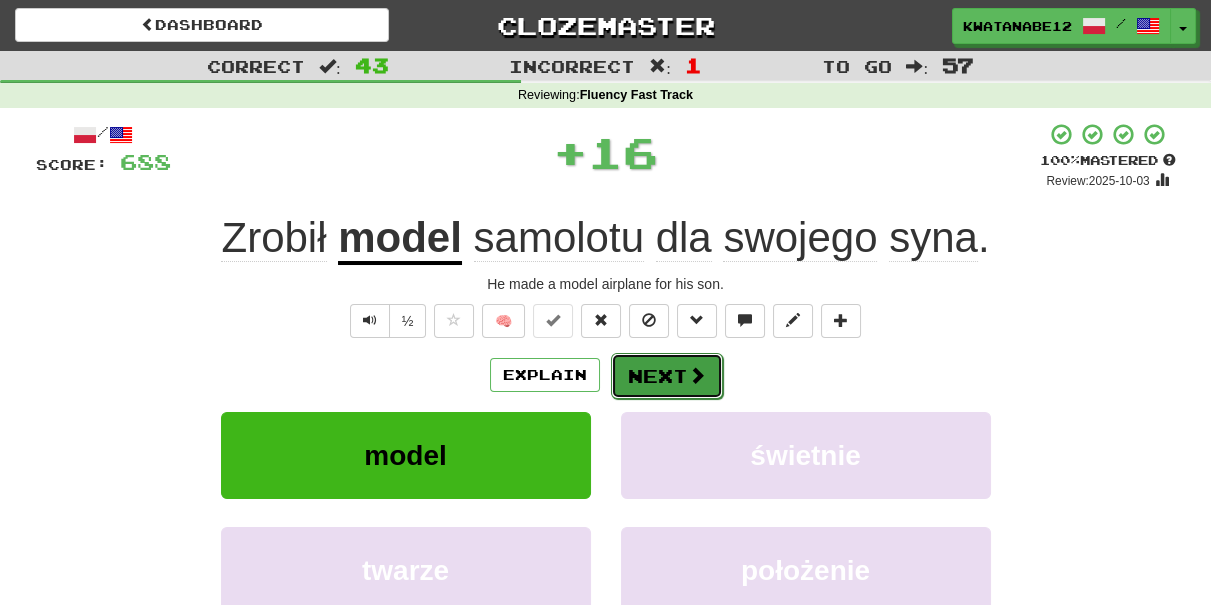 click on "Next" at bounding box center [667, 376] 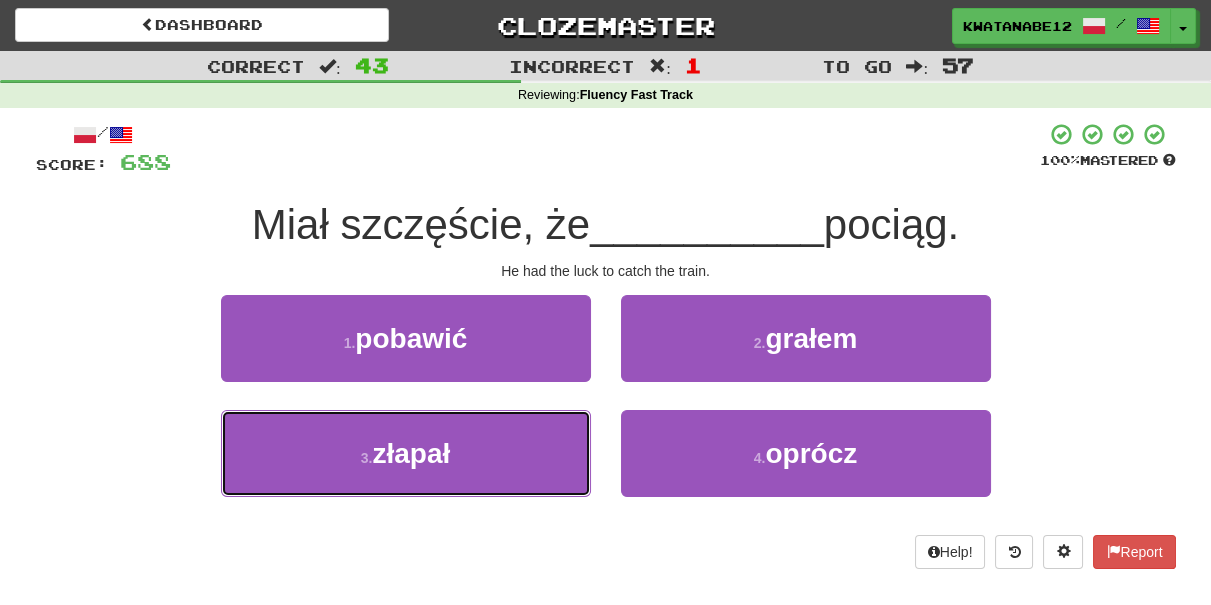drag, startPoint x: 504, startPoint y: 460, endPoint x: 600, endPoint y: 423, distance: 102.88343 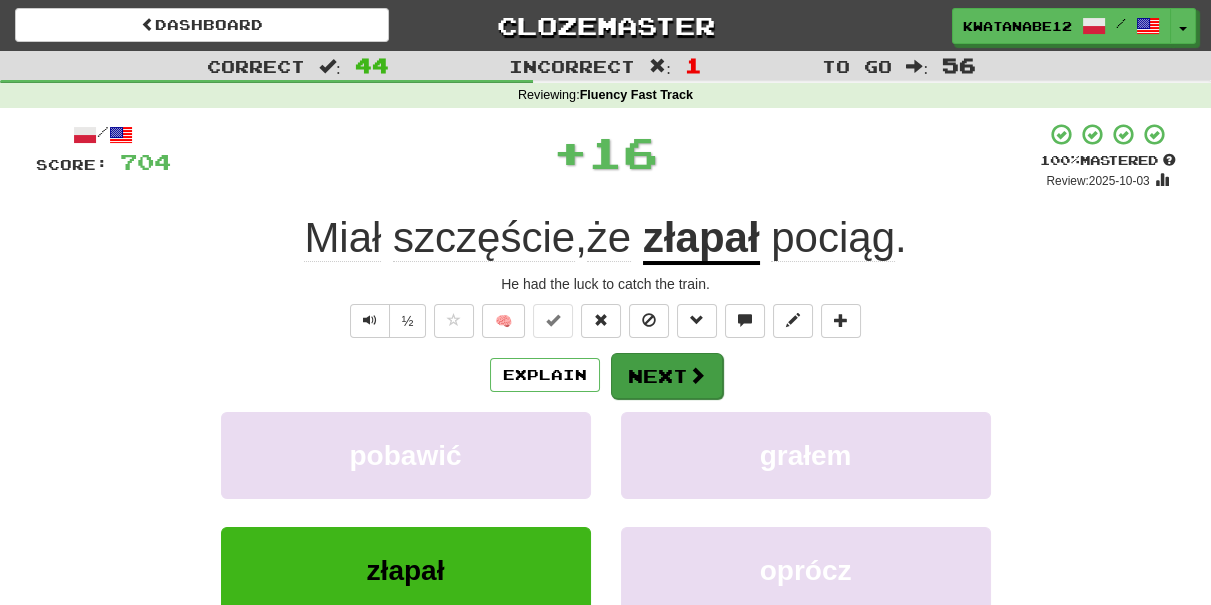 click on "Explain Next pobawić grałem złapał oprócz Learn more: pobawić grałem złapał oprócz" at bounding box center (606, 512) 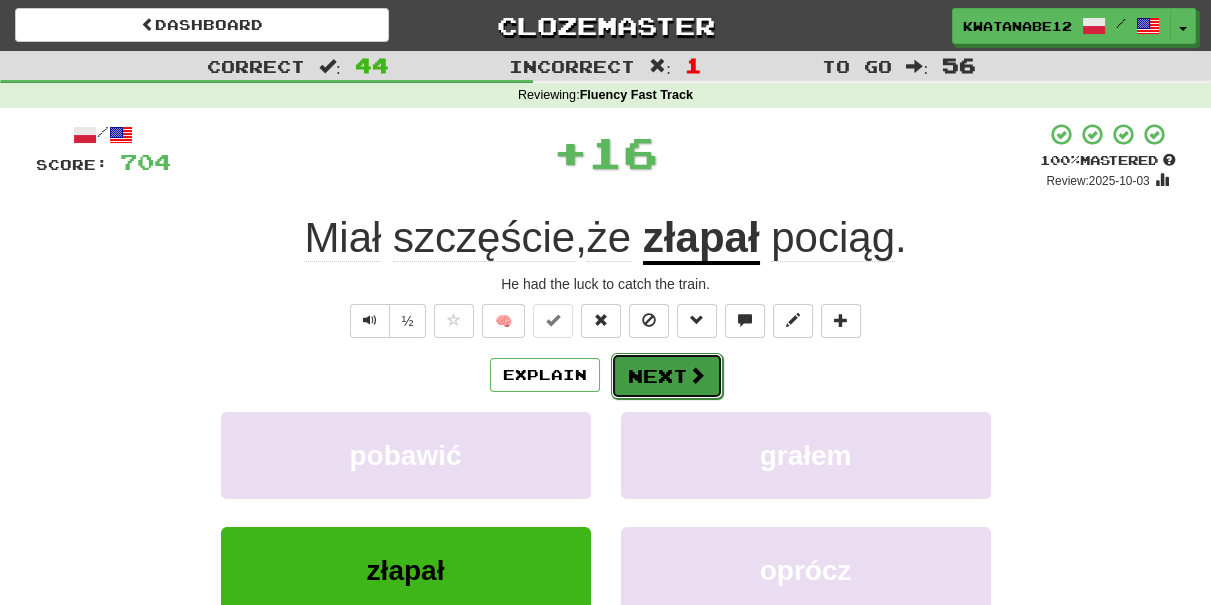 click on "Next" at bounding box center (667, 376) 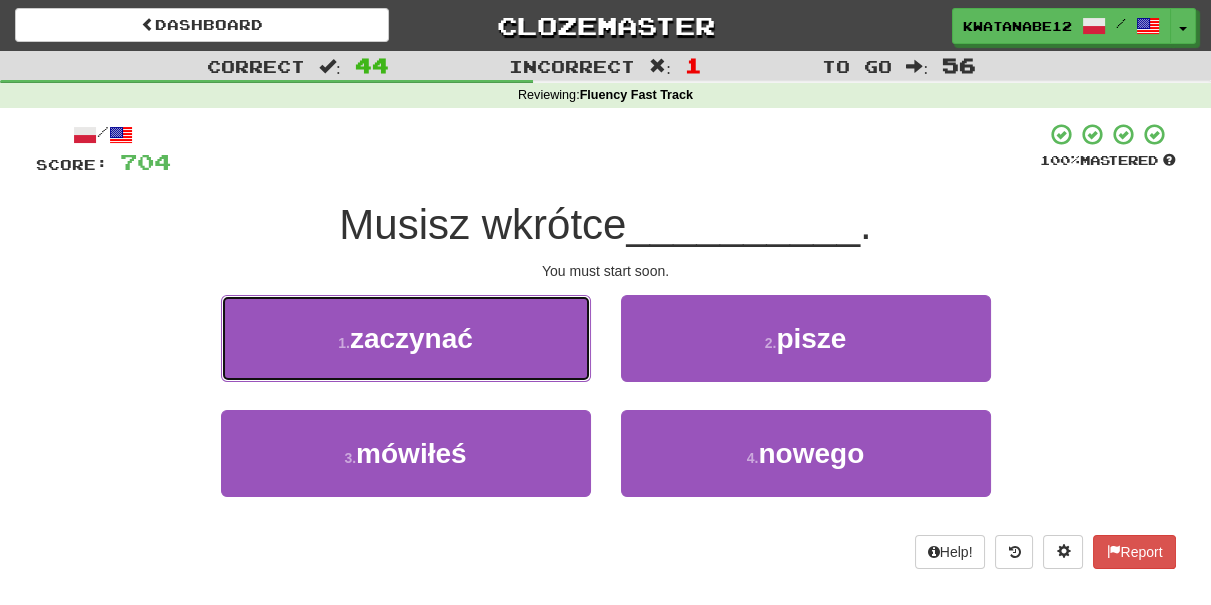 drag, startPoint x: 536, startPoint y: 343, endPoint x: 574, endPoint y: 343, distance: 38 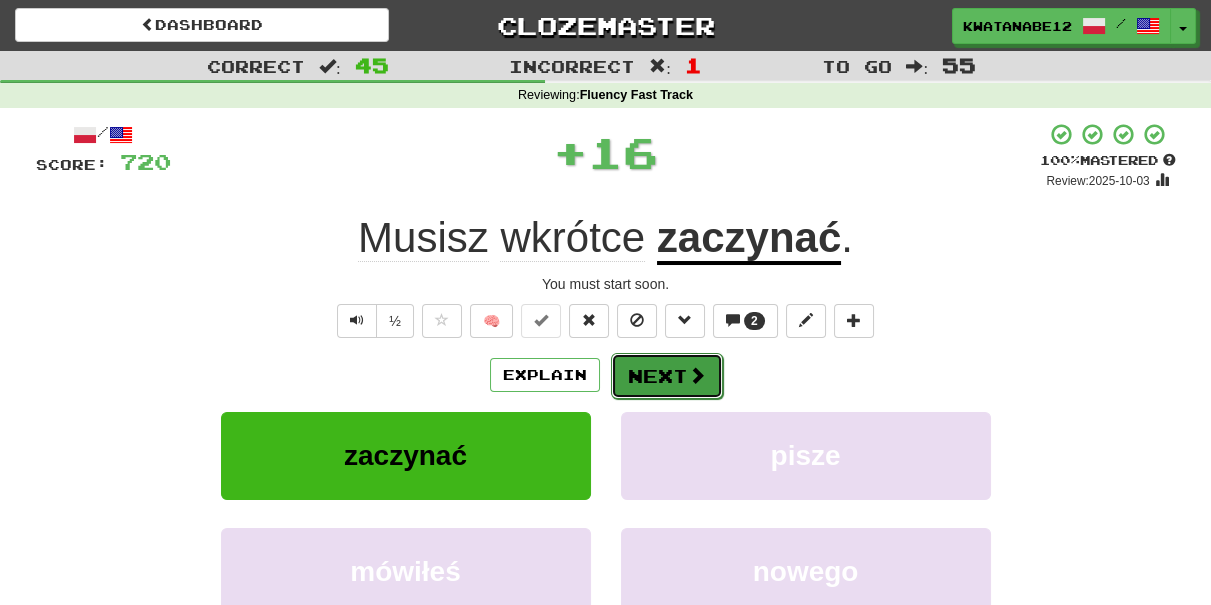 click on "Next" at bounding box center [667, 376] 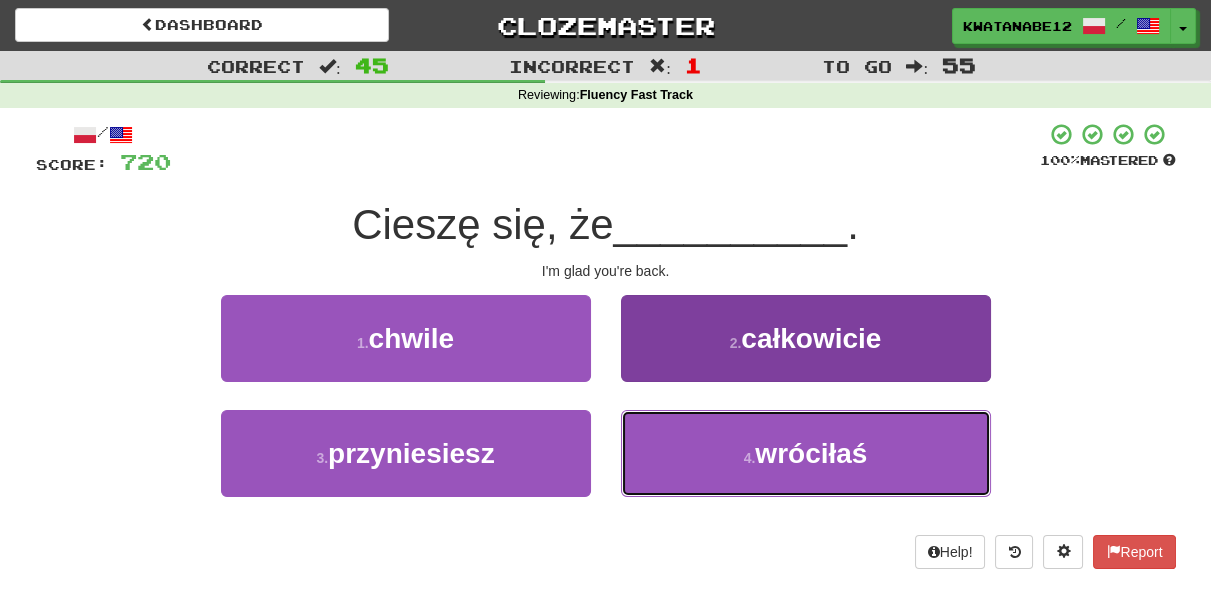 click on "4 .  wróciłaś" at bounding box center [806, 453] 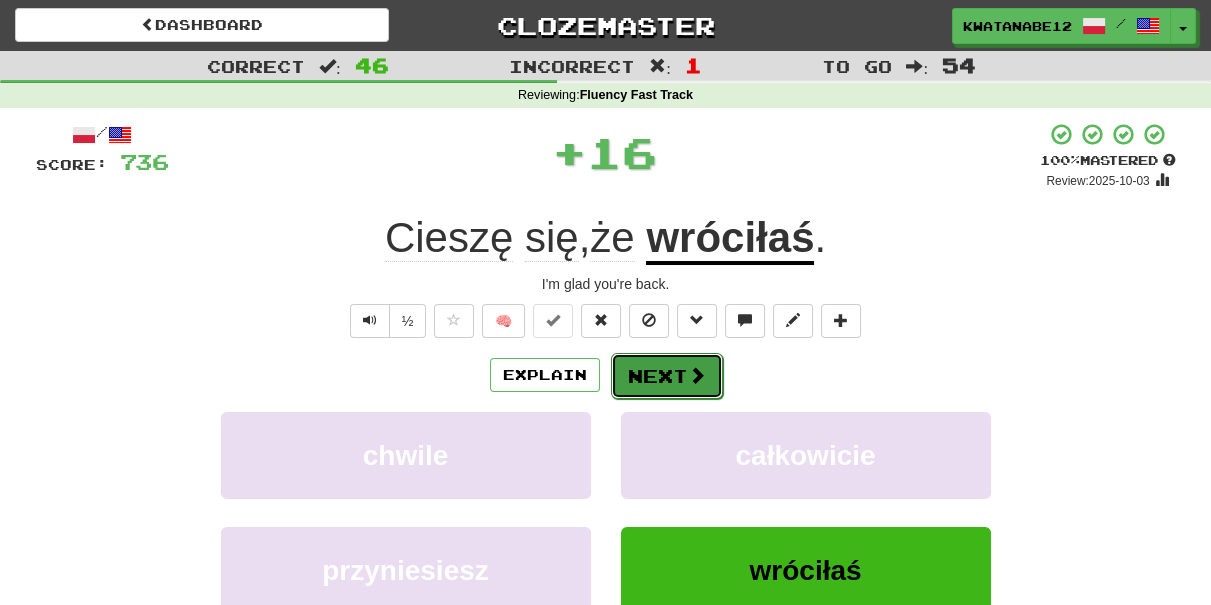 click on "Next" at bounding box center (667, 376) 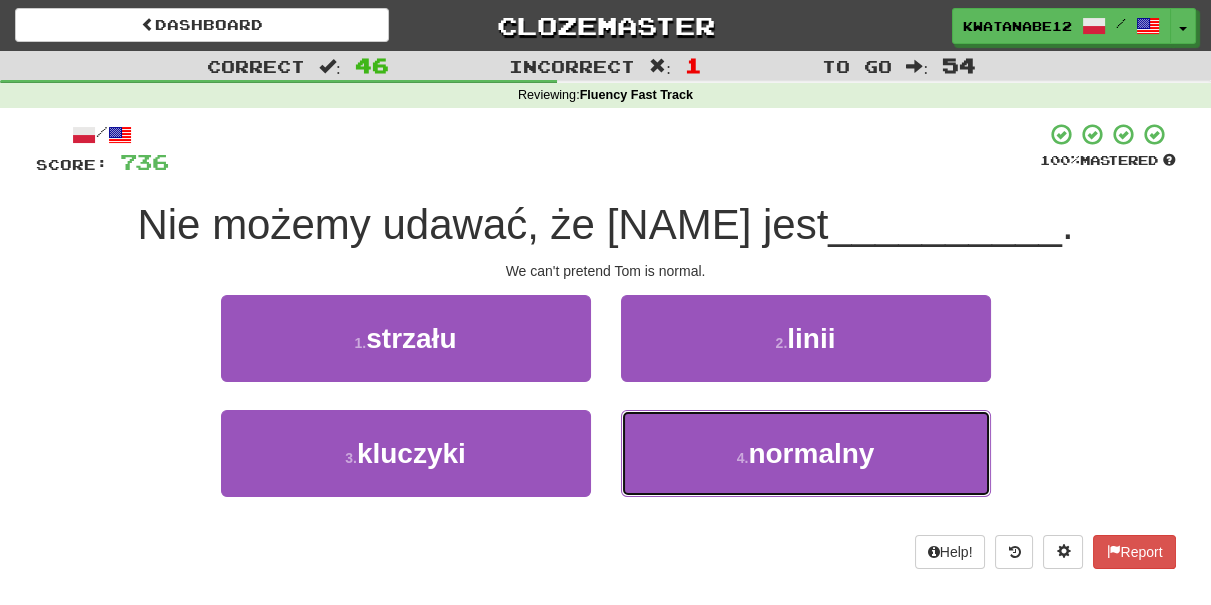drag, startPoint x: 653, startPoint y: 434, endPoint x: 648, endPoint y: 404, distance: 30.413813 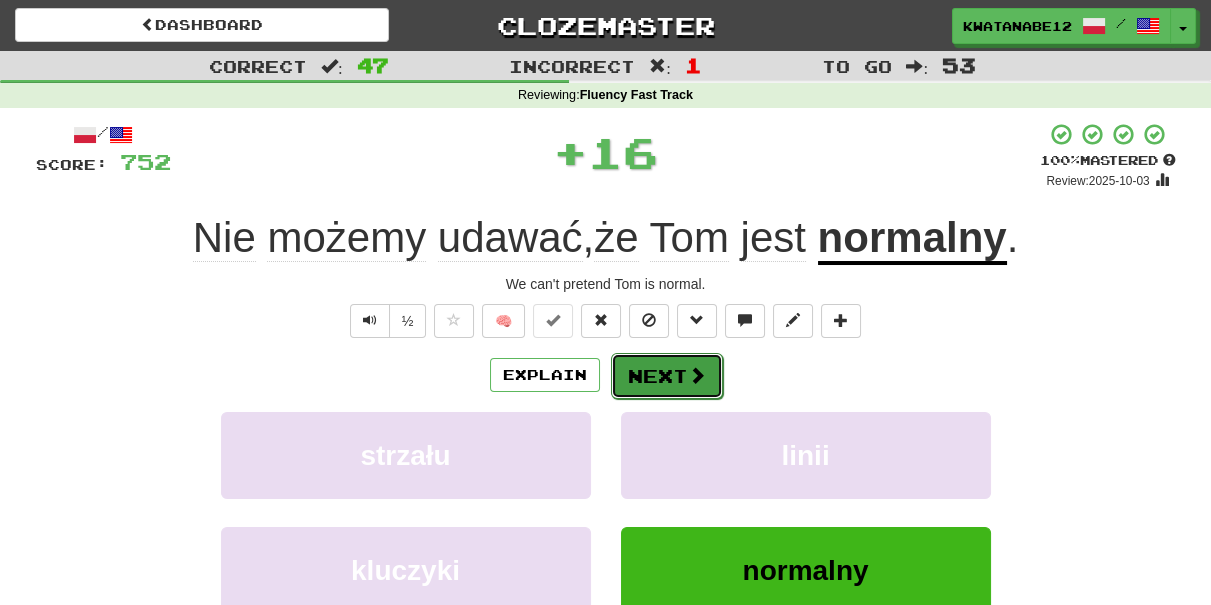 click on "Next" at bounding box center [667, 376] 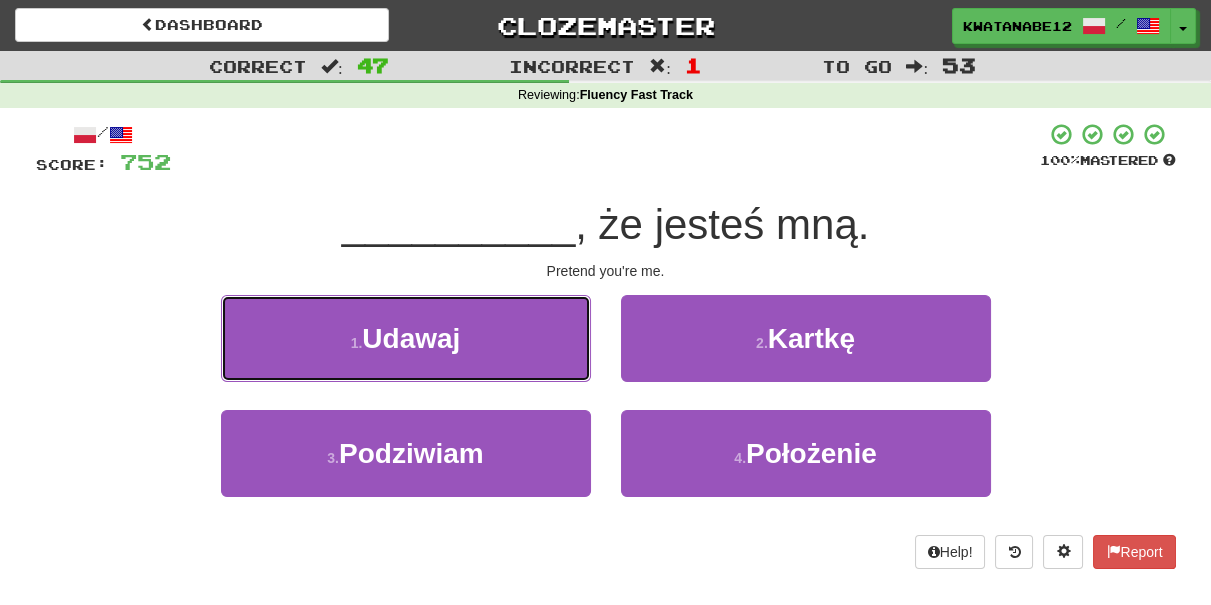 drag, startPoint x: 528, startPoint y: 343, endPoint x: 546, endPoint y: 347, distance: 18.439089 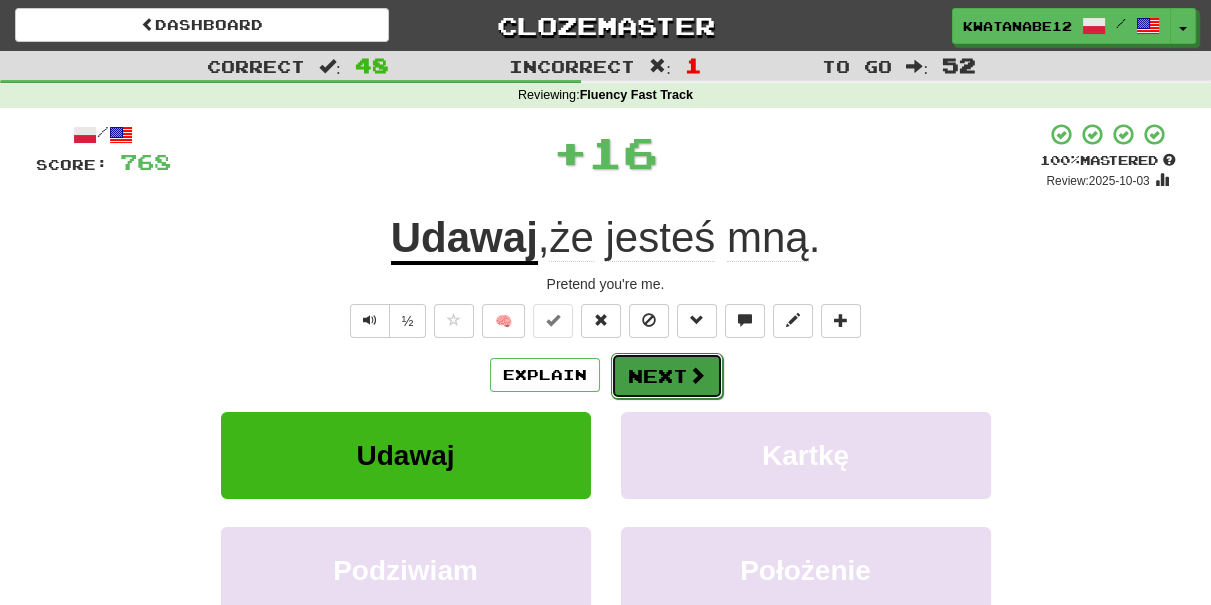 click on "Next" at bounding box center (667, 376) 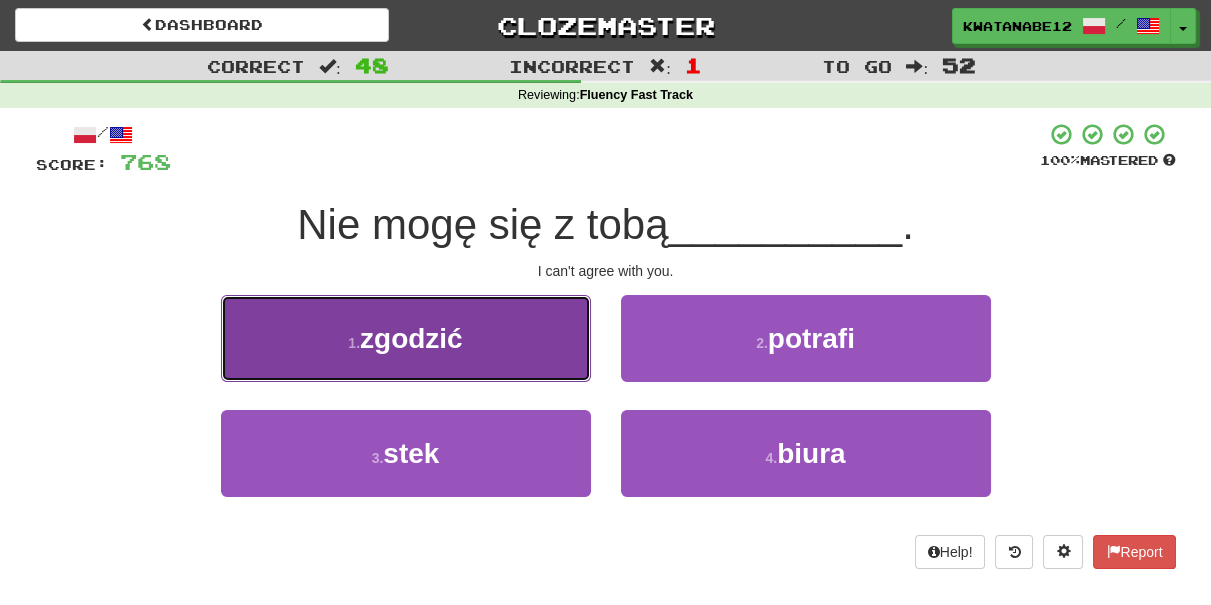 drag, startPoint x: 550, startPoint y: 367, endPoint x: 541, endPoint y: 361, distance: 10.816654 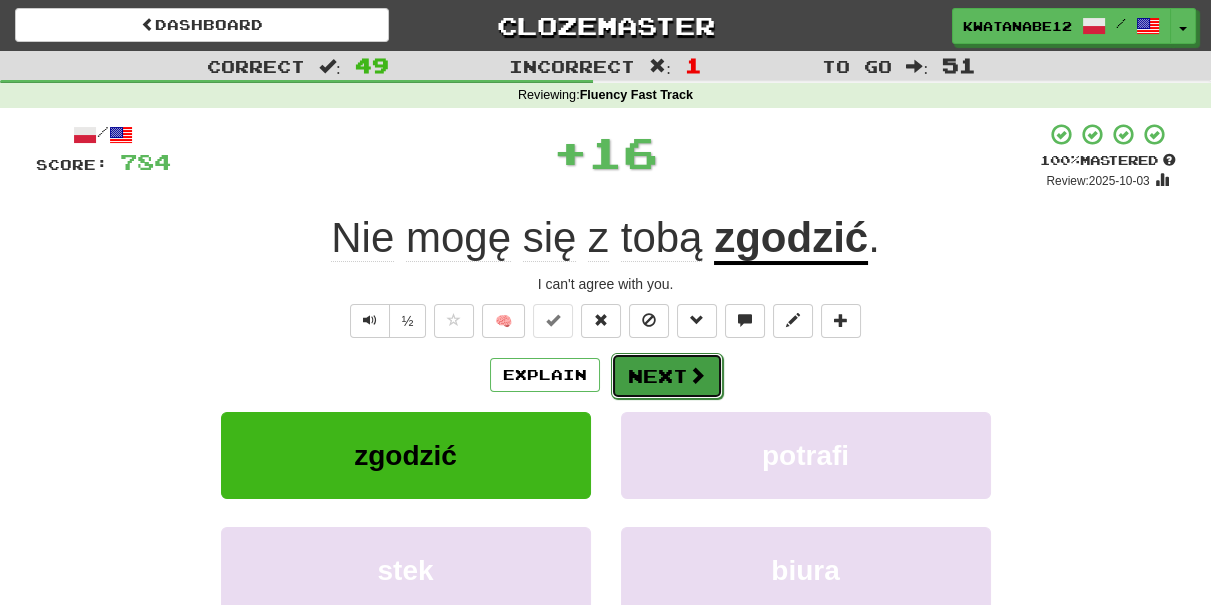 click on "Next" at bounding box center (667, 376) 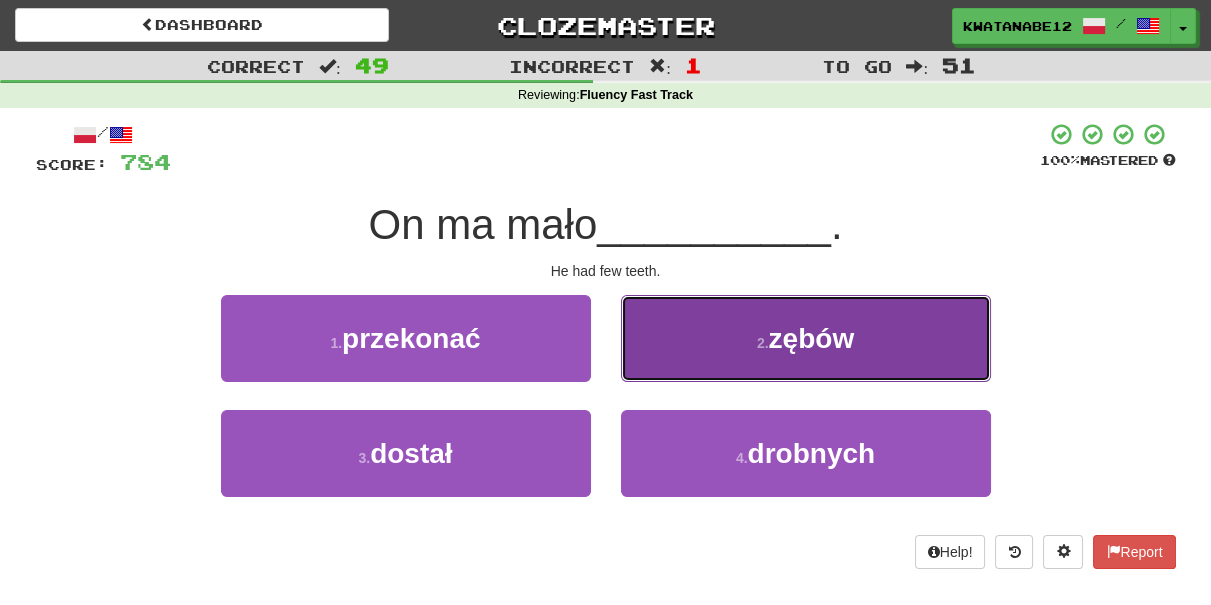 click on "2 .  zębów" at bounding box center (806, 338) 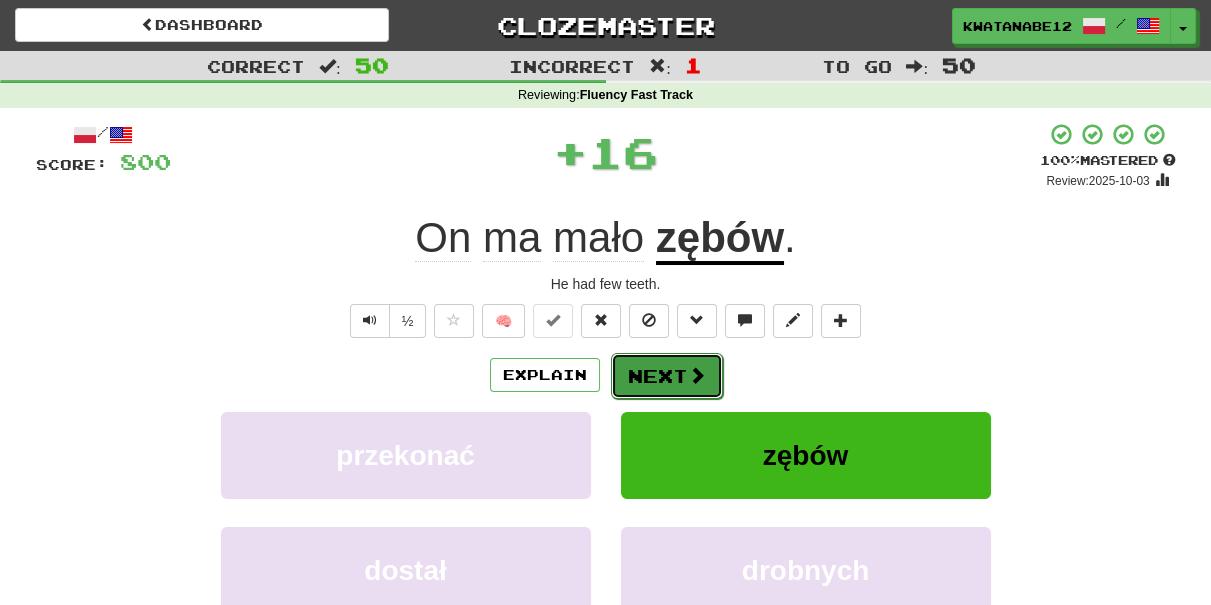 click on "Next" at bounding box center [667, 376] 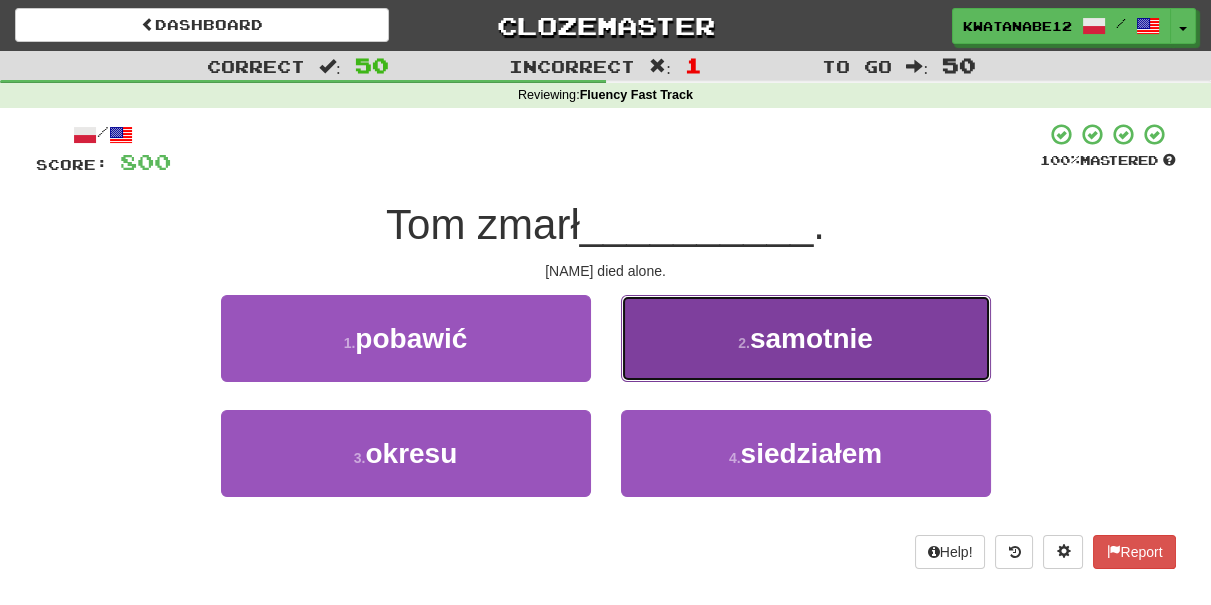 click on "2 .  samotnie" at bounding box center [806, 338] 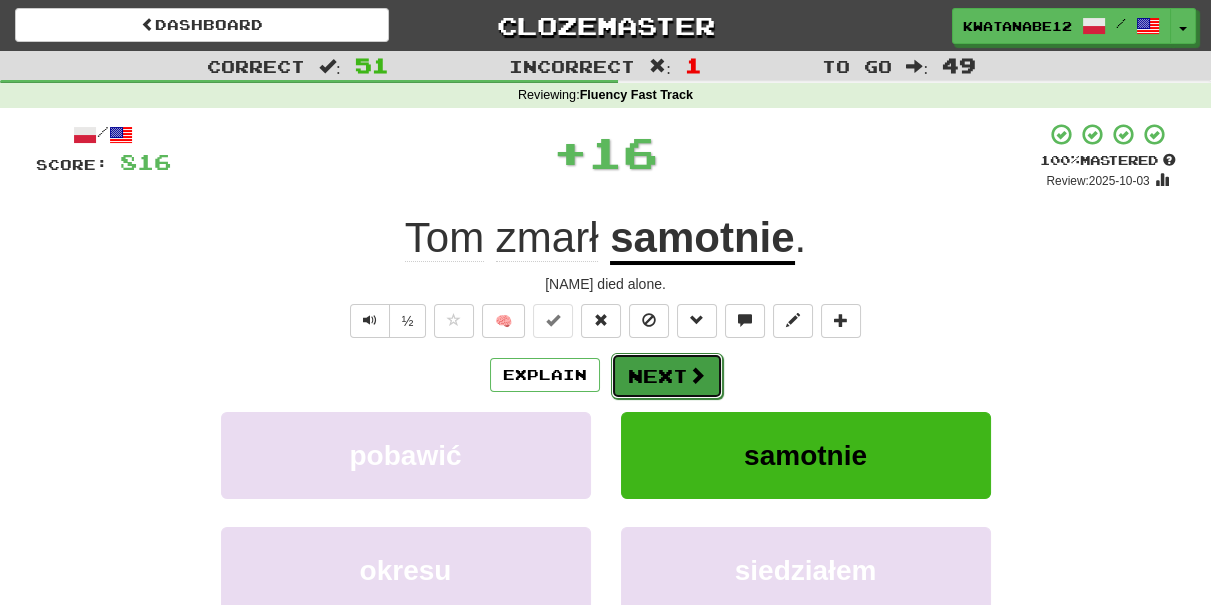 click on "Next" at bounding box center [667, 376] 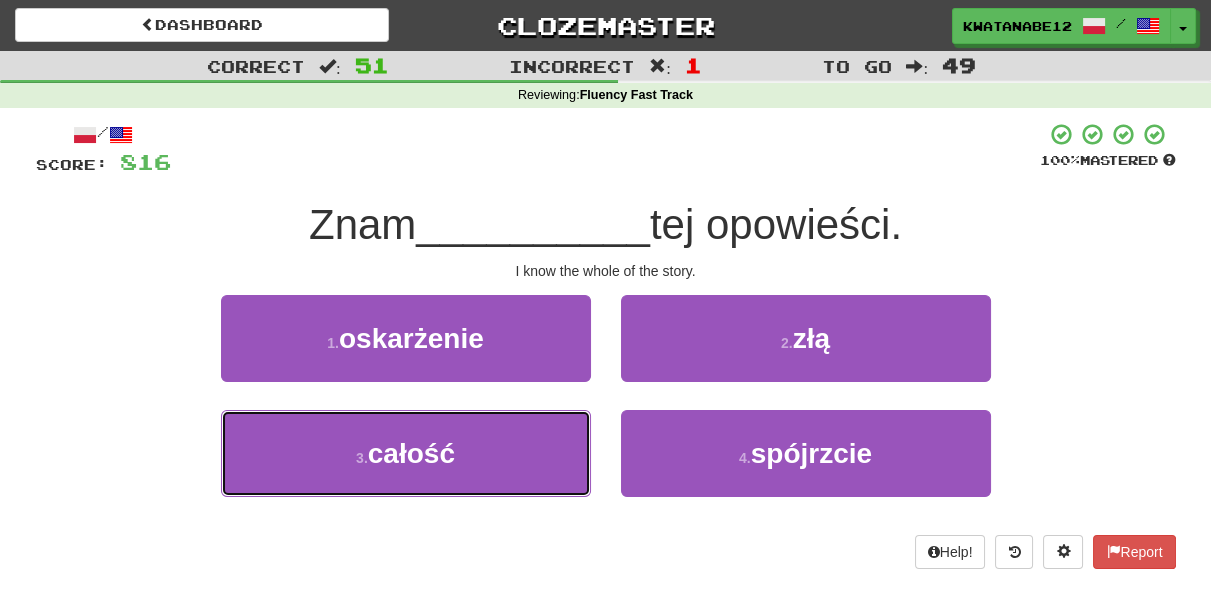 drag, startPoint x: 517, startPoint y: 432, endPoint x: 618, endPoint y: 401, distance: 105.65037 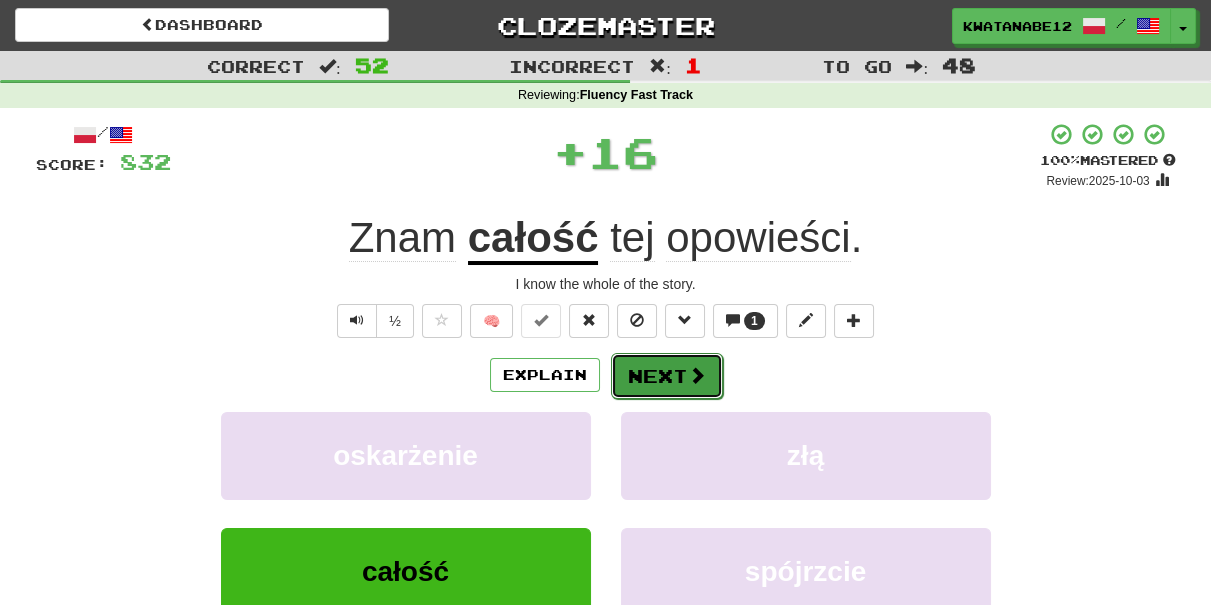 click on "Next" at bounding box center (667, 376) 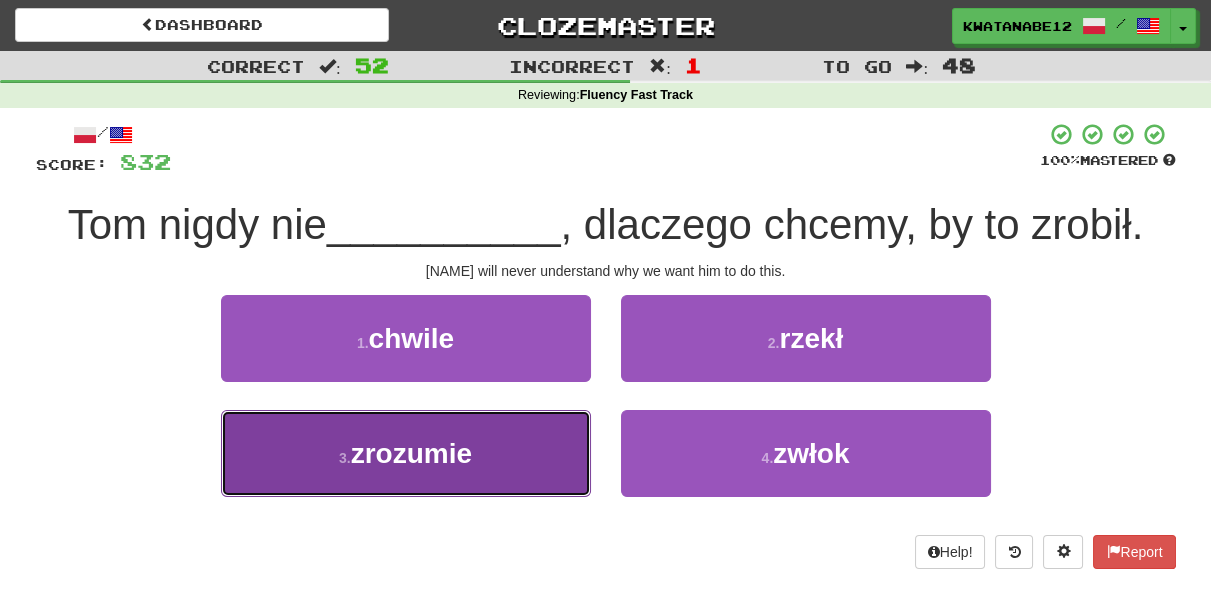 click on "3 .  zrozumie" at bounding box center [406, 453] 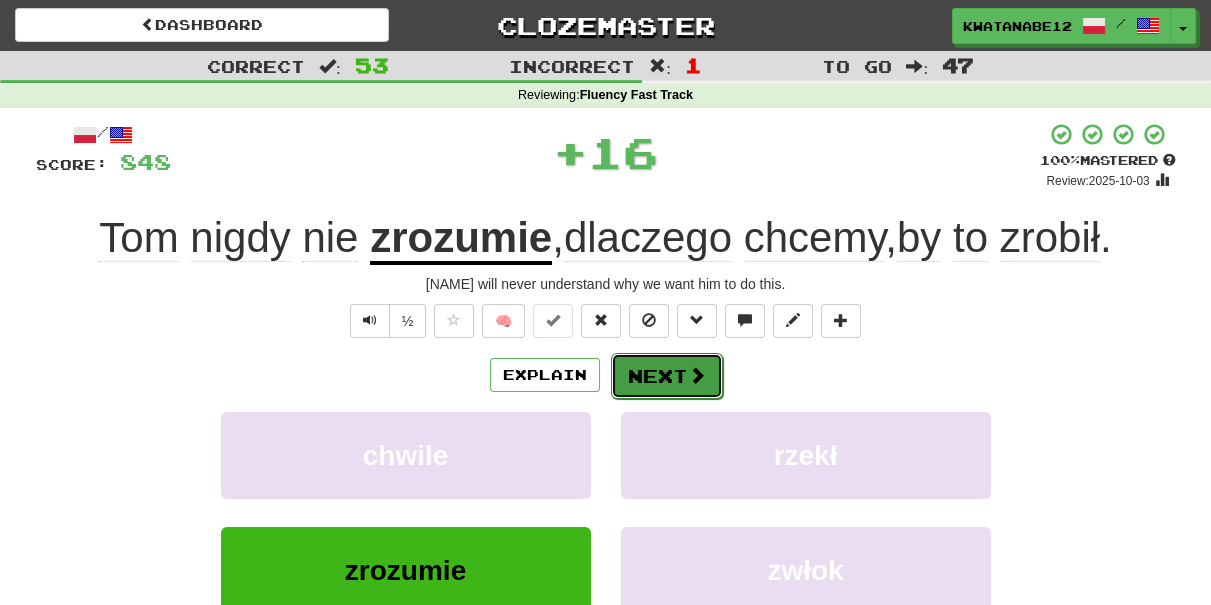 click on "Next" at bounding box center [667, 376] 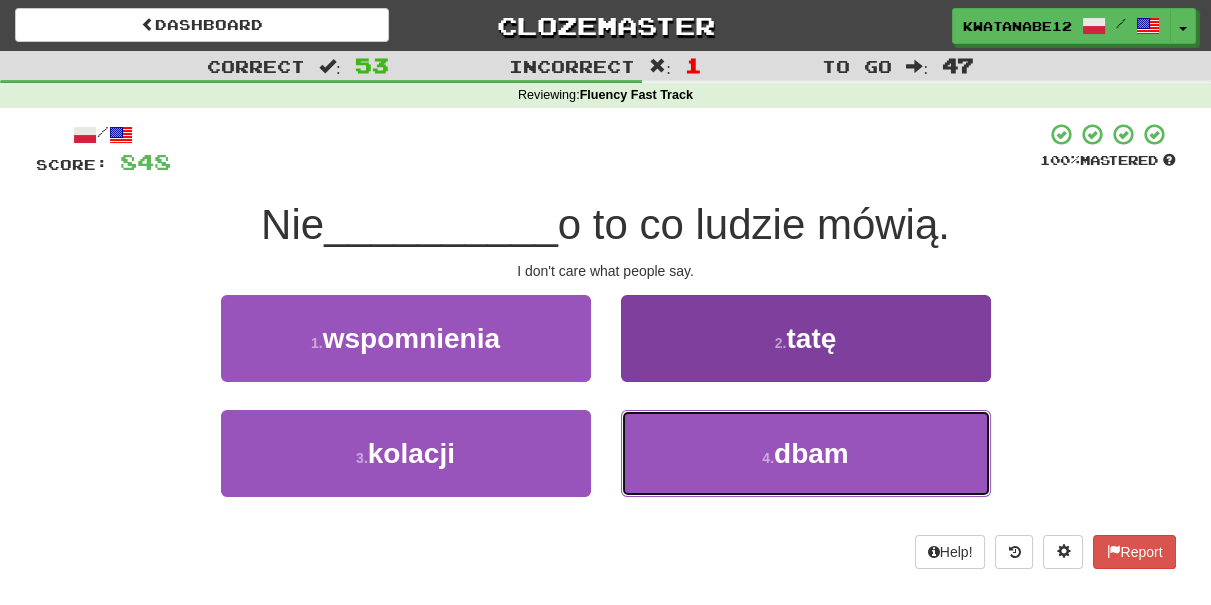 click on "4 .  dbam" at bounding box center (806, 453) 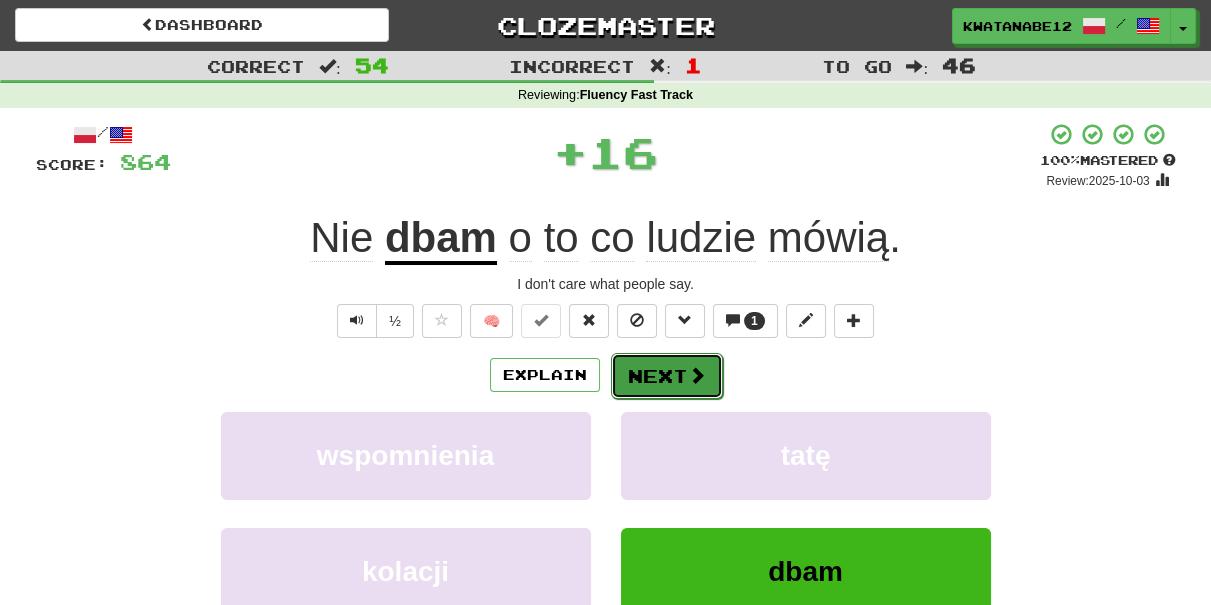 click on "Next" at bounding box center (667, 376) 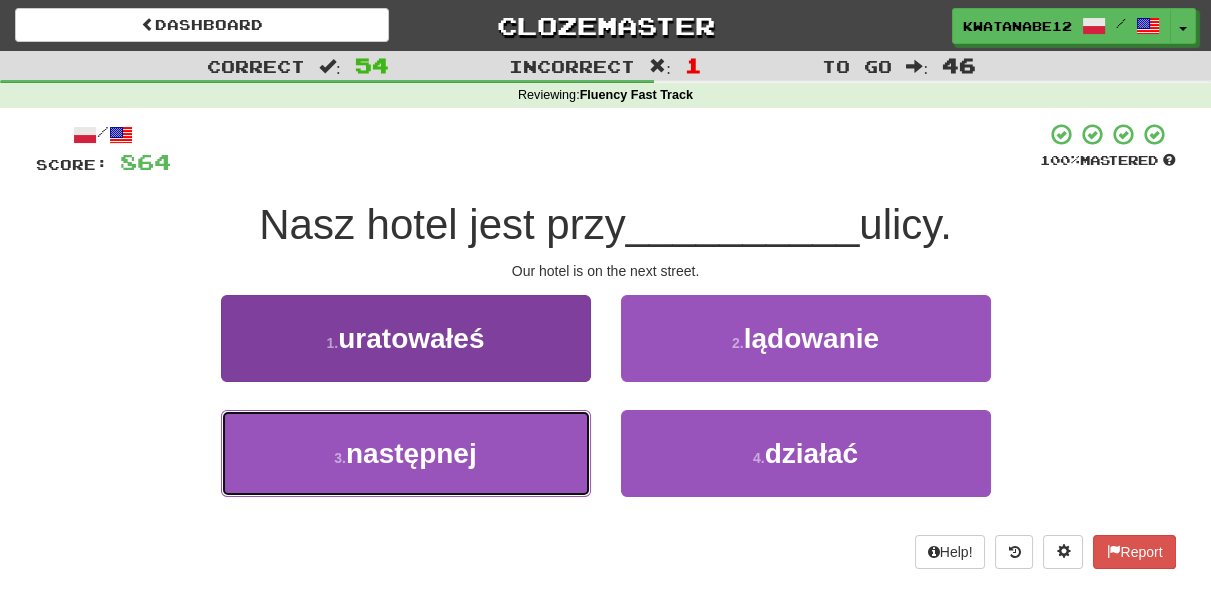 drag, startPoint x: 474, startPoint y: 458, endPoint x: 504, endPoint y: 449, distance: 31.320919 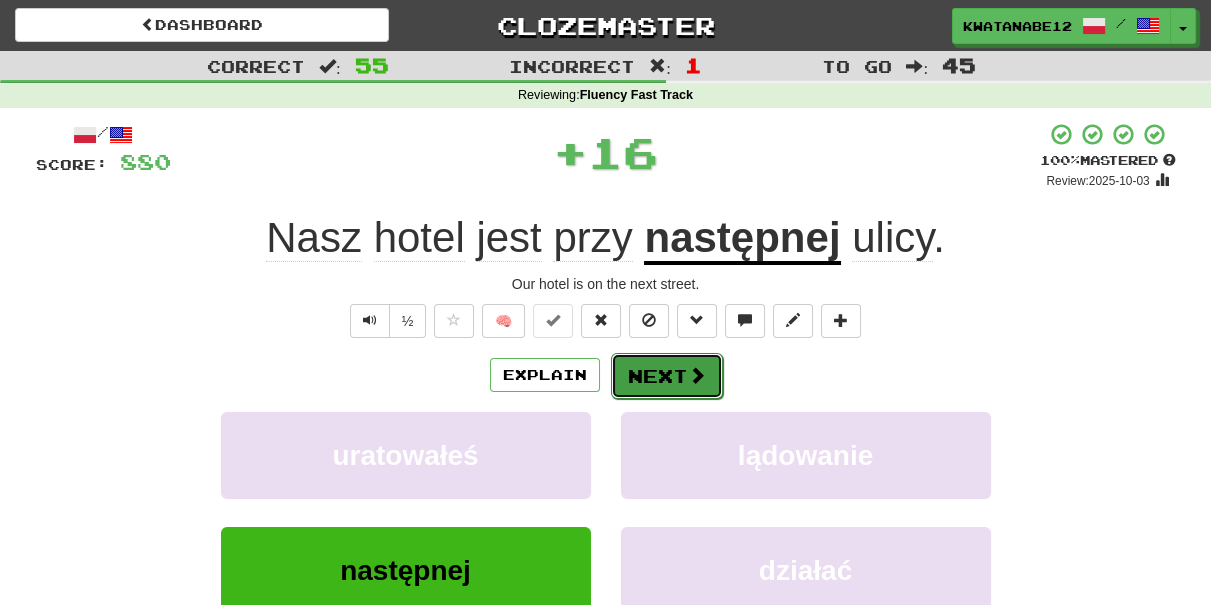 click on "Next" at bounding box center (667, 376) 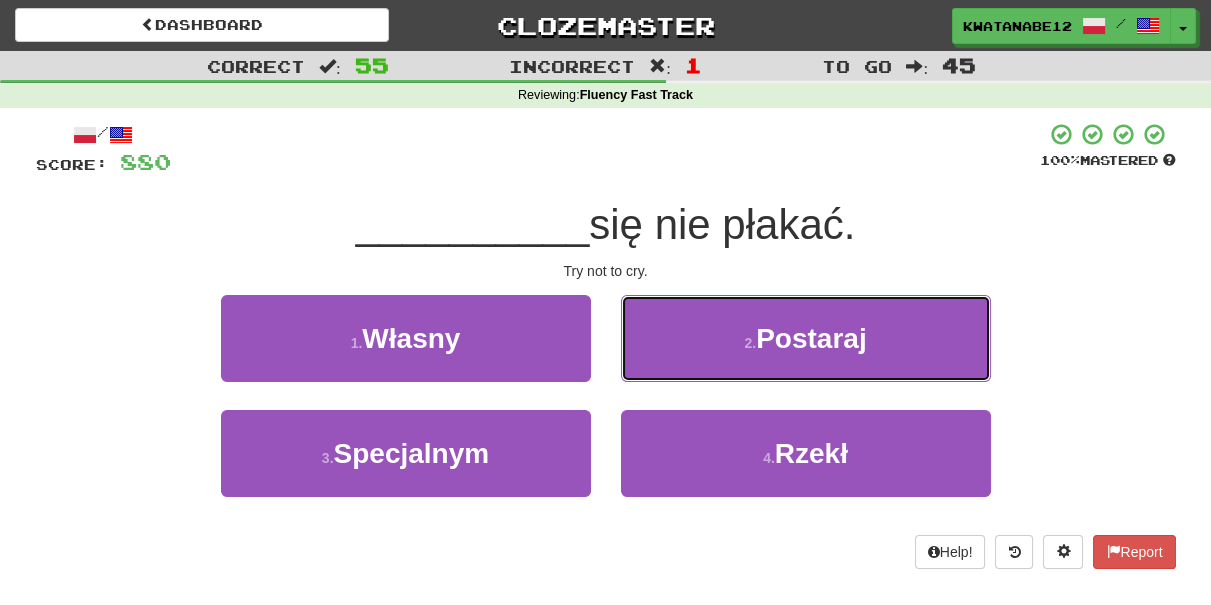 drag, startPoint x: 687, startPoint y: 334, endPoint x: 680, endPoint y: 346, distance: 13.892444 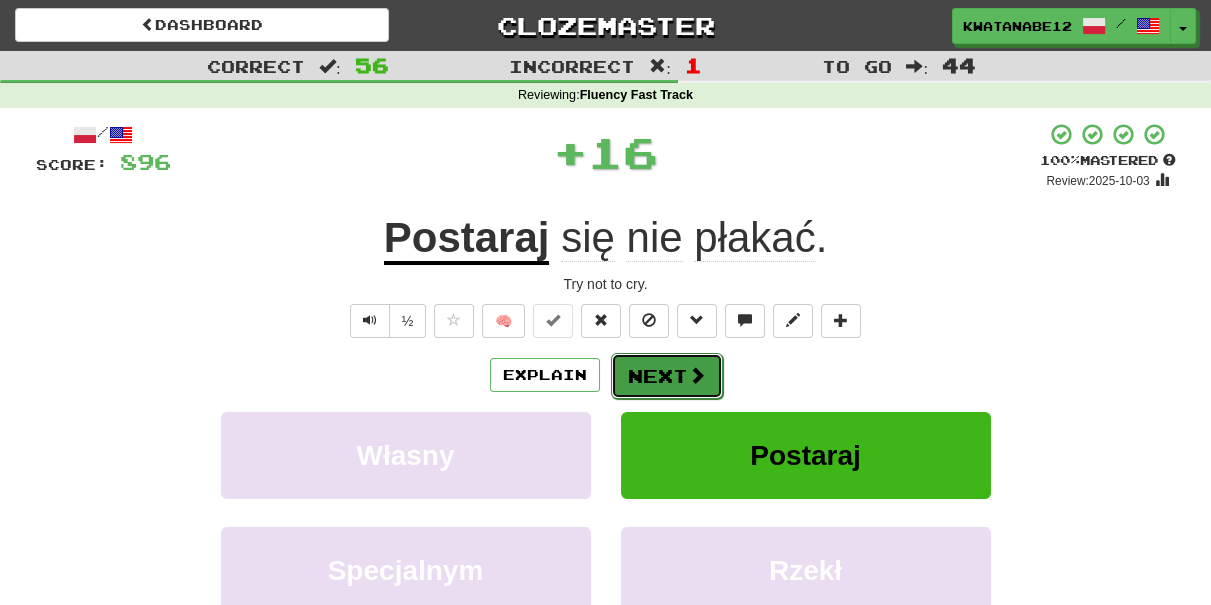 click on "Next" at bounding box center (667, 376) 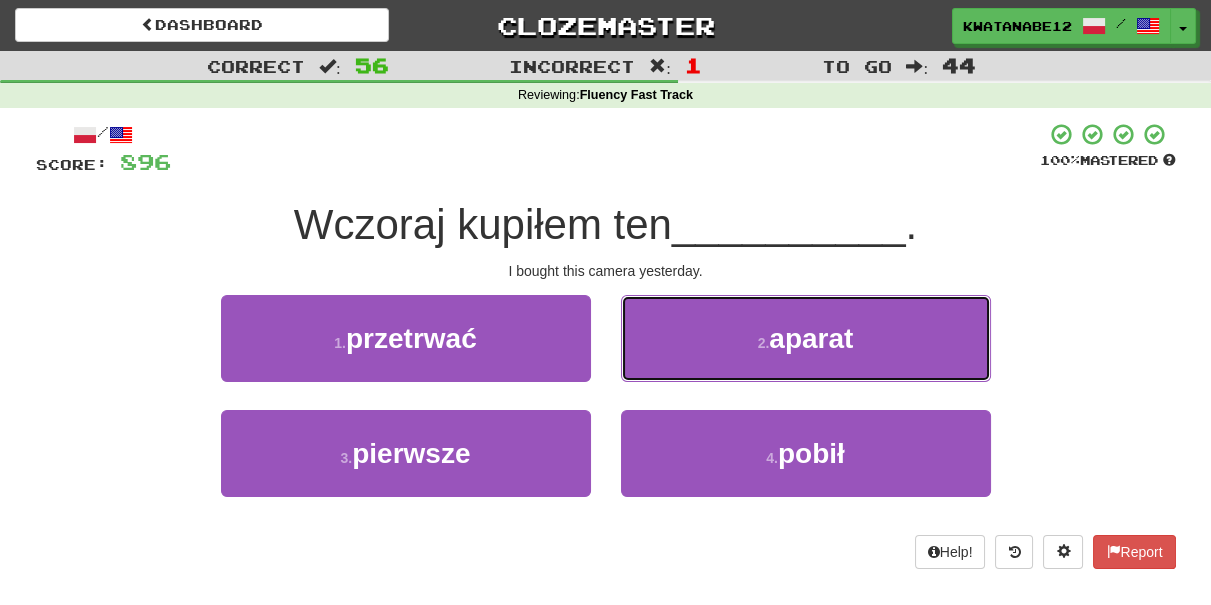 drag, startPoint x: 693, startPoint y: 342, endPoint x: 680, endPoint y: 348, distance: 14.3178215 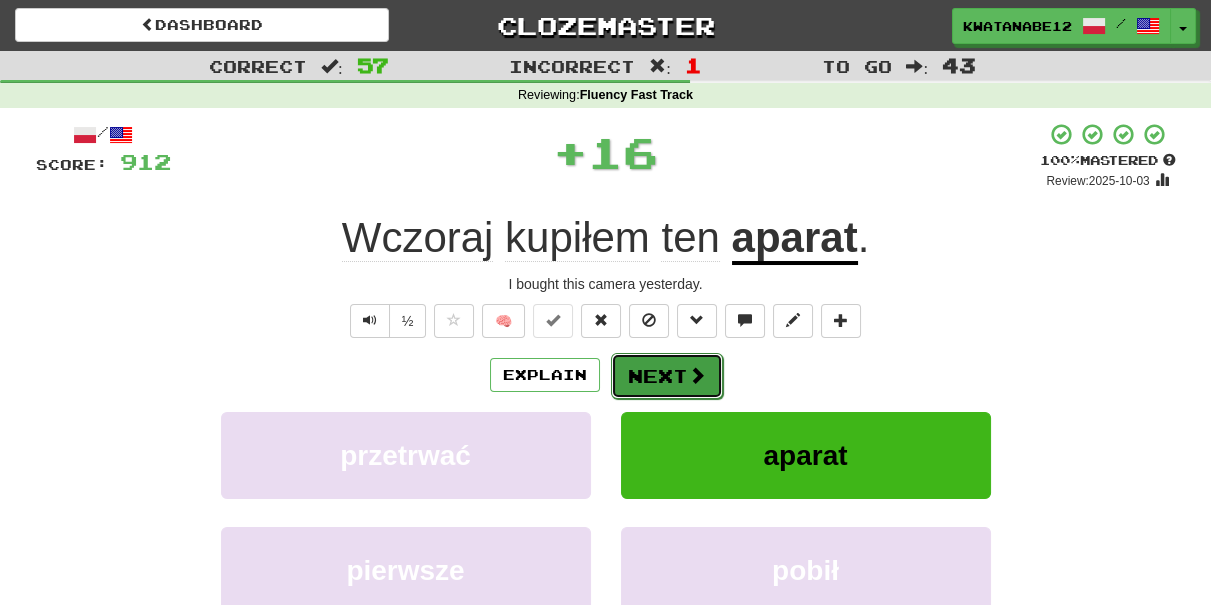 click on "Next" at bounding box center [667, 376] 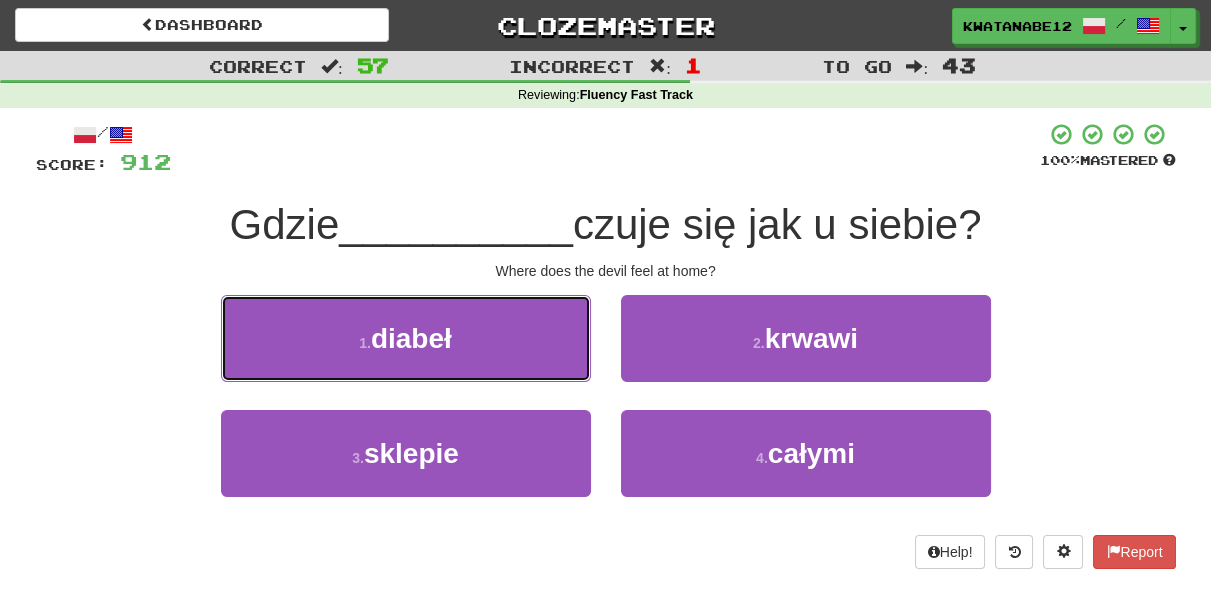 drag, startPoint x: 546, startPoint y: 334, endPoint x: 597, endPoint y: 342, distance: 51.62364 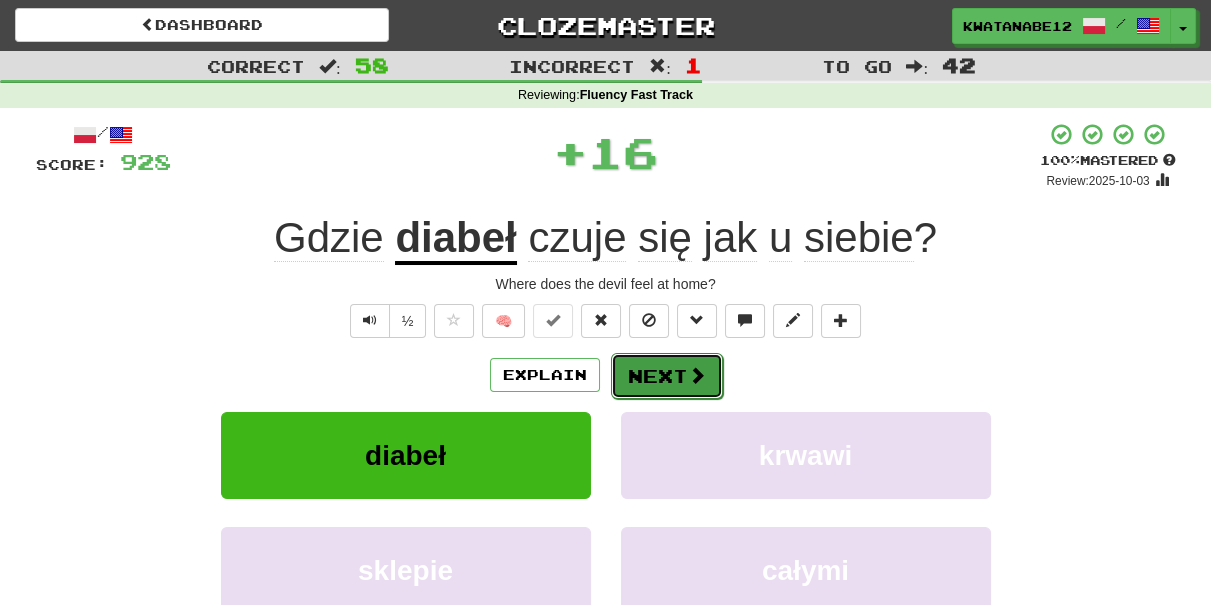 click on "Next" at bounding box center (667, 376) 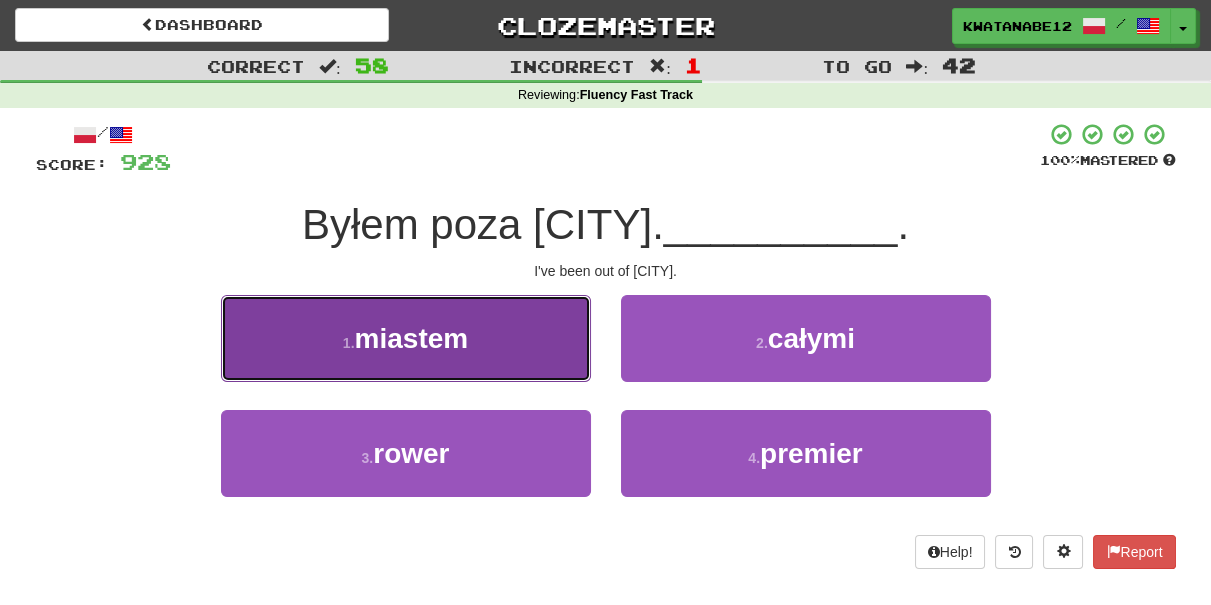 click on "1 .  miastem" at bounding box center [406, 338] 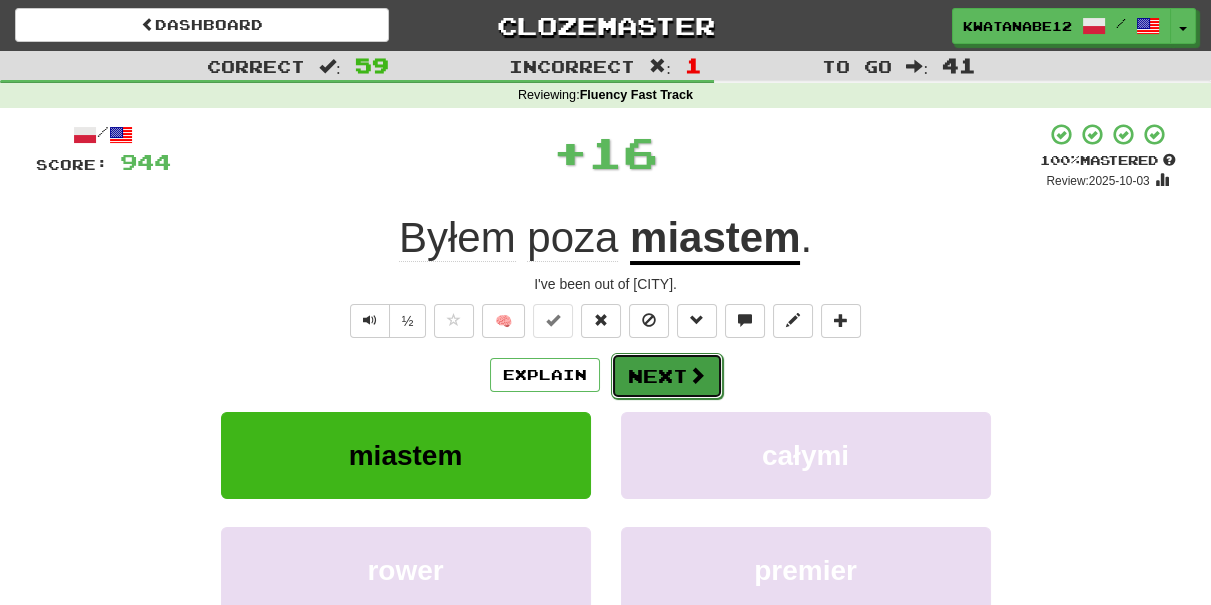 click at bounding box center (697, 375) 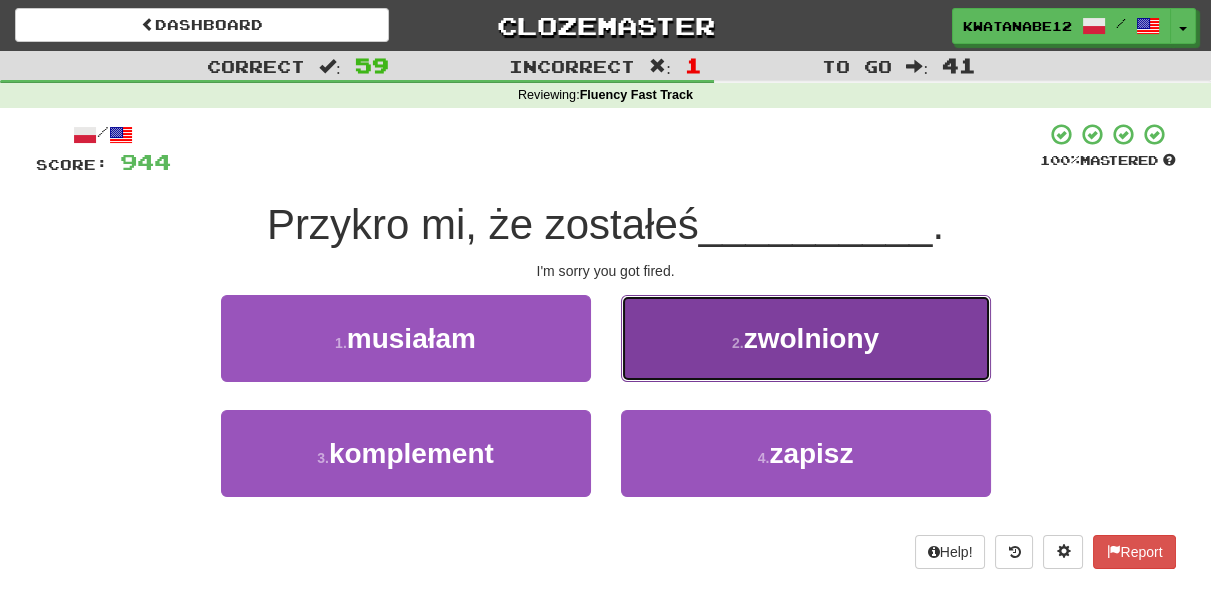 click on "2 .  zwolniony" at bounding box center [806, 338] 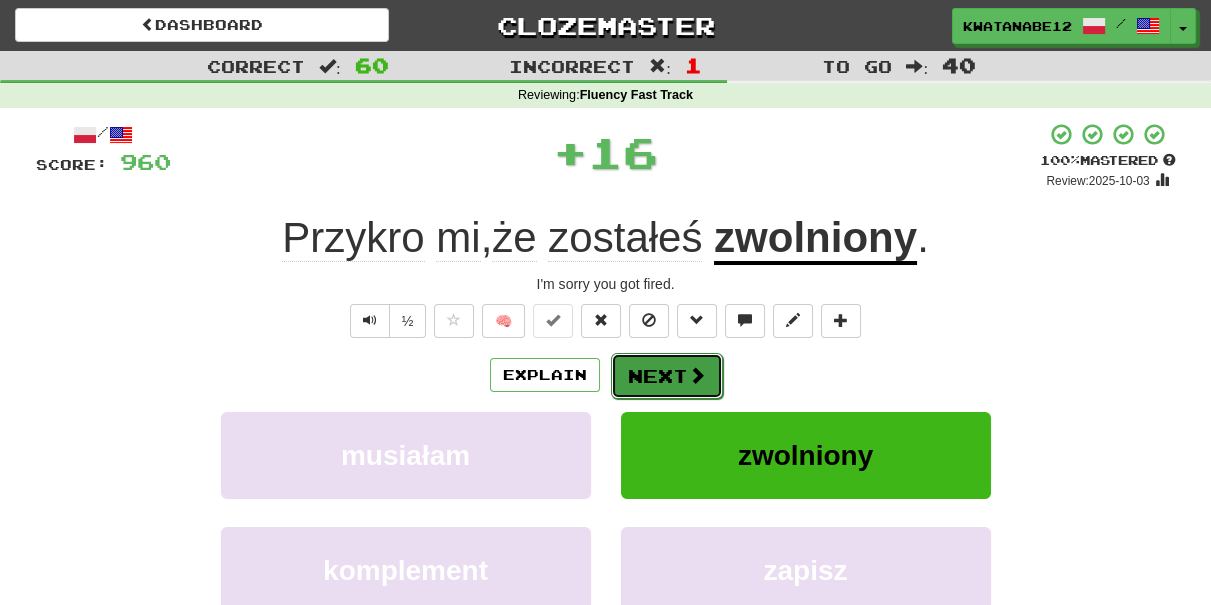 click on "Next" at bounding box center (667, 376) 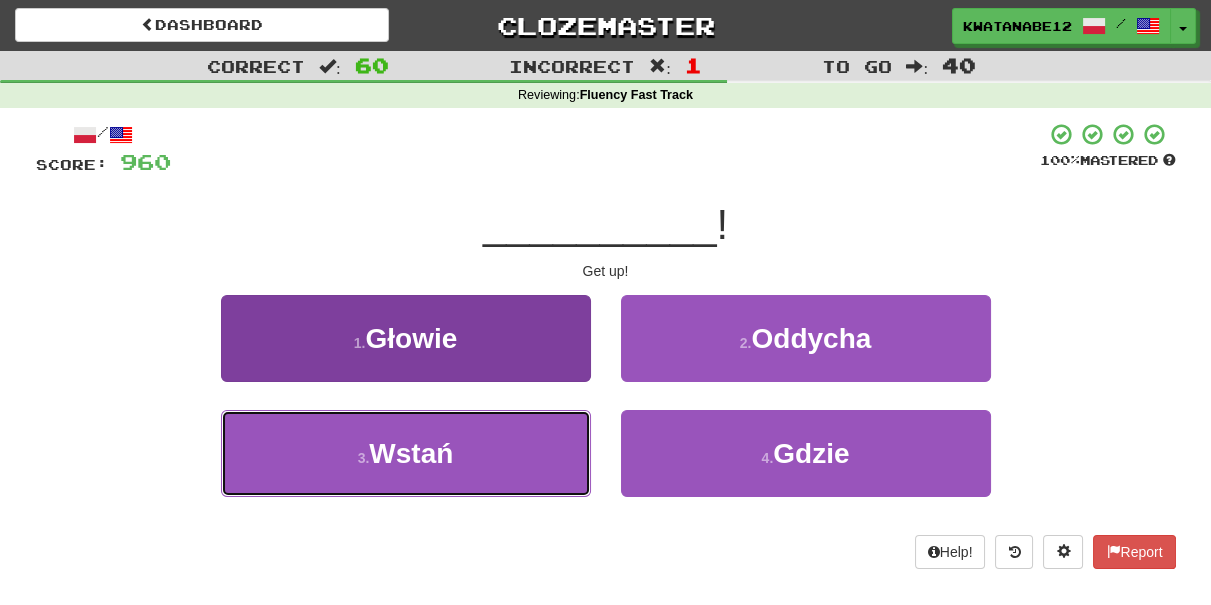 click on "3 .  Wstań" at bounding box center (406, 453) 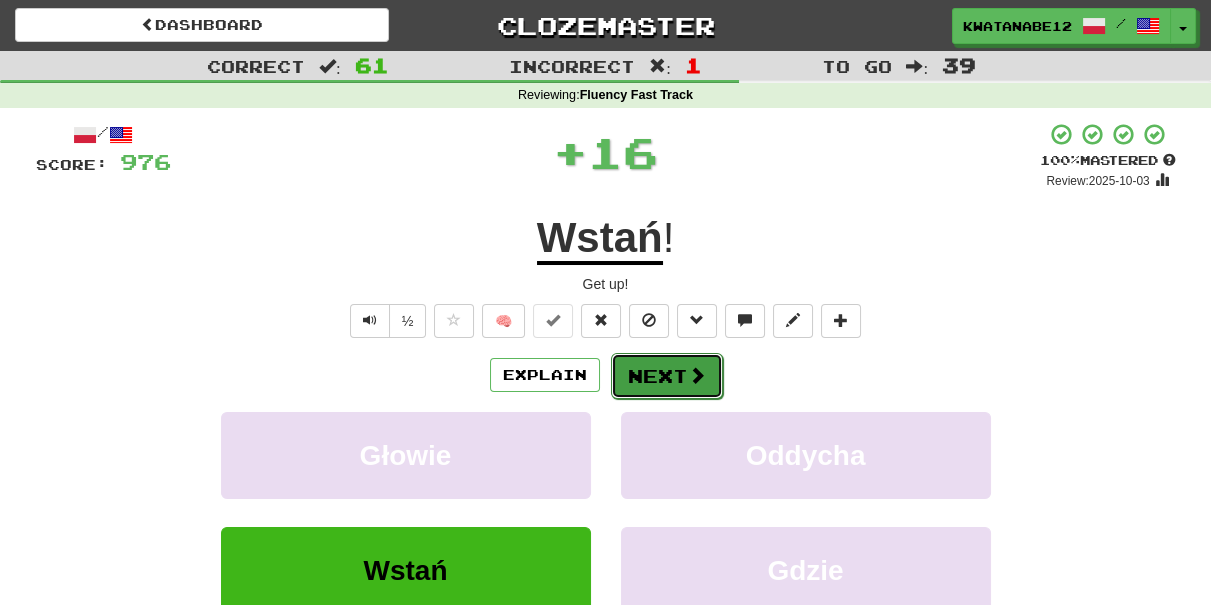 click on "Next" at bounding box center [667, 376] 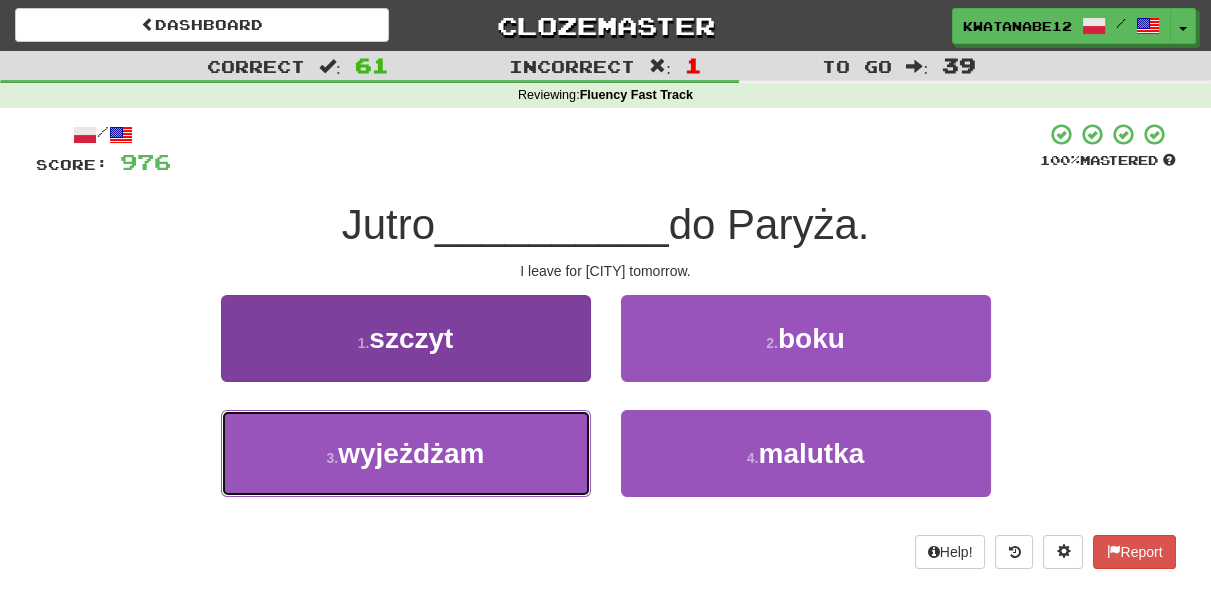 click on "3 .  wyjeżdżam" at bounding box center [406, 453] 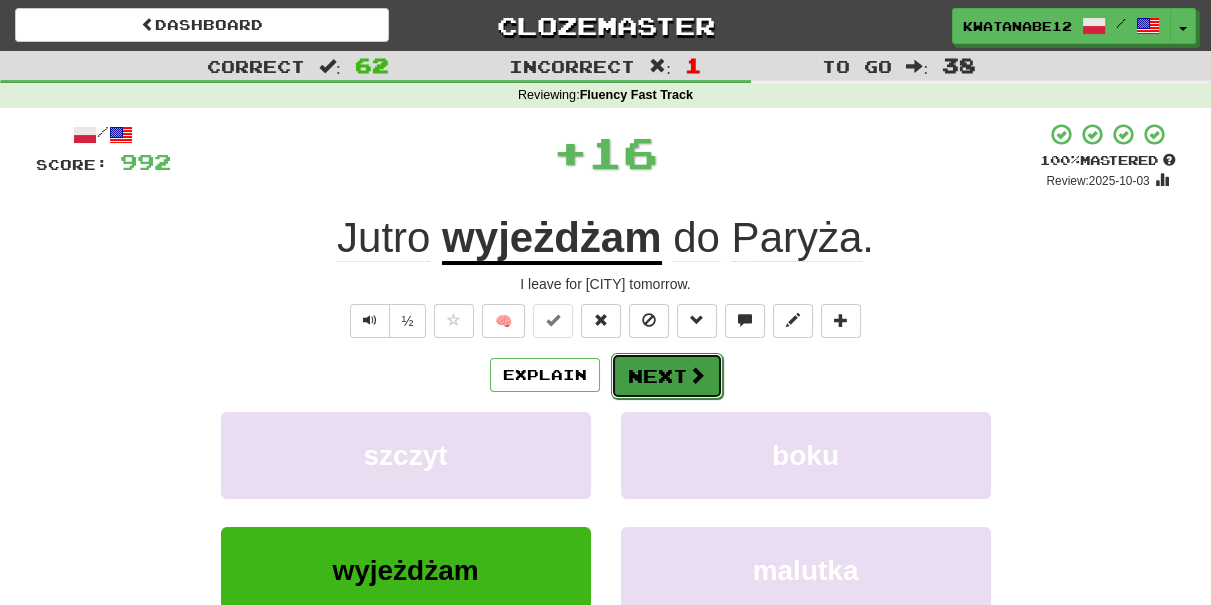 click at bounding box center (697, 375) 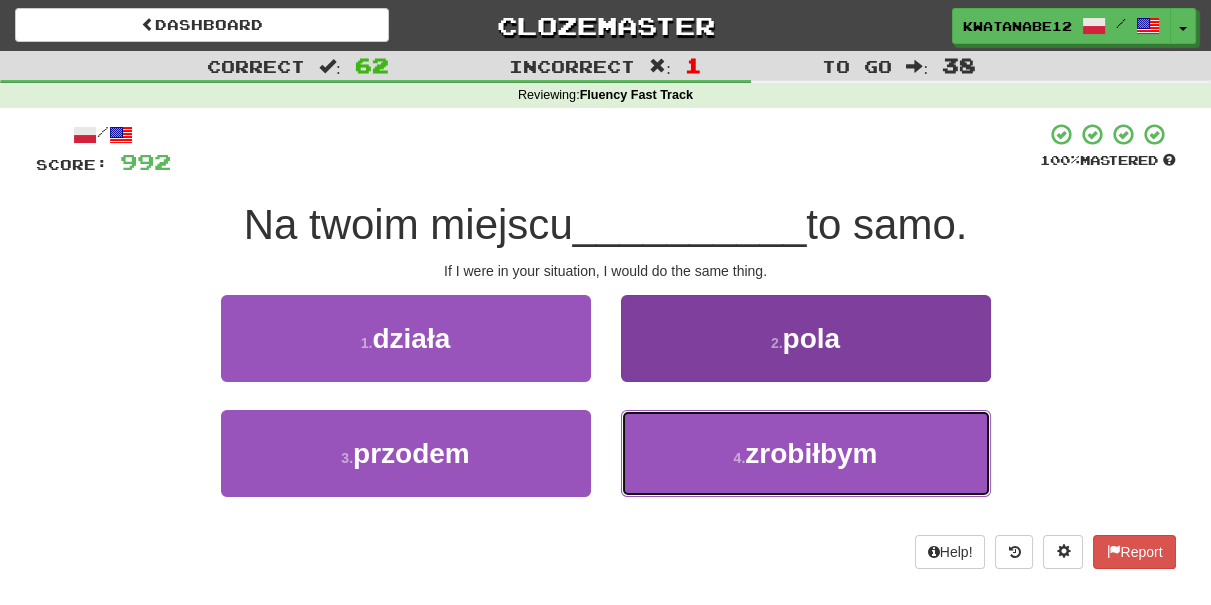 drag, startPoint x: 639, startPoint y: 481, endPoint x: 642, endPoint y: 458, distance: 23.194826 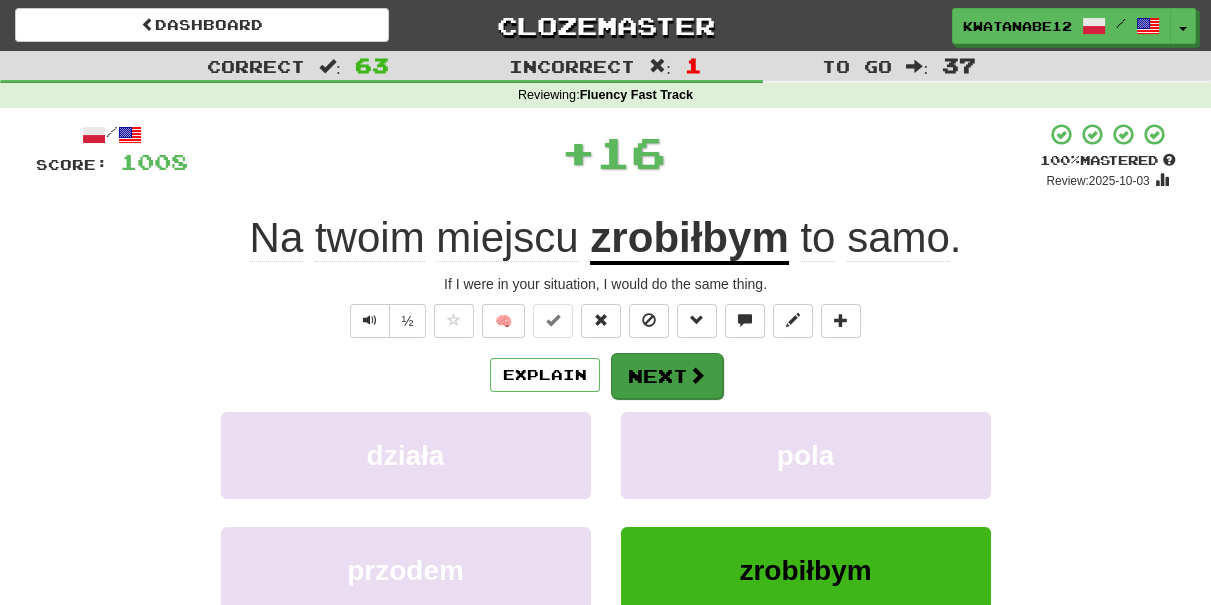 drag, startPoint x: 629, startPoint y: 399, endPoint x: 637, endPoint y: 366, distance: 33.955853 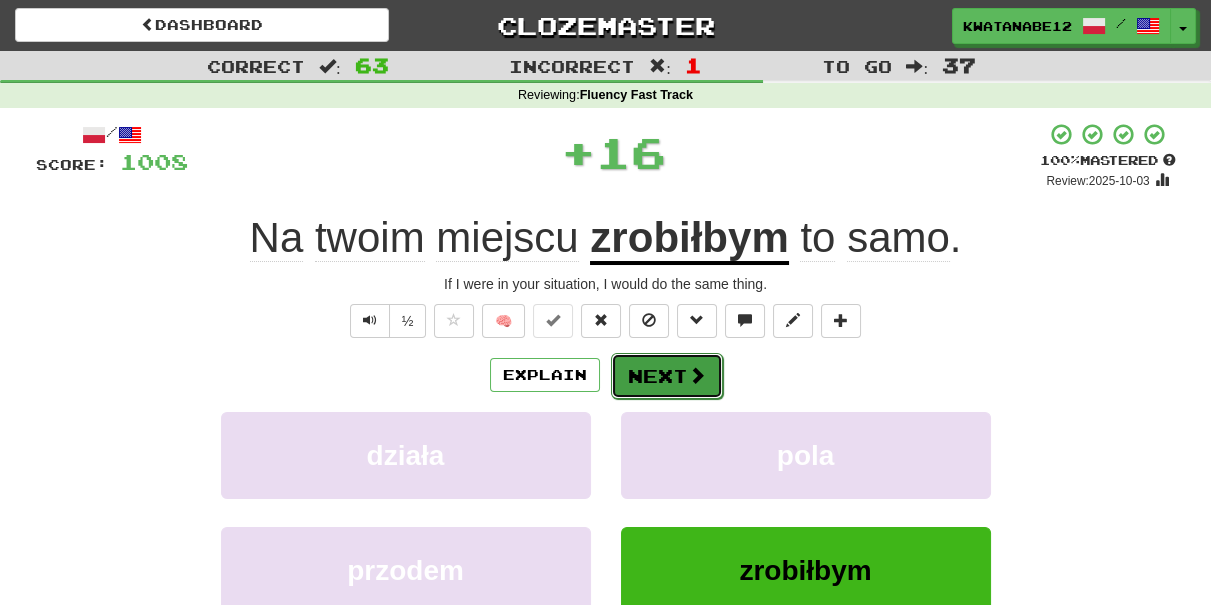 click on "Next" at bounding box center [667, 376] 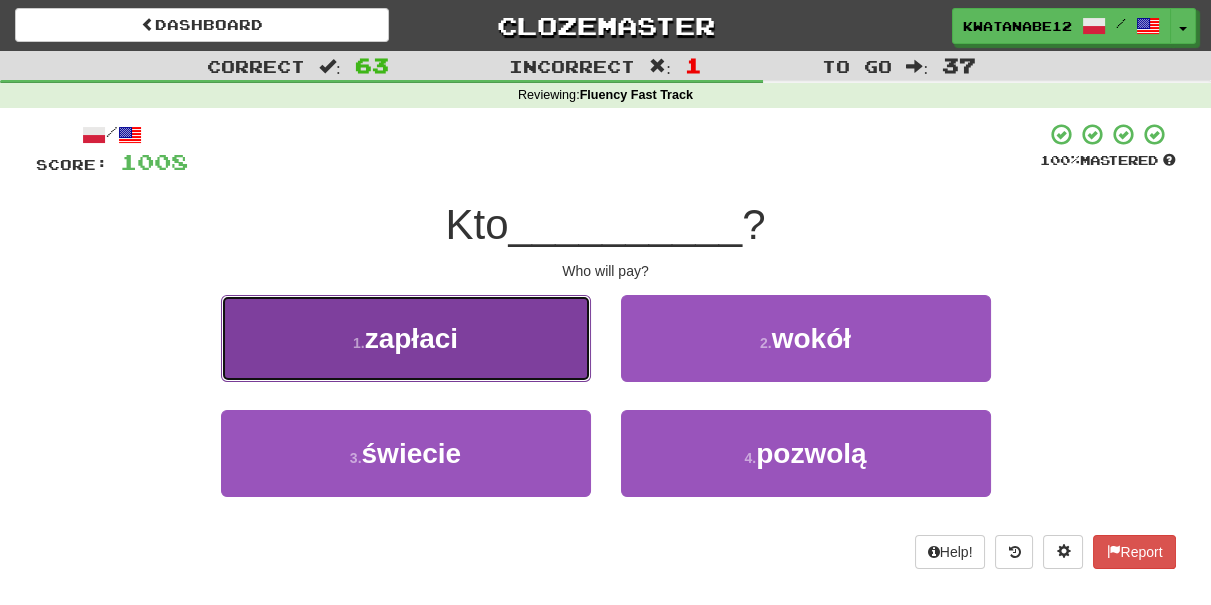 click on "1 .  zapłaci" at bounding box center (406, 338) 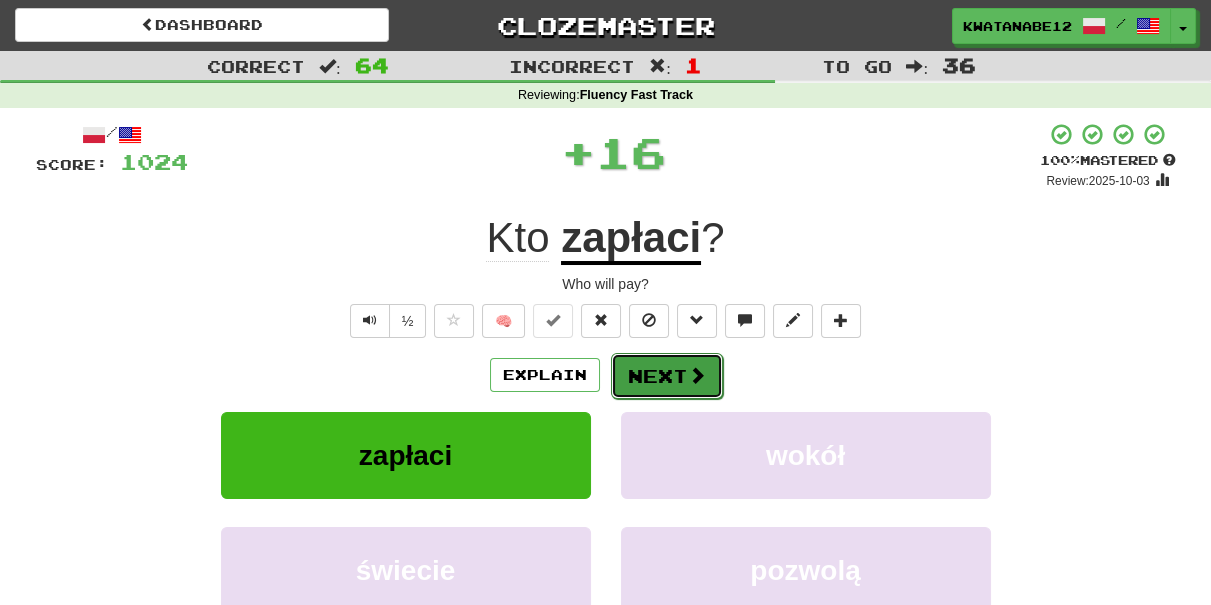 click at bounding box center (697, 375) 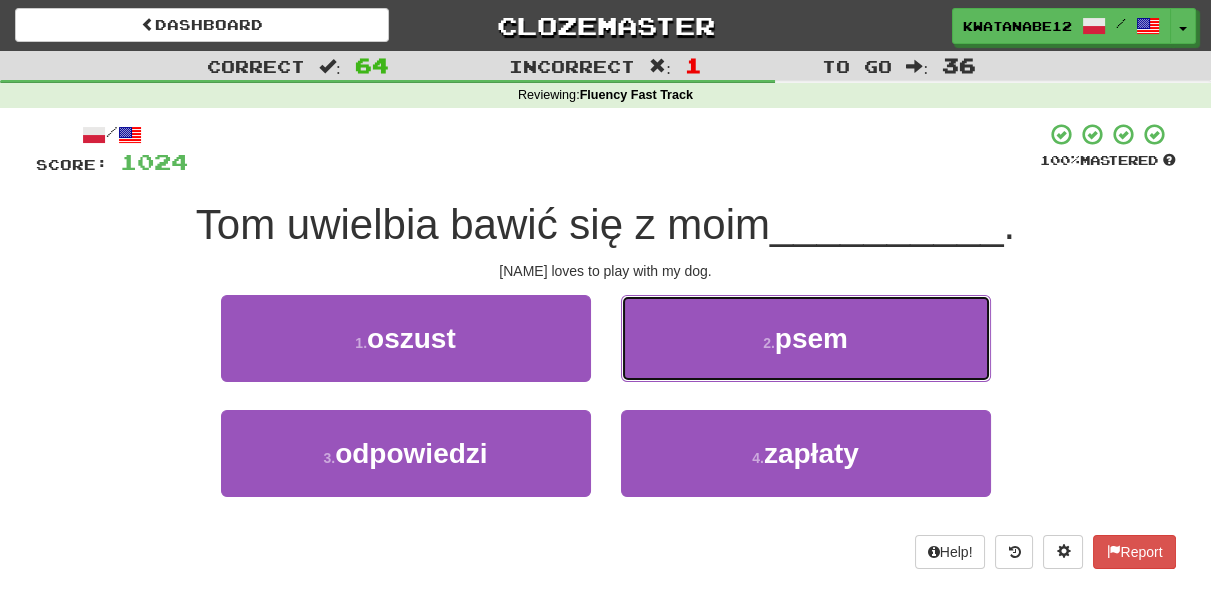 click on "2 .  psem" at bounding box center (806, 338) 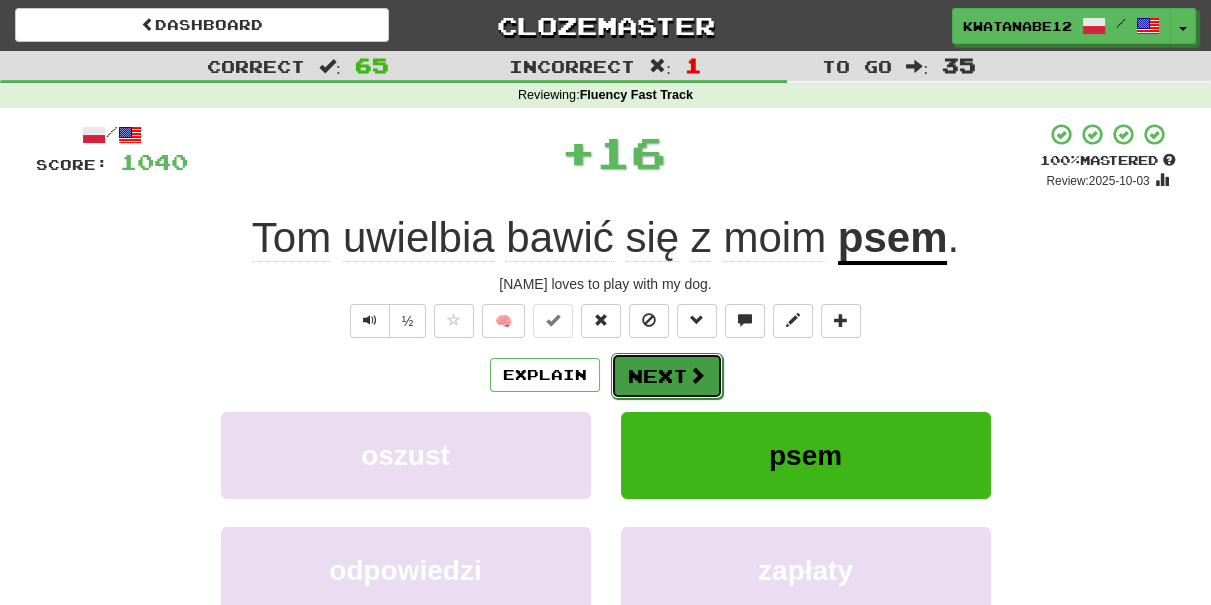 click on "Next" at bounding box center (667, 376) 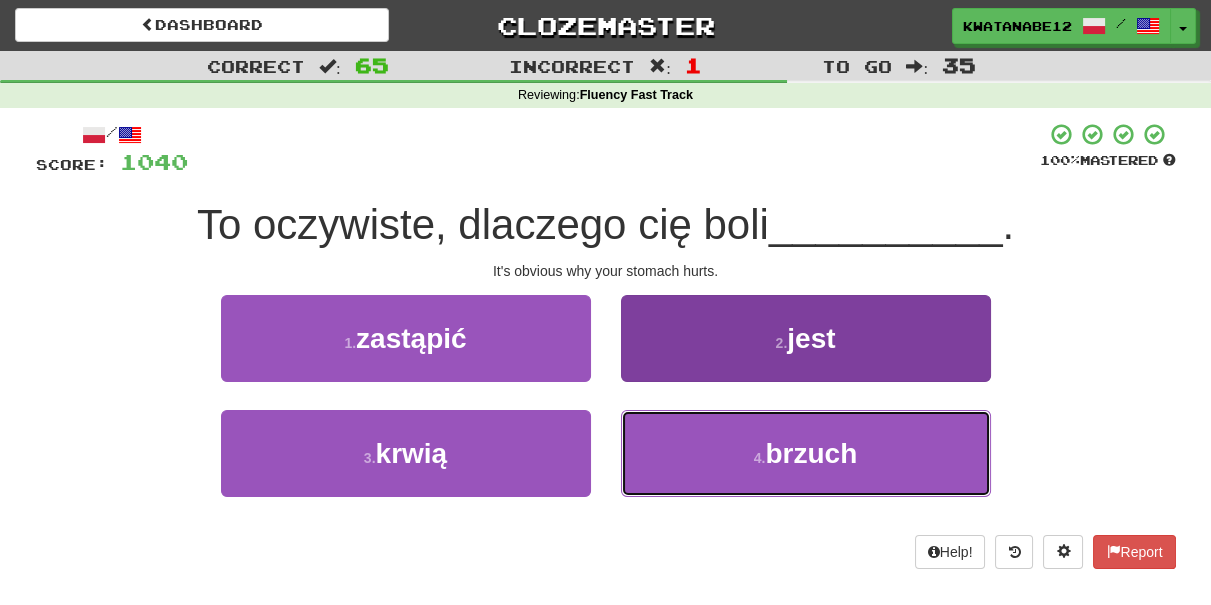 click on "4 .  brzuch" at bounding box center [806, 453] 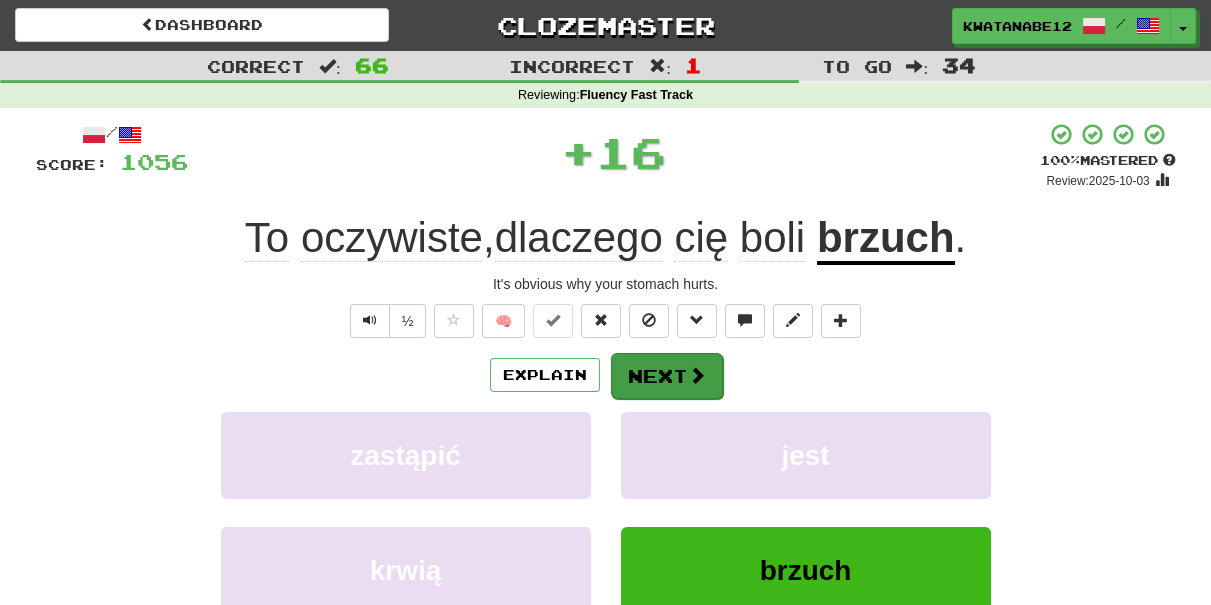 drag, startPoint x: 669, startPoint y: 400, endPoint x: 667, endPoint y: 389, distance: 11.18034 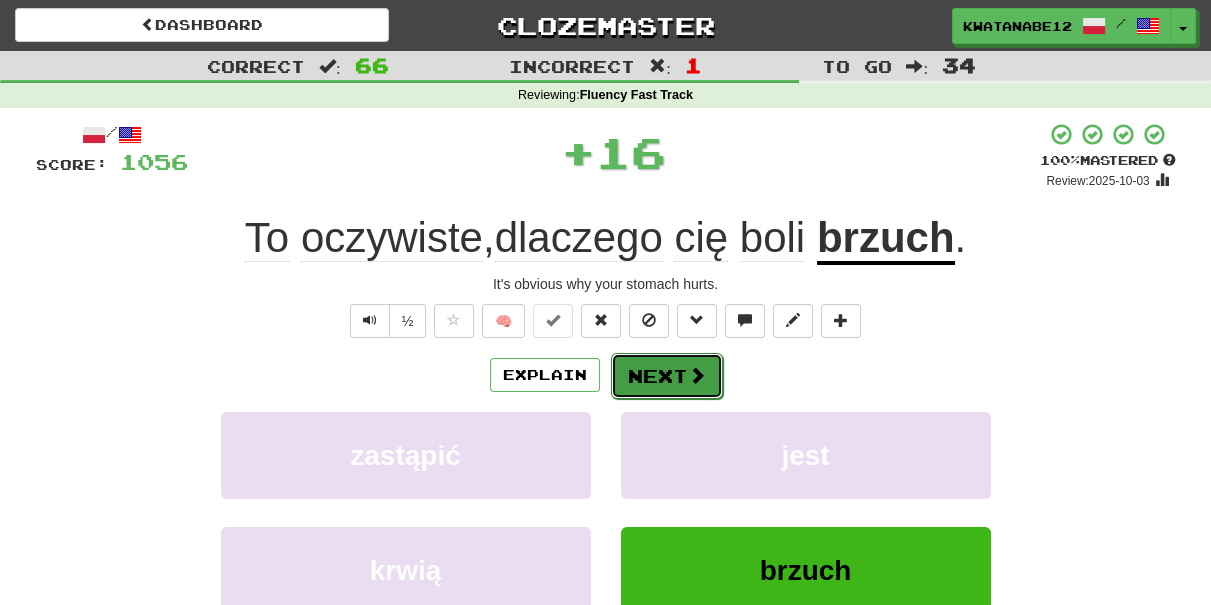 click on "Next" at bounding box center (667, 376) 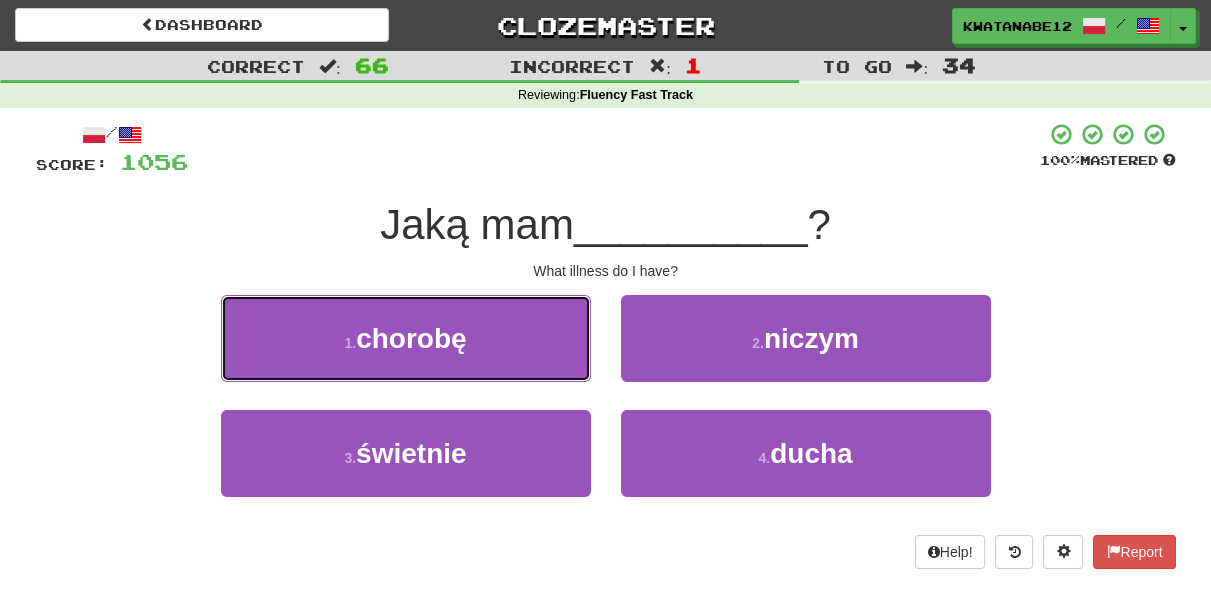 drag, startPoint x: 513, startPoint y: 319, endPoint x: 597, endPoint y: 348, distance: 88.86507 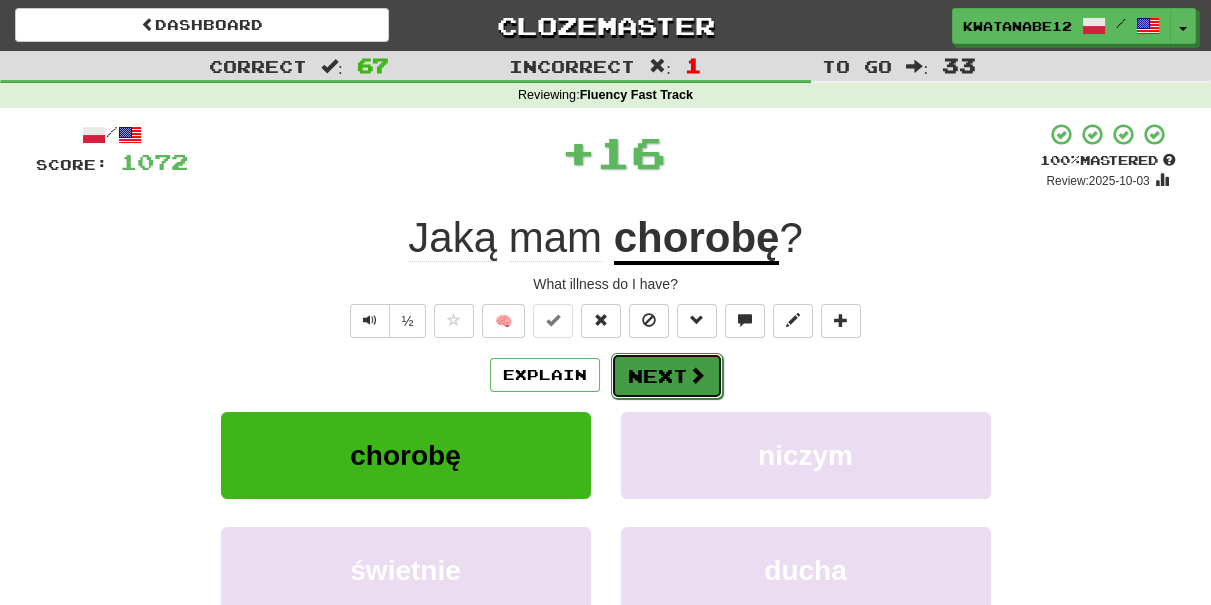 click on "Next" at bounding box center [667, 376] 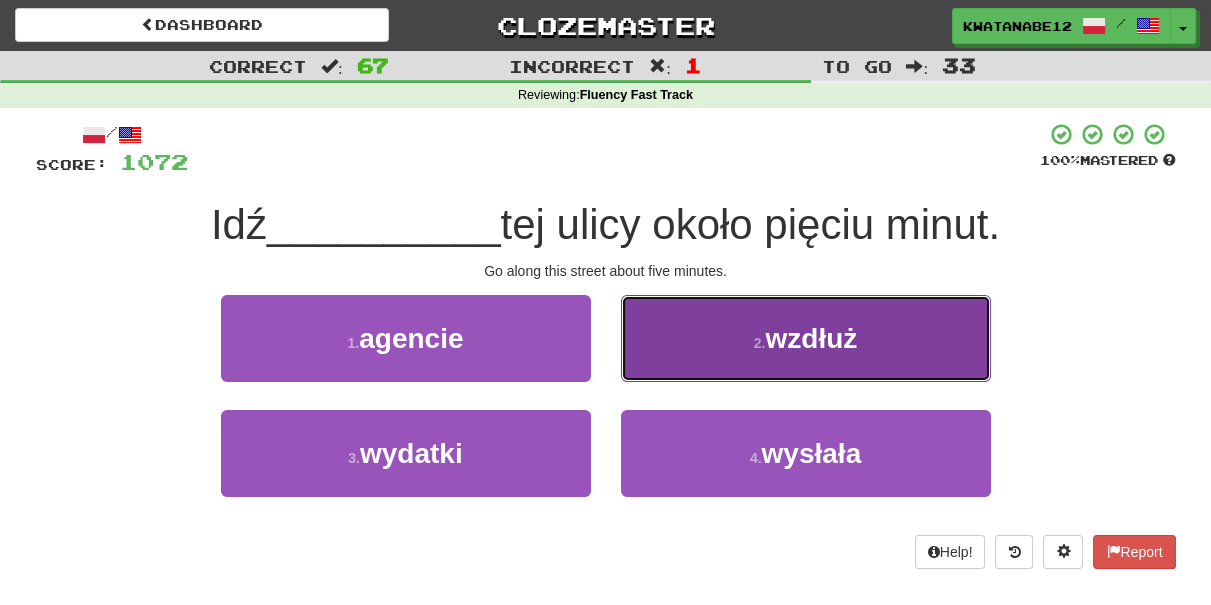 click on "2 .  wzdłuż" at bounding box center (806, 338) 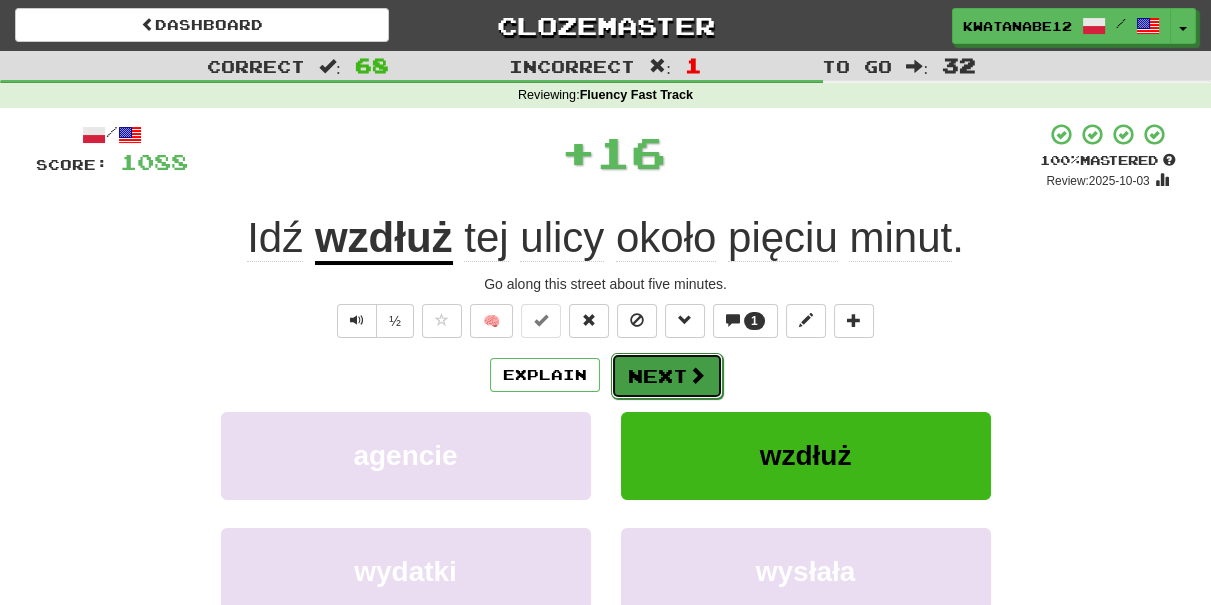 click on "Next" at bounding box center (667, 376) 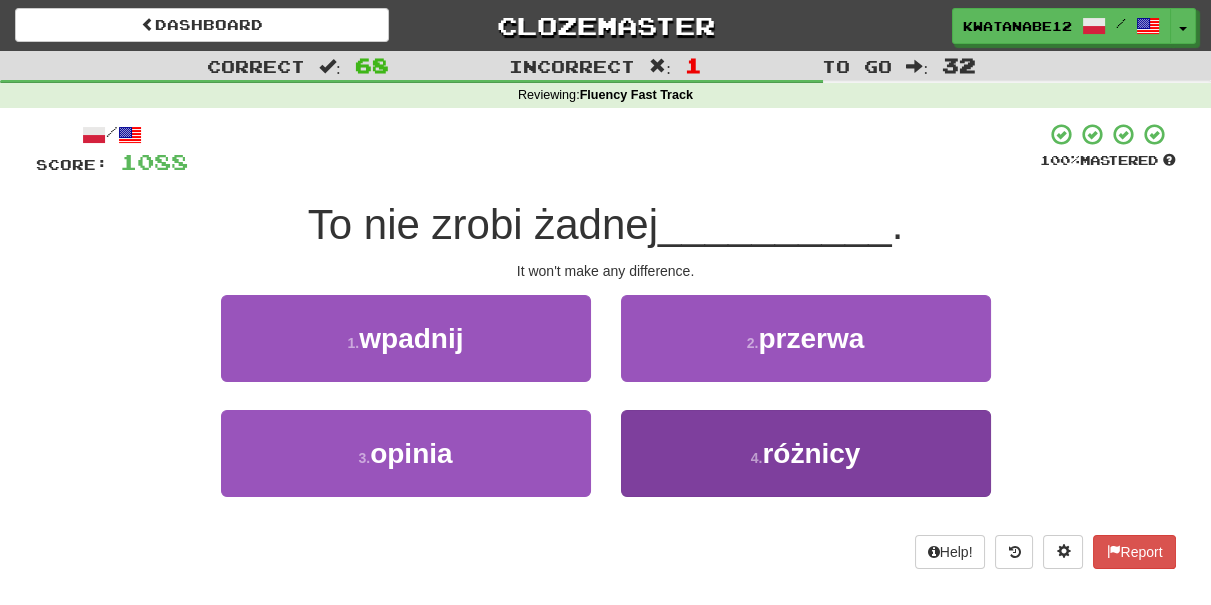 click on "1 .  wpadnij 2 .  przerwa 3 .  opinia 4 .  różnicy" at bounding box center [606, 410] 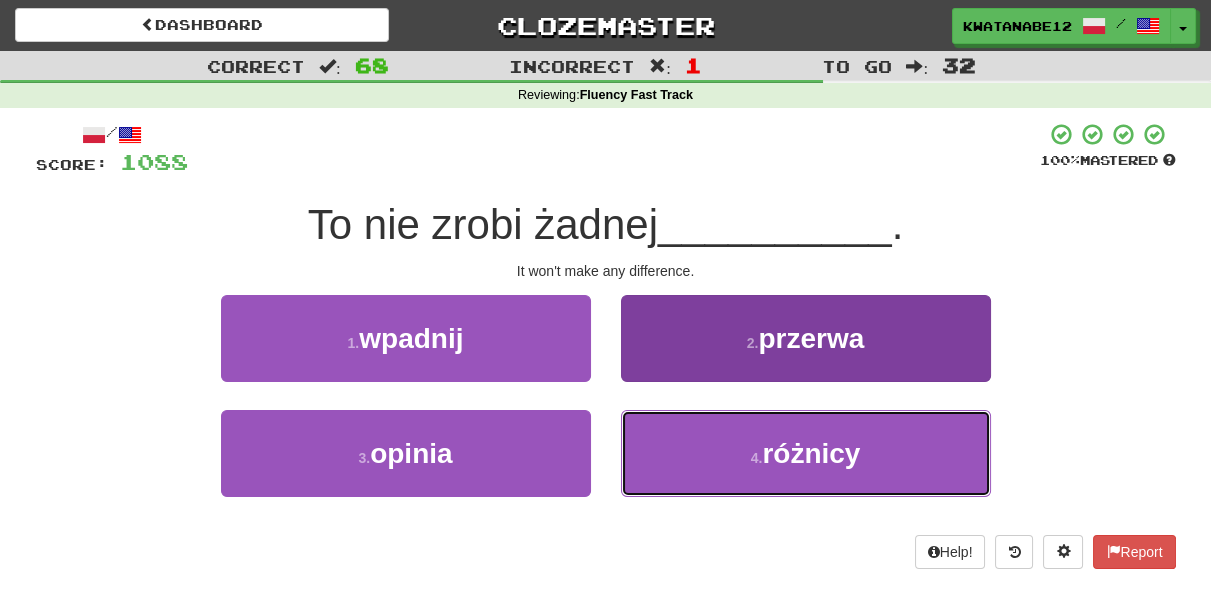 click on "4 .  różnicy" at bounding box center (806, 453) 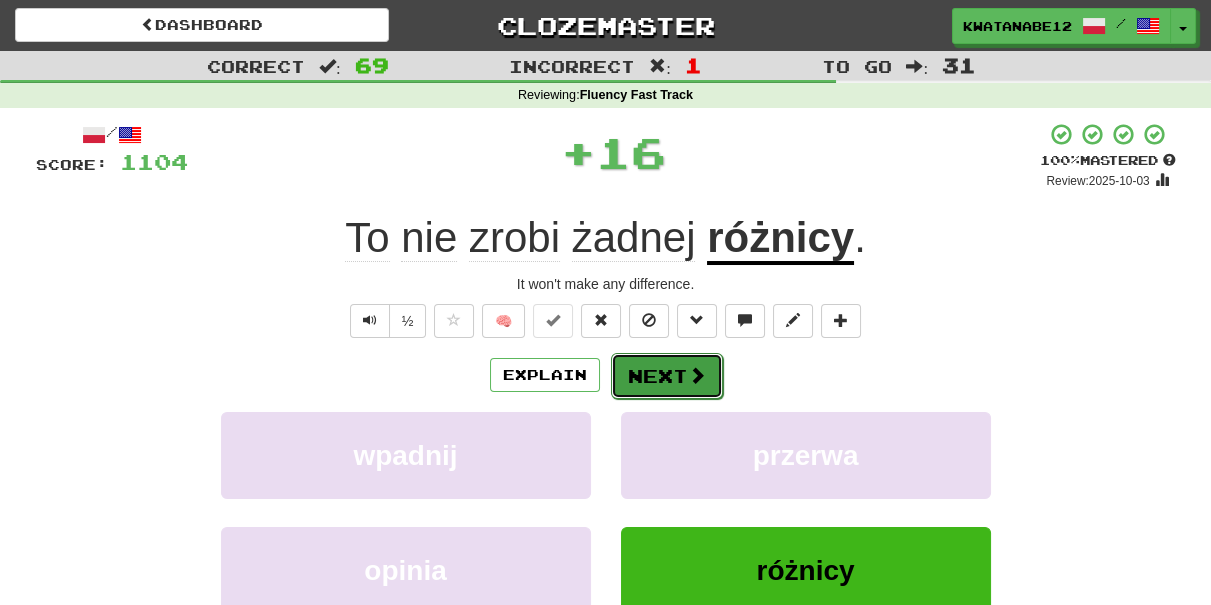 click on "Next" at bounding box center (667, 376) 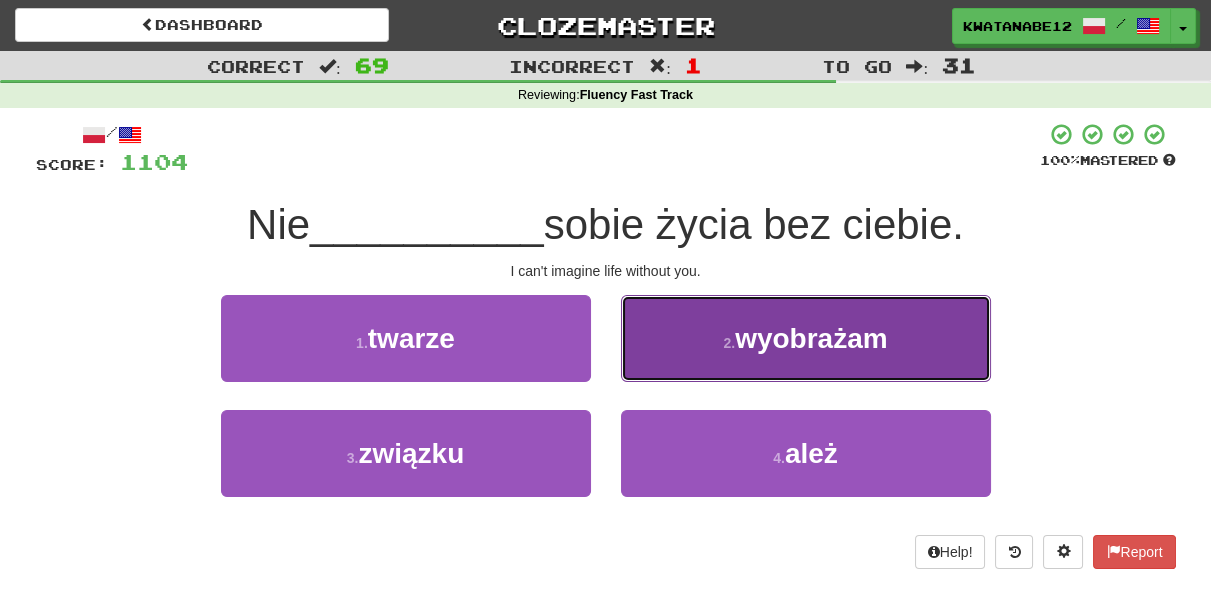 click on "2 .  wyobrażam" at bounding box center [806, 338] 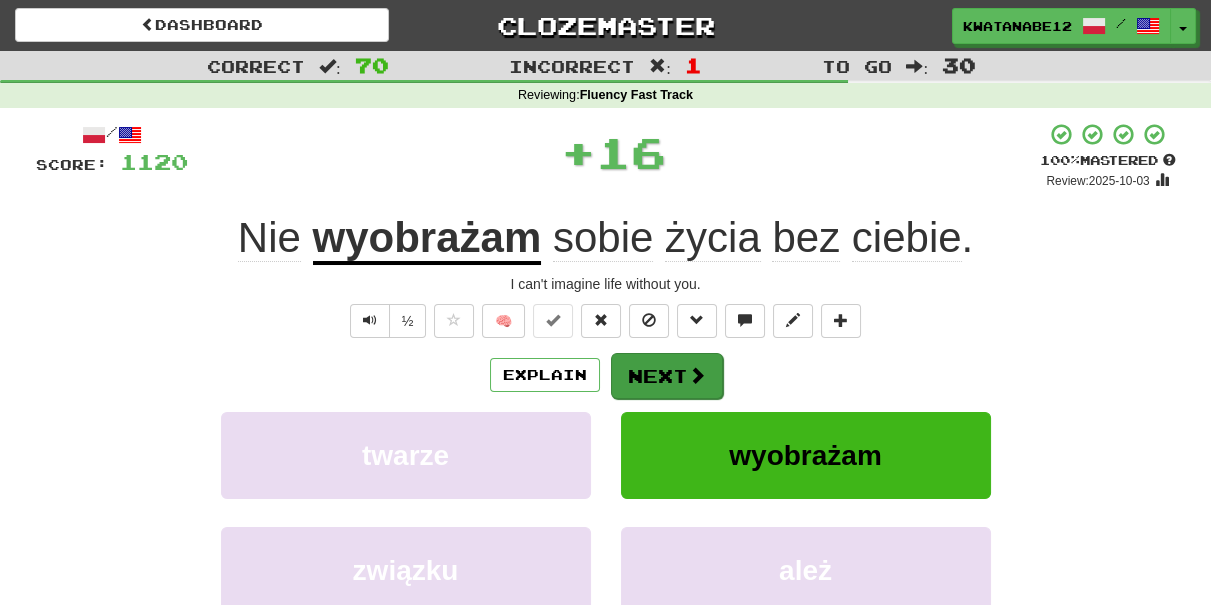 drag, startPoint x: 671, startPoint y: 340, endPoint x: 666, endPoint y: 355, distance: 15.811388 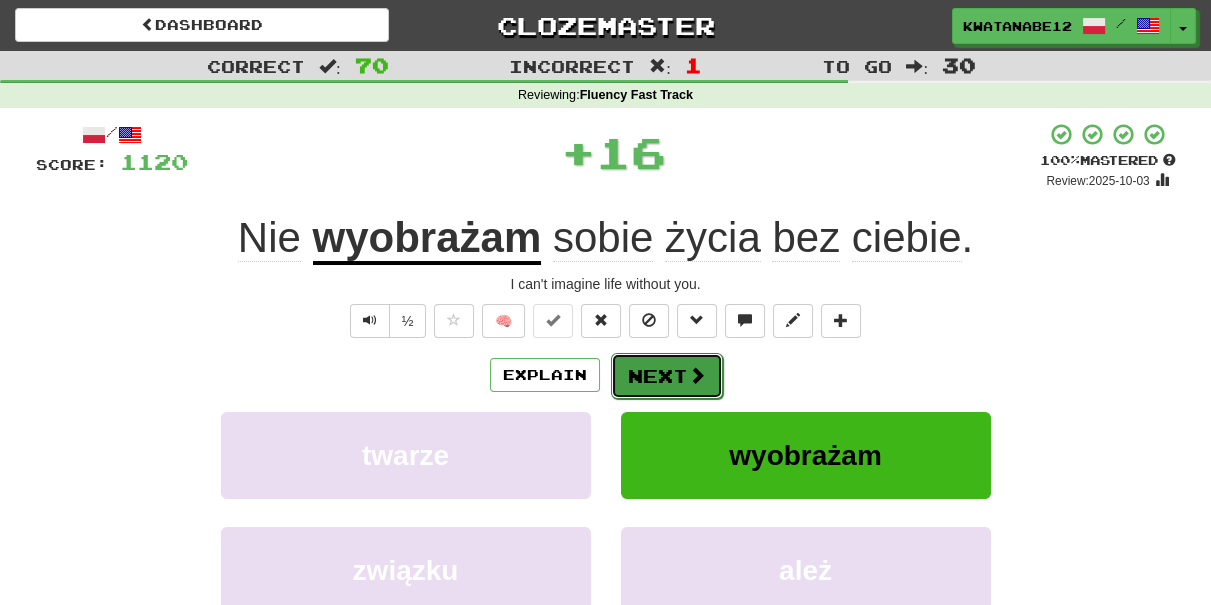 click on "Next" at bounding box center (667, 376) 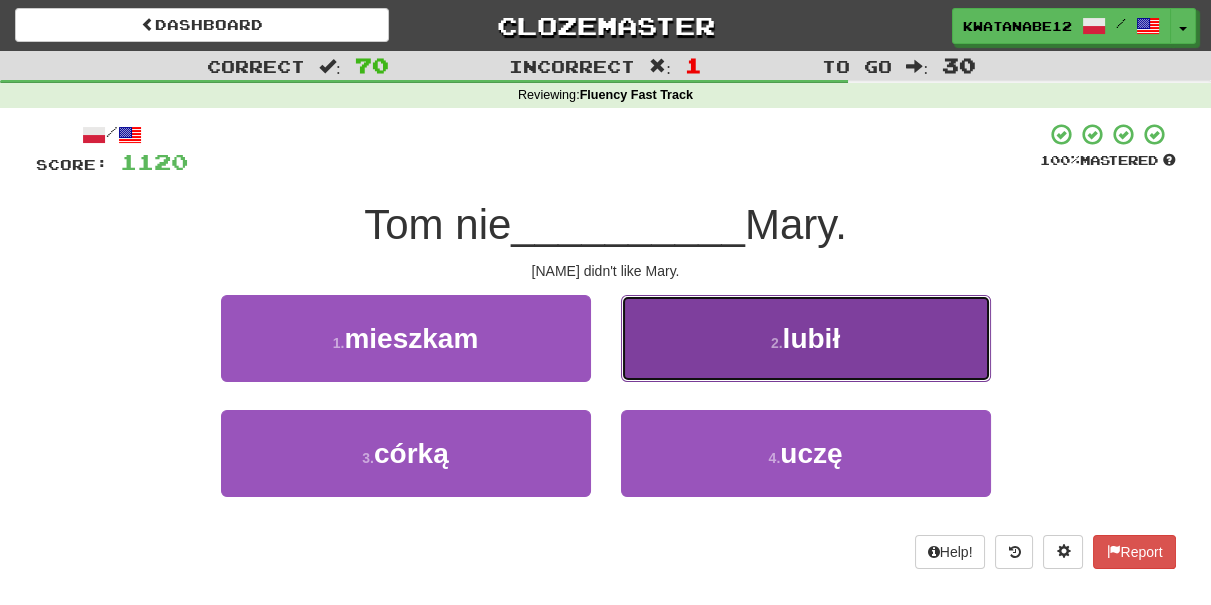 click on "2 .  lubił" at bounding box center (806, 338) 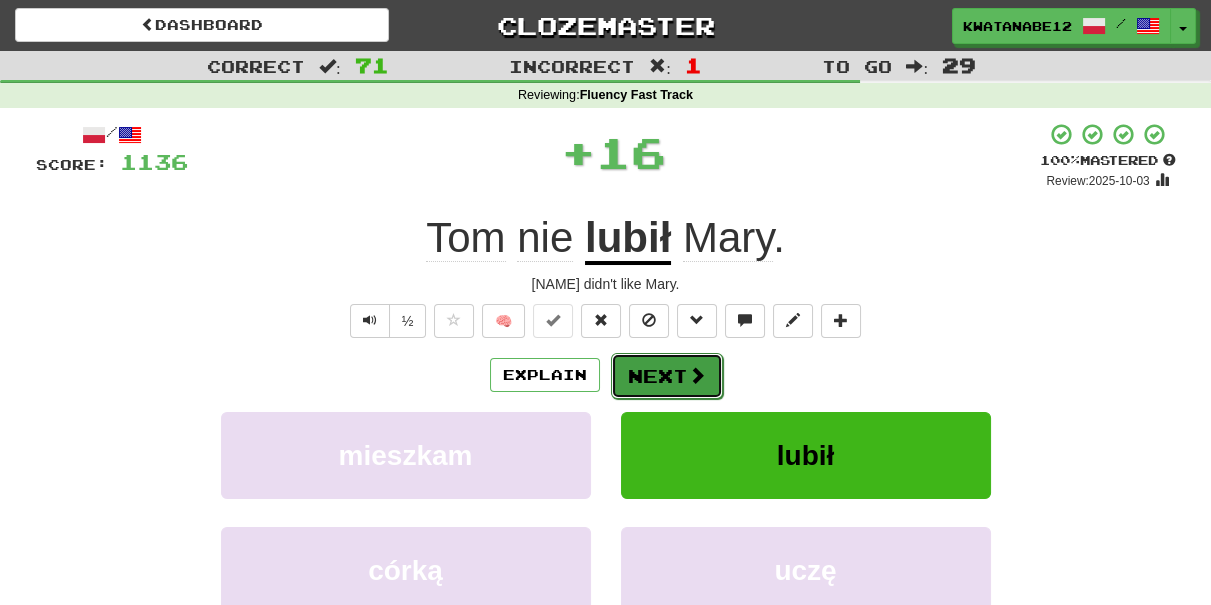click on "Next" at bounding box center (667, 376) 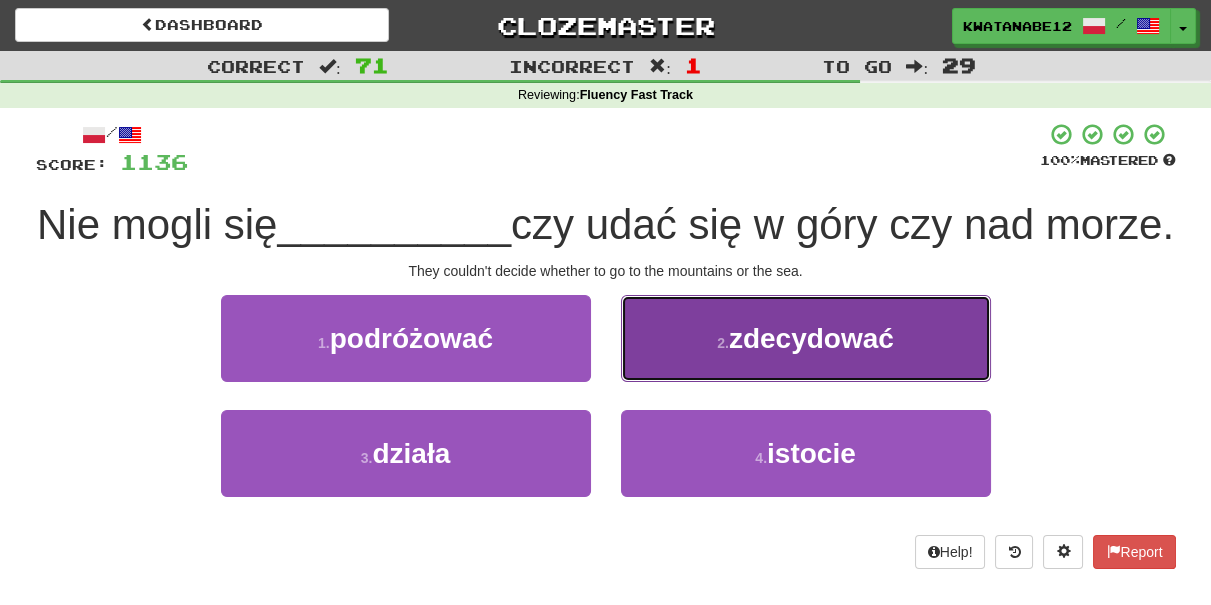 click on "2 .  zdecydować" at bounding box center (806, 338) 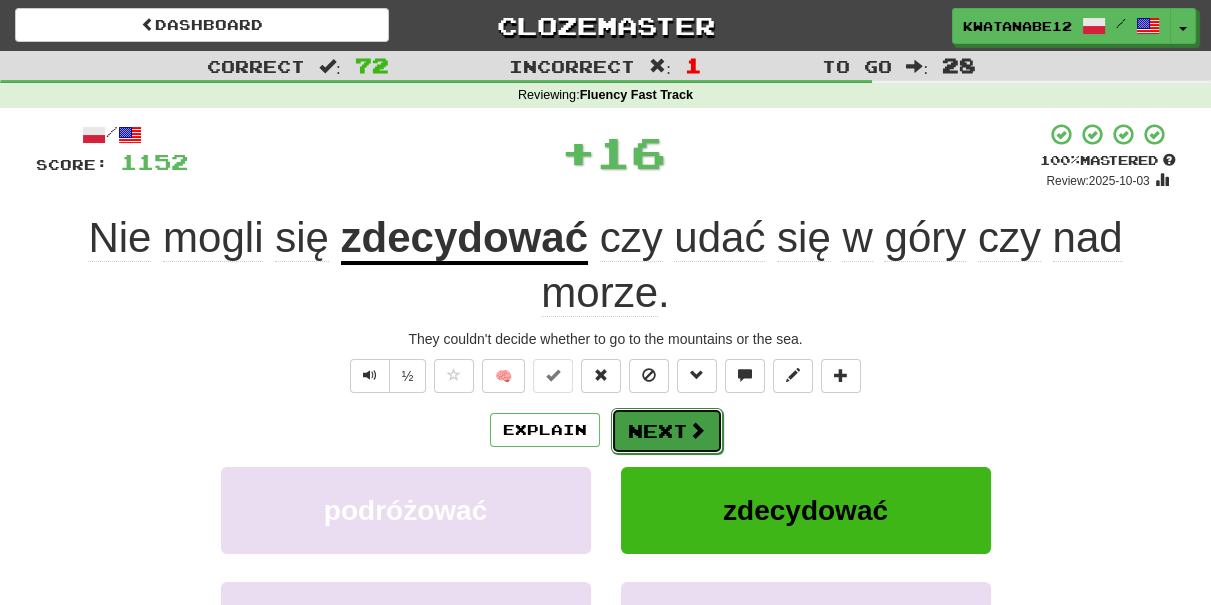 click on "Next" at bounding box center (667, 431) 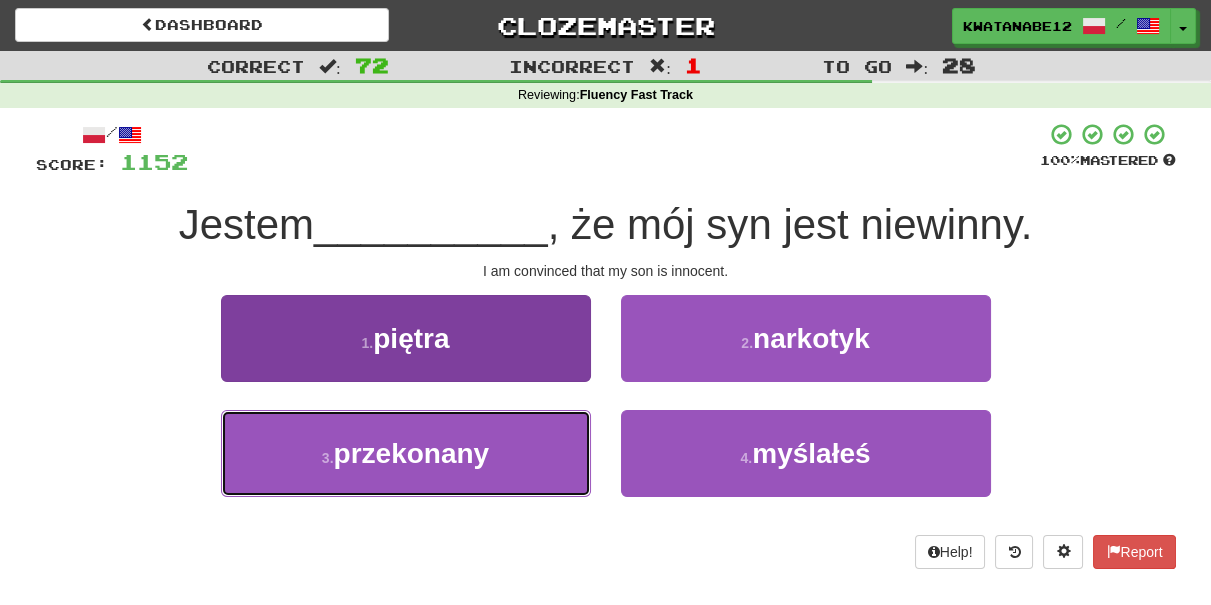 drag, startPoint x: 514, startPoint y: 460, endPoint x: 553, endPoint y: 445, distance: 41.785164 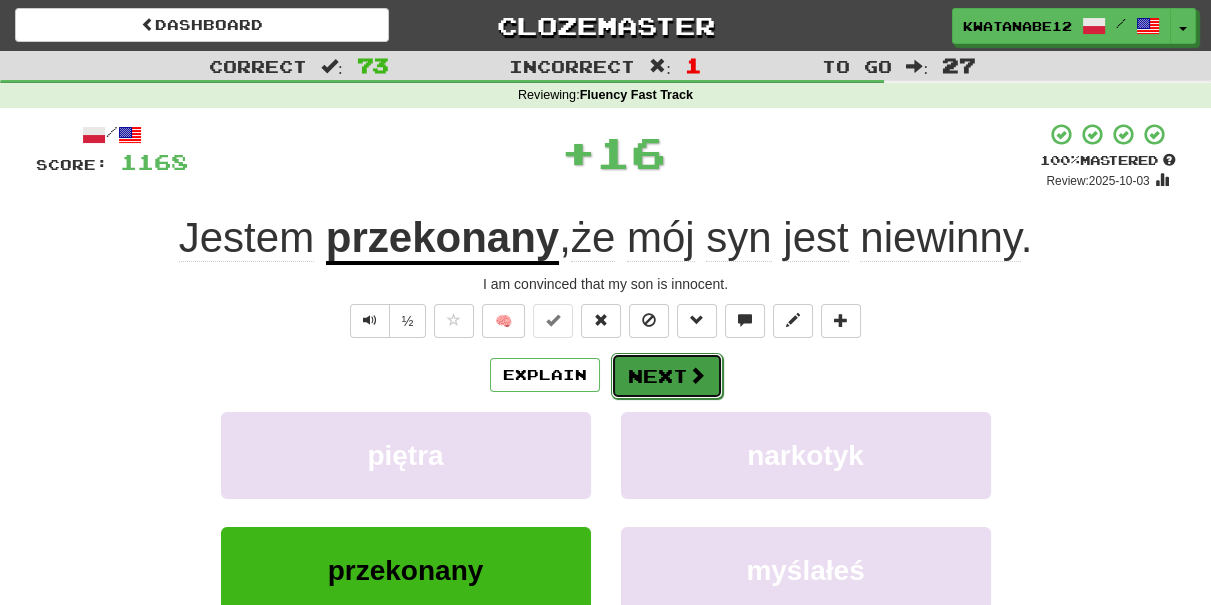 click on "Next" at bounding box center (667, 376) 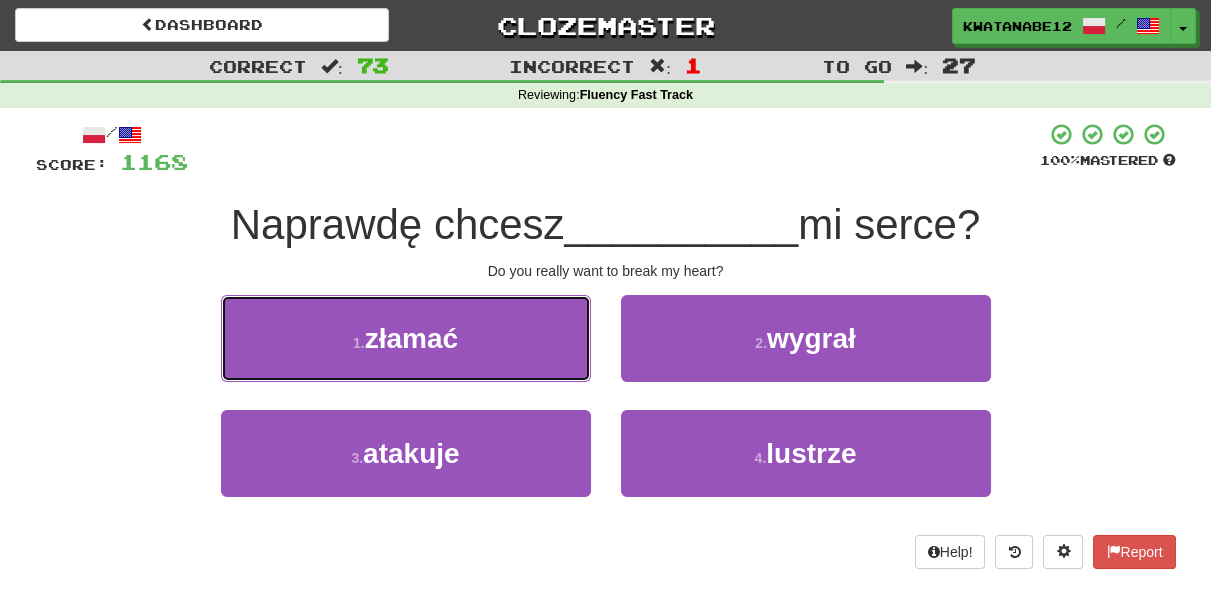 click on "1 .  złamać" at bounding box center (406, 338) 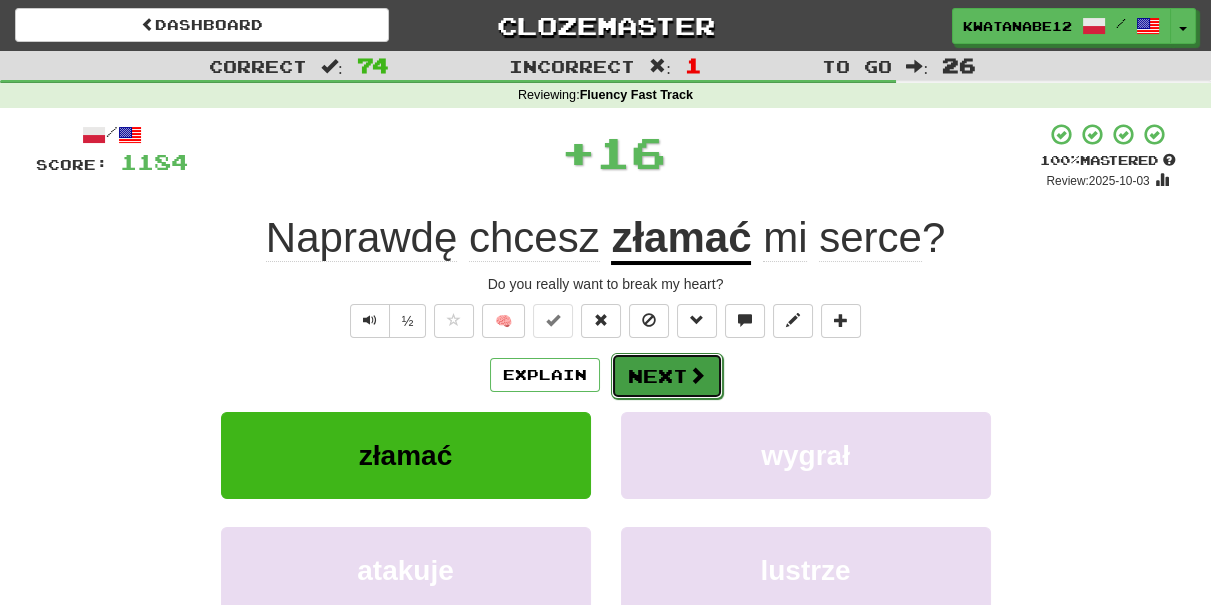 click on "Next" at bounding box center [667, 376] 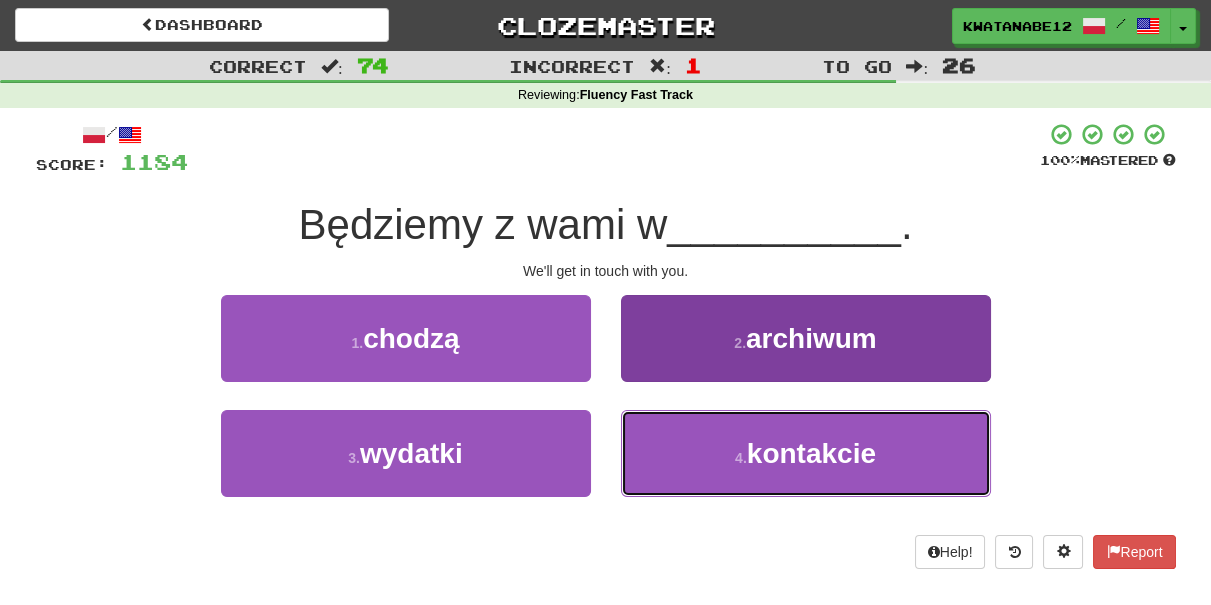 drag, startPoint x: 671, startPoint y: 442, endPoint x: 670, endPoint y: 428, distance: 14.035668 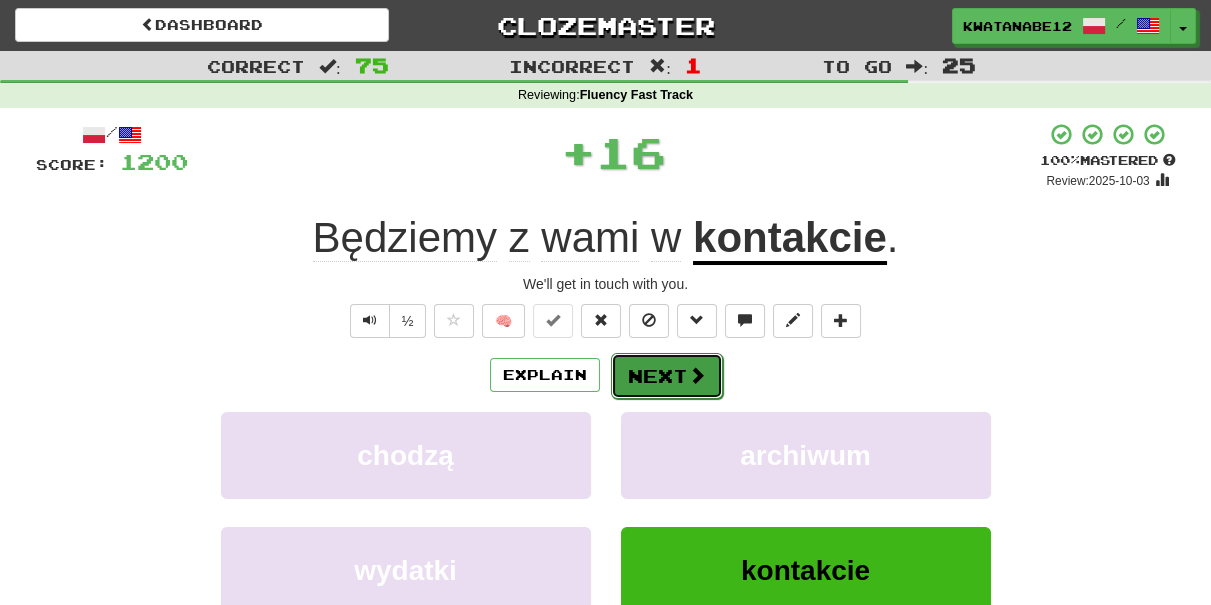 click on "Next" at bounding box center (667, 376) 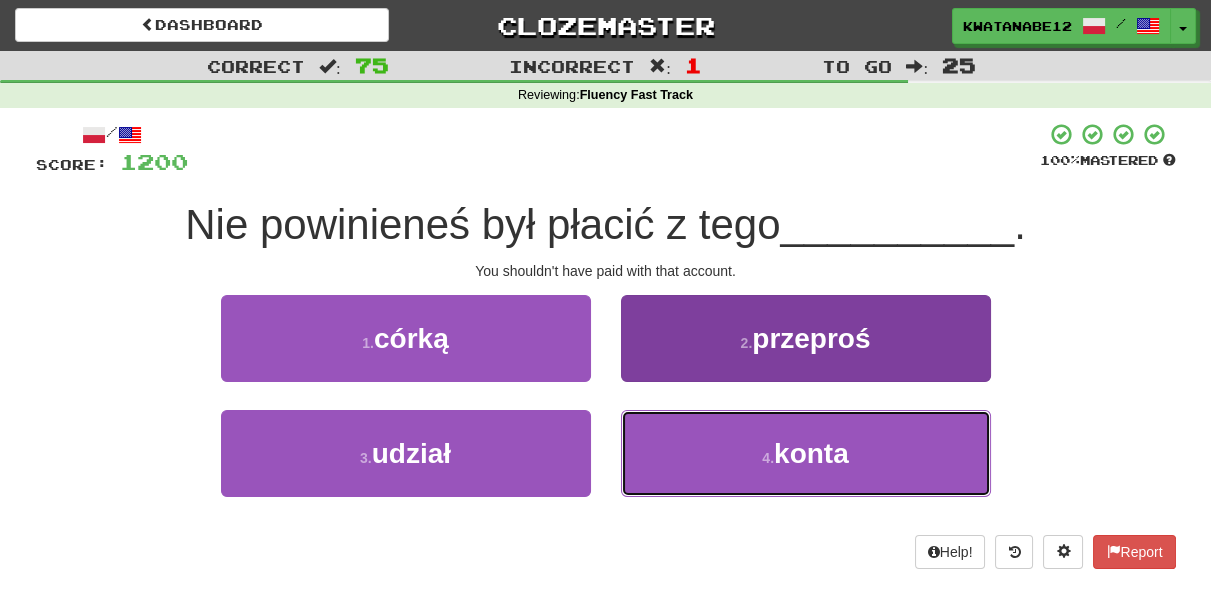 click on "4 .  konta" at bounding box center (806, 453) 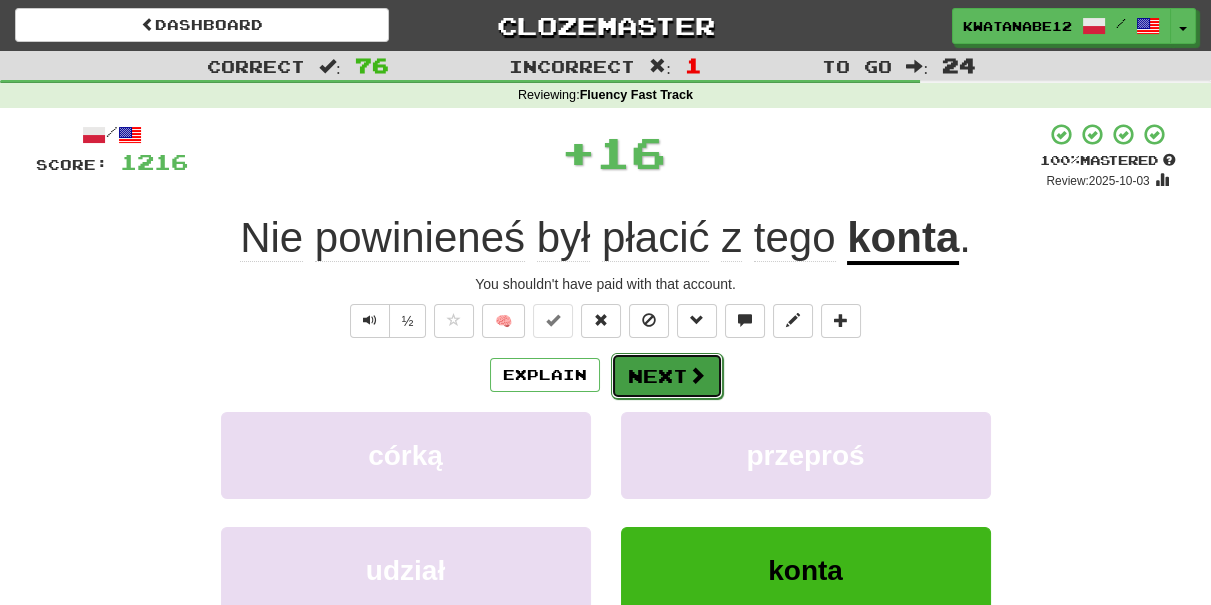 click on "Next" at bounding box center (667, 376) 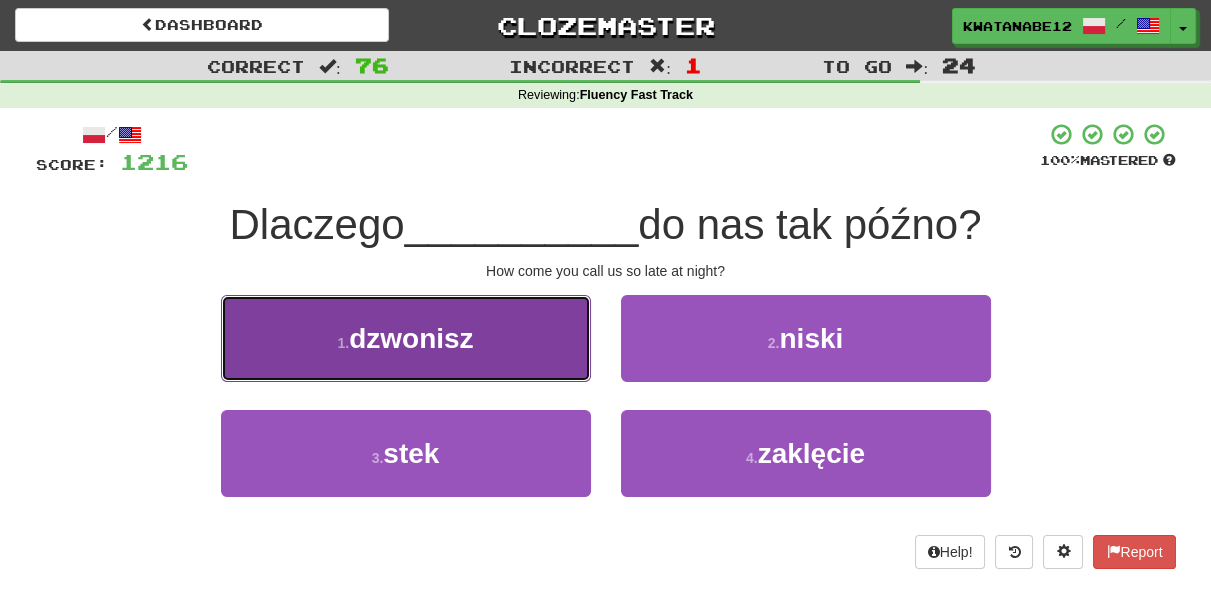 click on "1 .  dzwonisz" at bounding box center (406, 338) 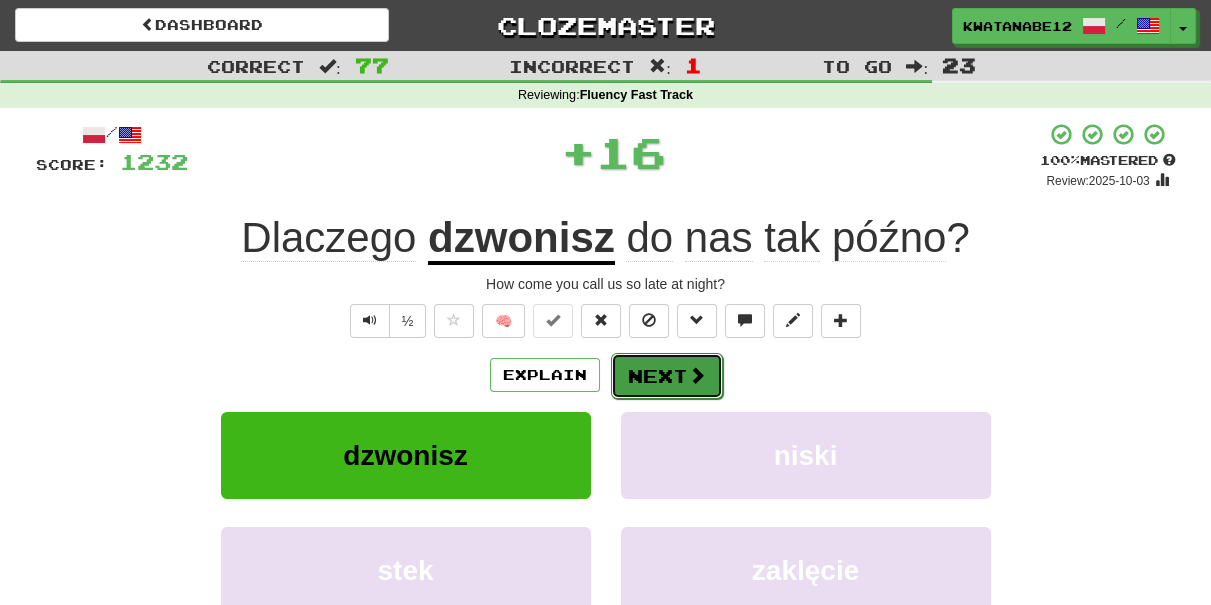 click on "Next" at bounding box center [667, 376] 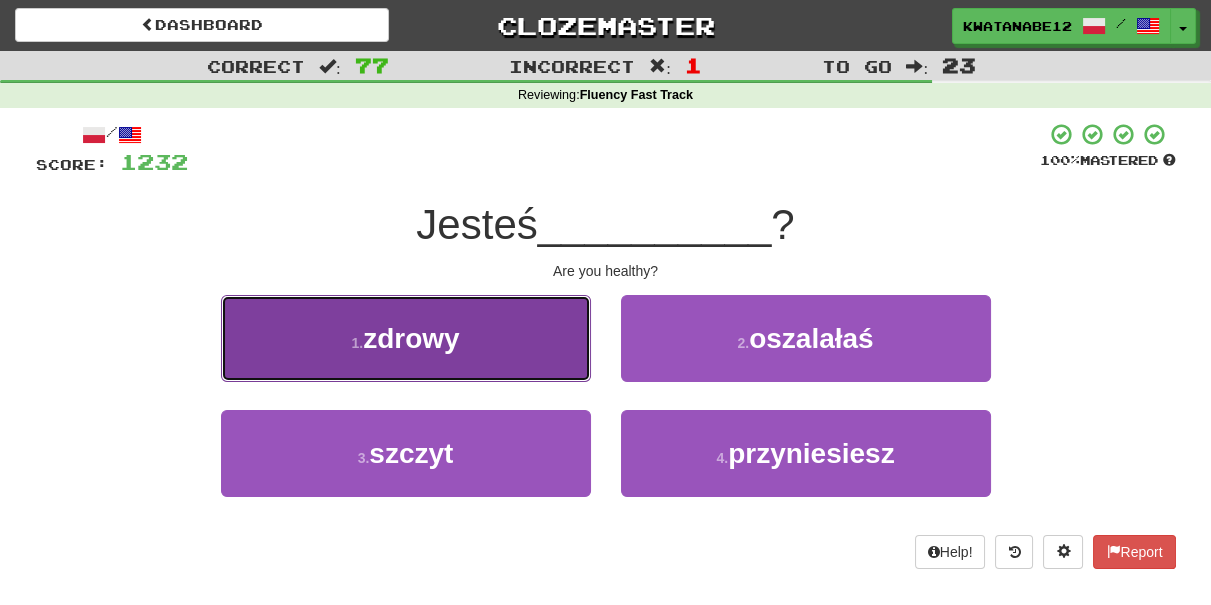 click on "1 .  zdrowy" at bounding box center (406, 338) 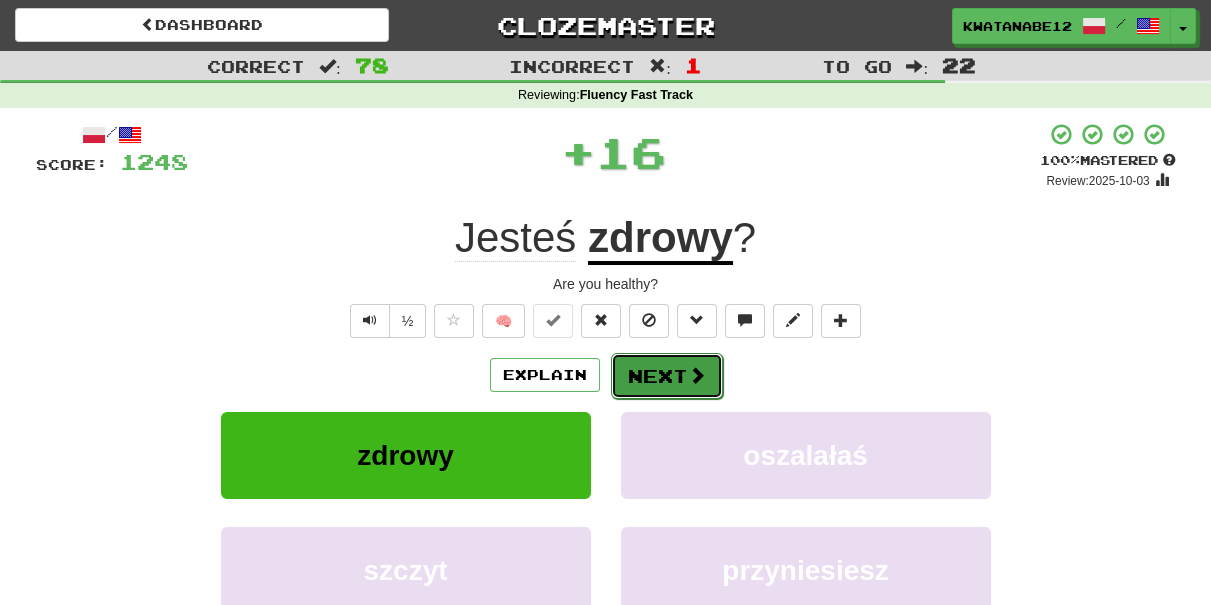 click on "Next" at bounding box center (667, 376) 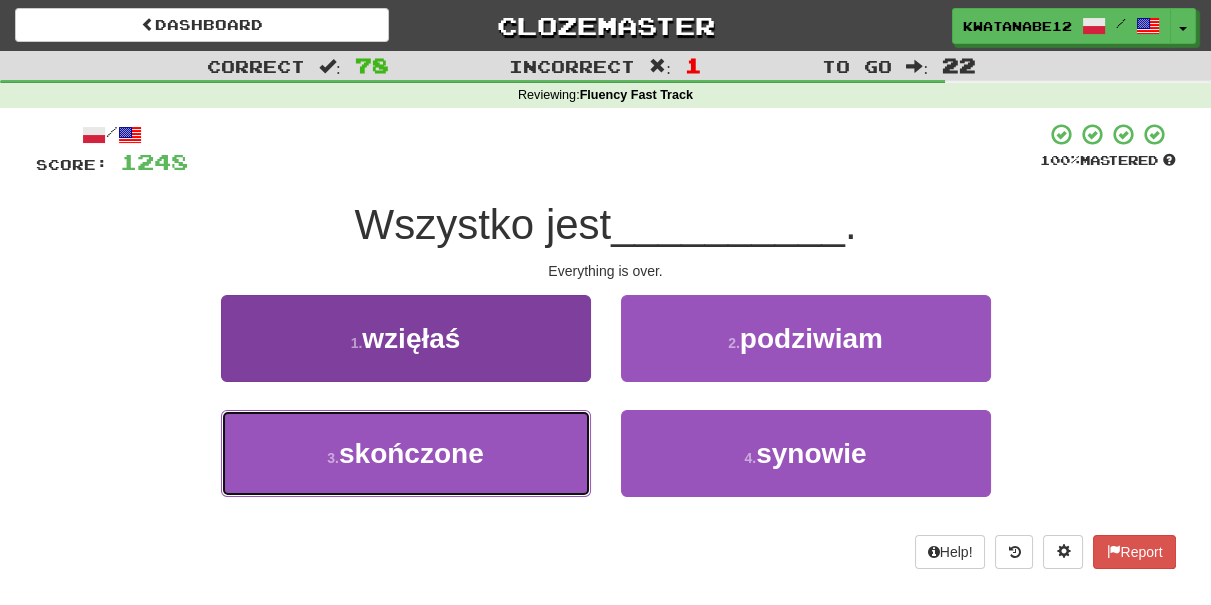 drag, startPoint x: 517, startPoint y: 437, endPoint x: 546, endPoint y: 431, distance: 29.614185 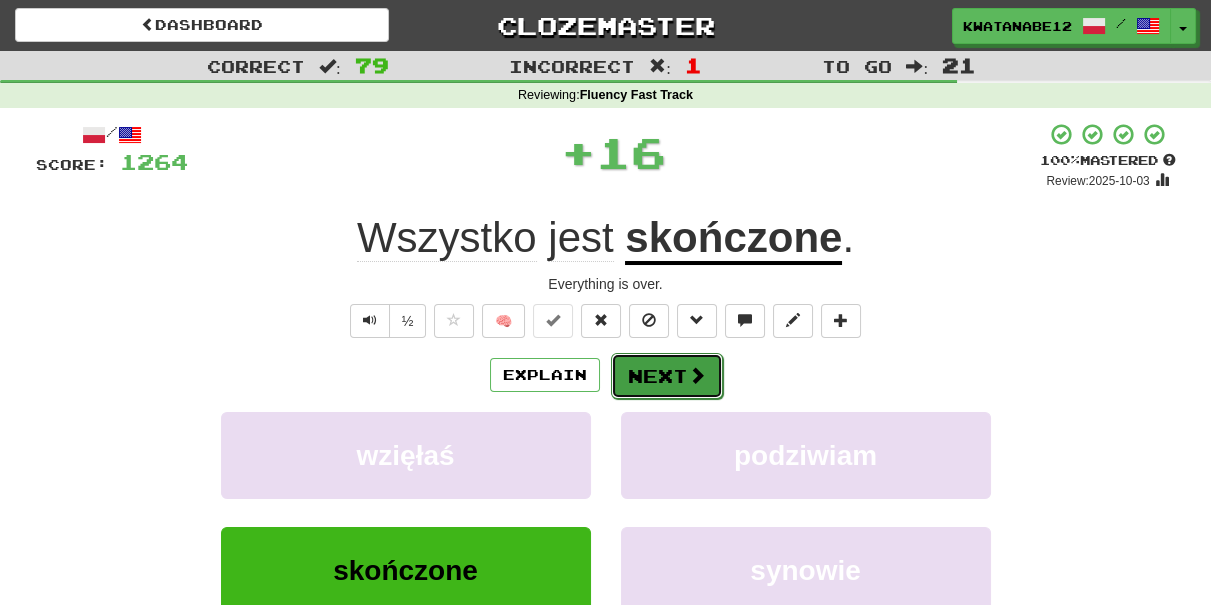 click on "Next" at bounding box center (667, 376) 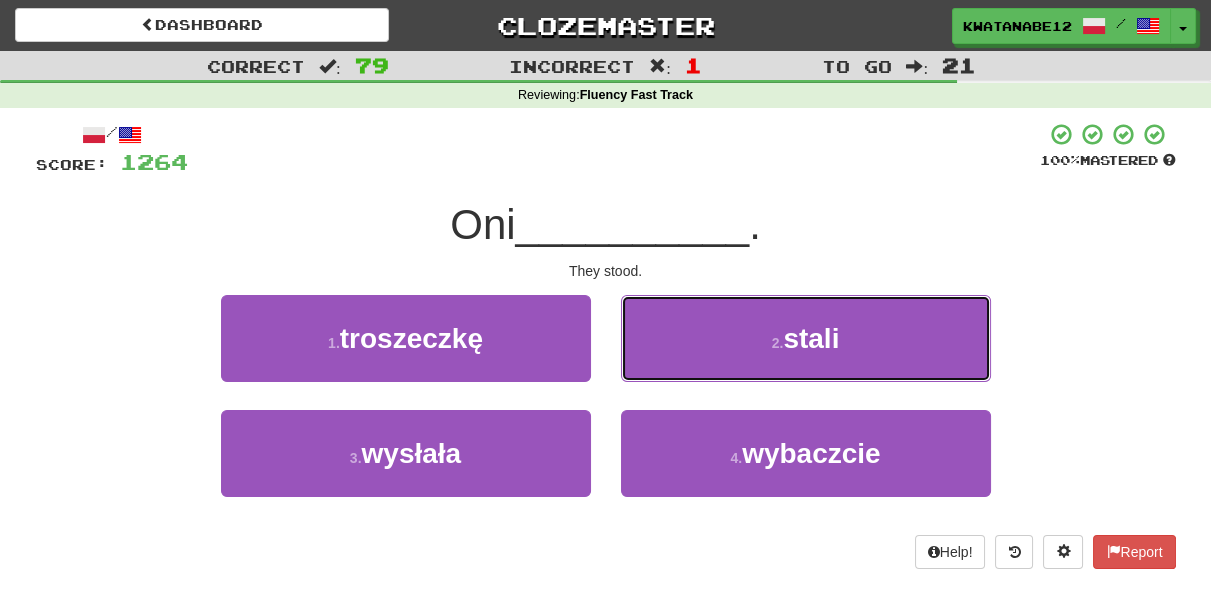 click on "2 .  stali" at bounding box center (806, 338) 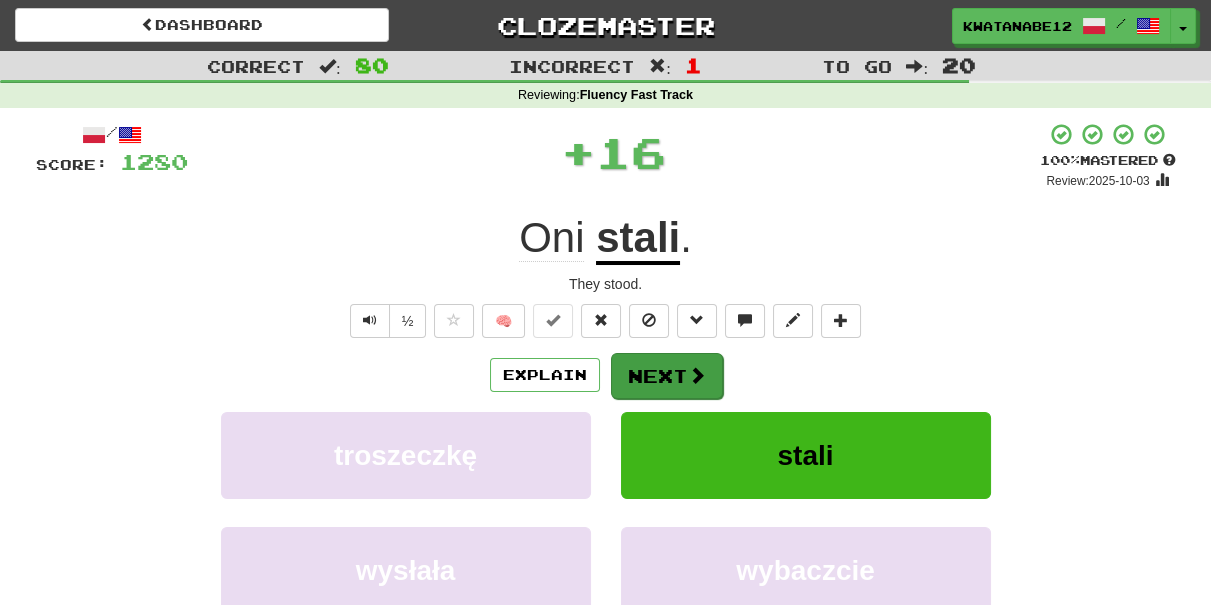 click on "/  Score:   1280 + 16 100 %  Mastered Review:  2025-10-03 Oni   stali . They stood. ½ 🧠 Explain Next troszeczkę stali wysłała wybaczcie Learn more: troszeczkę stali wysłała wybaczcie  Help!  Report Sentence Source" at bounding box center (606, 435) 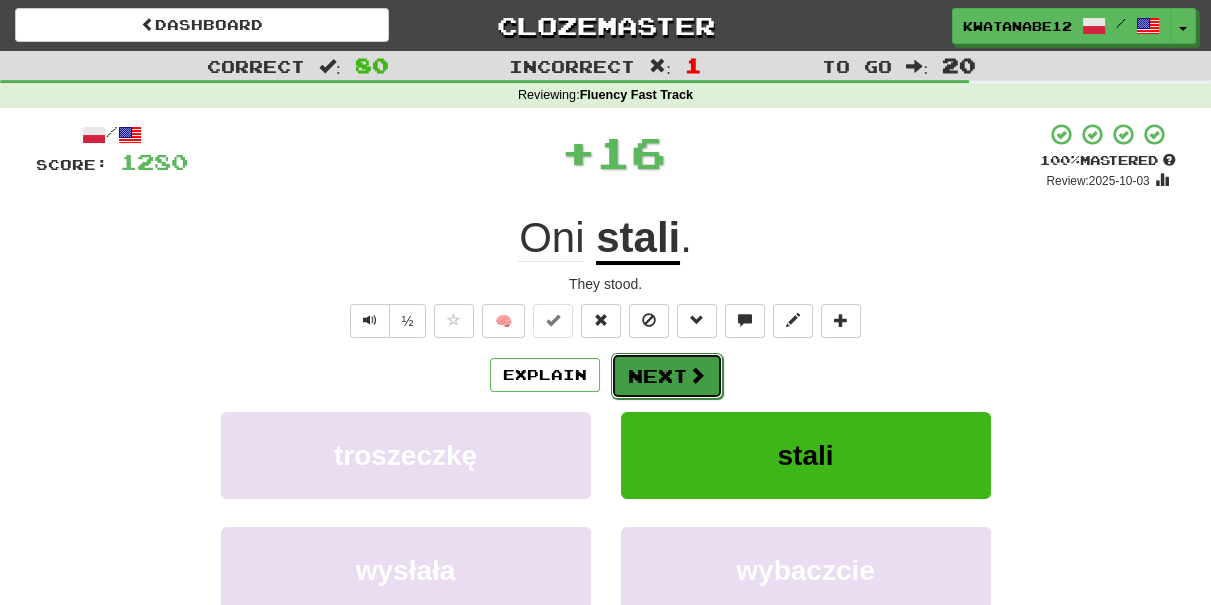 click on "Next" at bounding box center [667, 376] 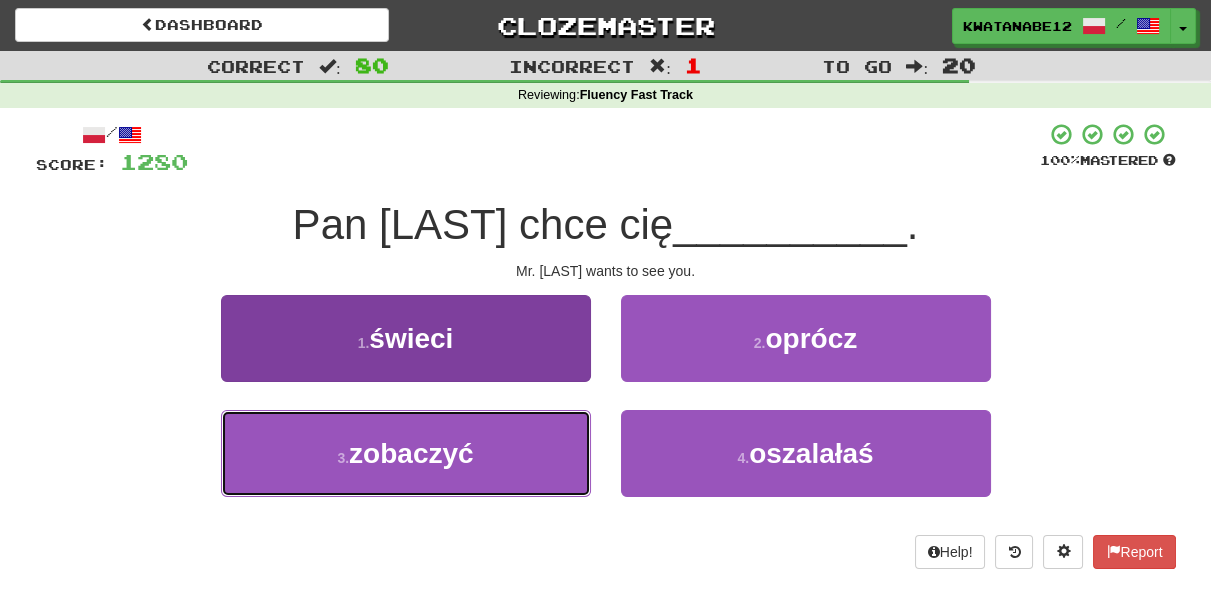 drag, startPoint x: 520, startPoint y: 446, endPoint x: 531, endPoint y: 447, distance: 11.045361 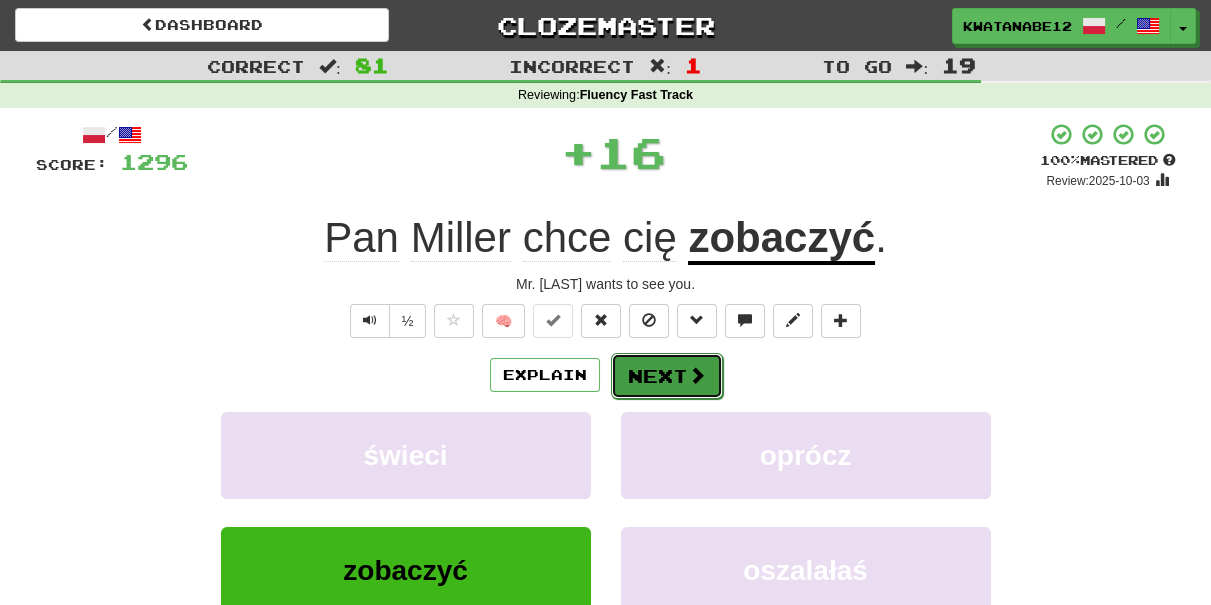 click on "Next" at bounding box center [667, 376] 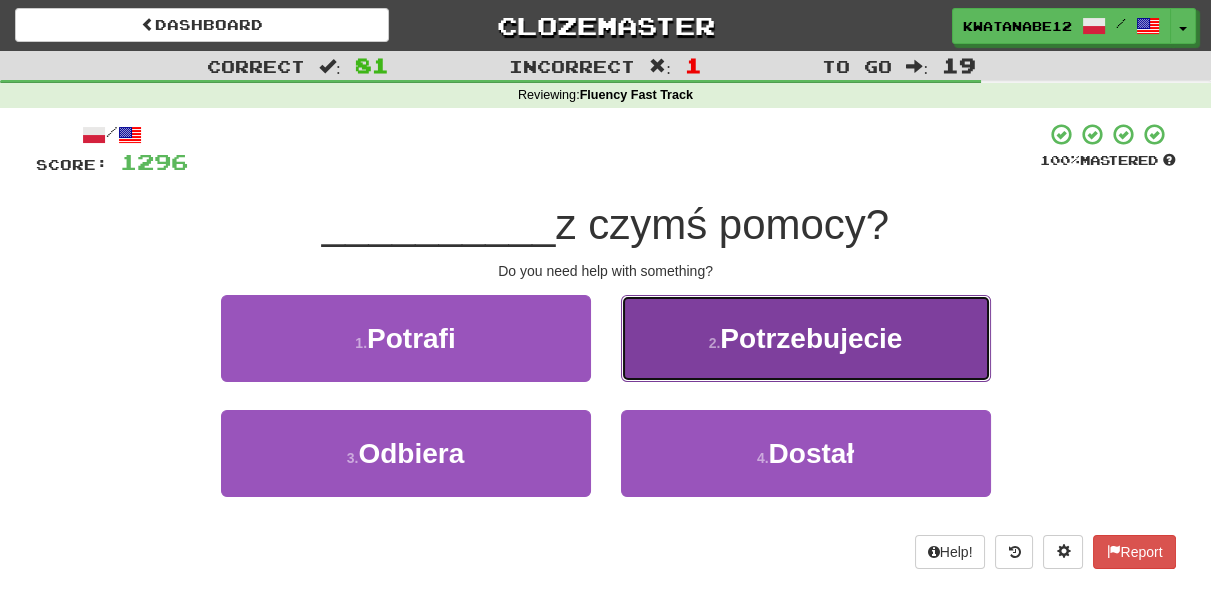 click on "2 .  Potrzebujecie" at bounding box center (806, 338) 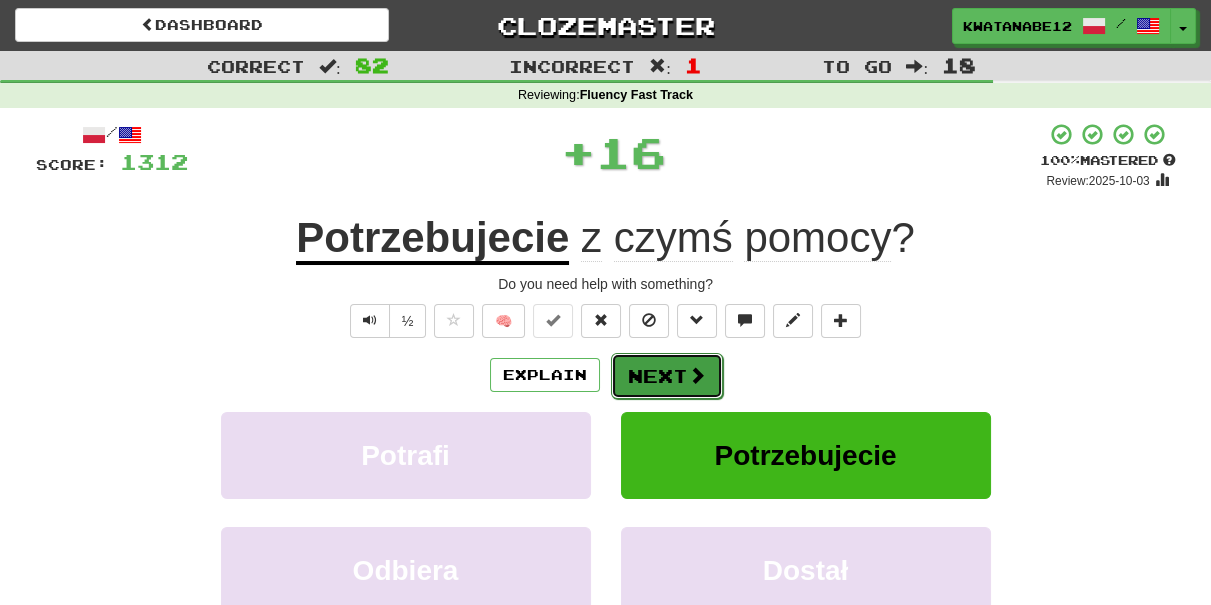 click at bounding box center (697, 375) 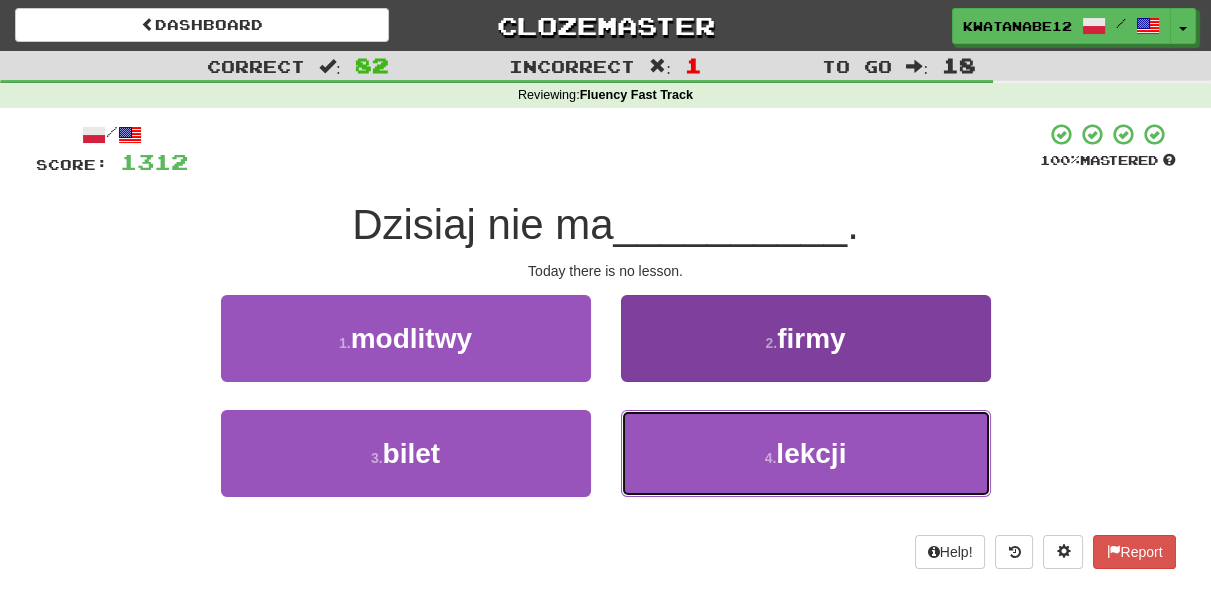 click on "4 .  lekcji" at bounding box center [806, 453] 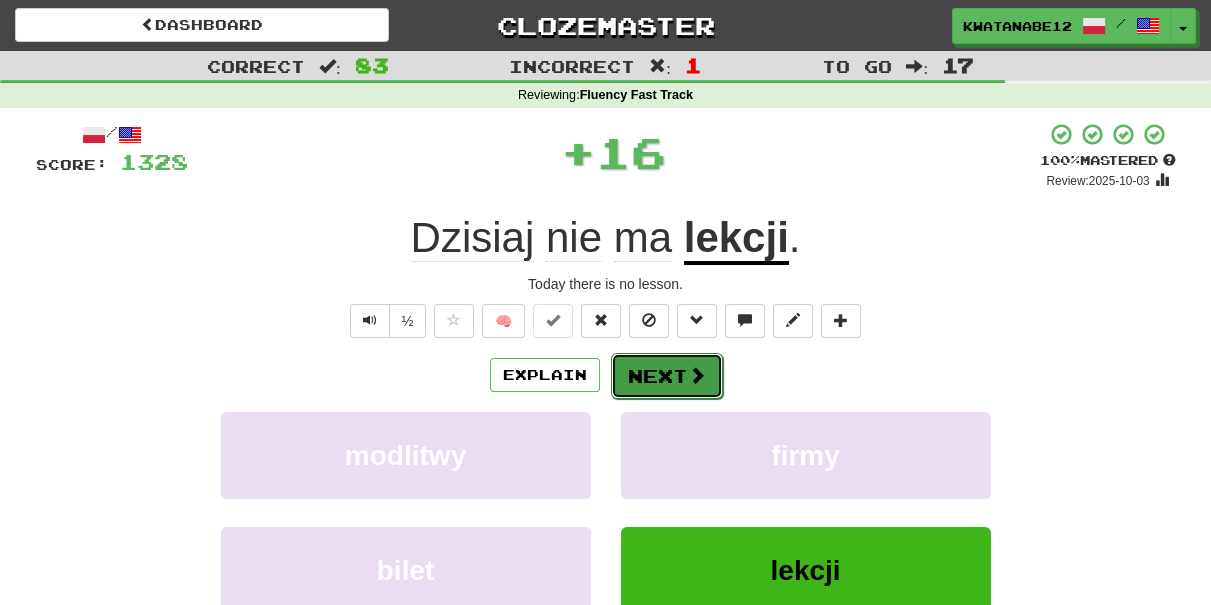 click on "Next" at bounding box center (667, 376) 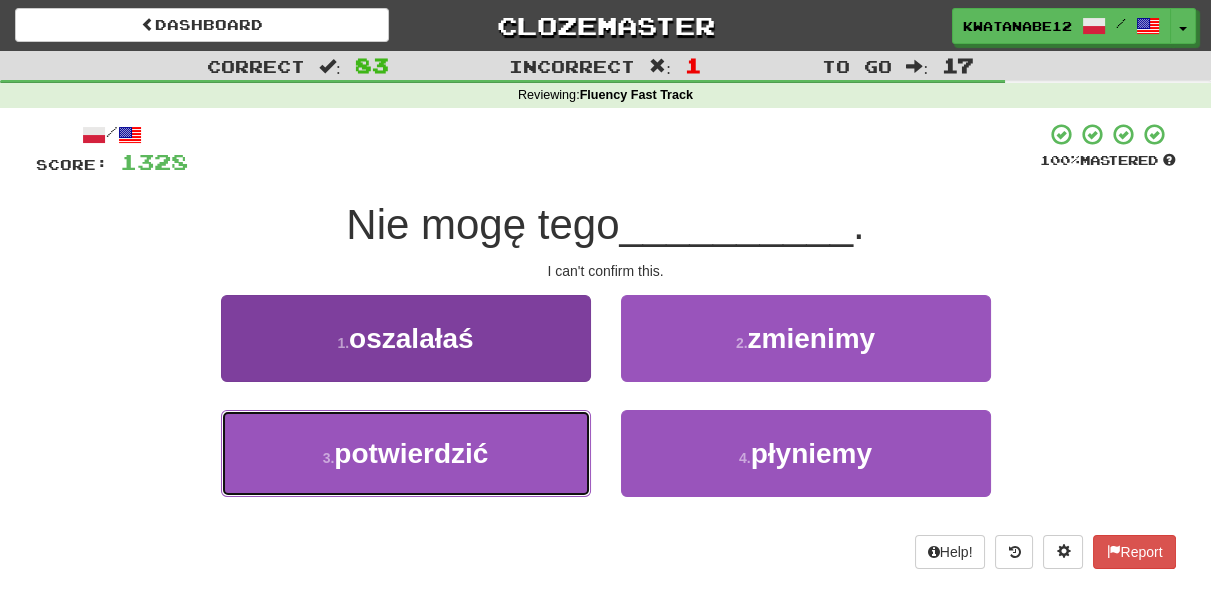 drag, startPoint x: 513, startPoint y: 455, endPoint x: 571, endPoint y: 415, distance: 70.45566 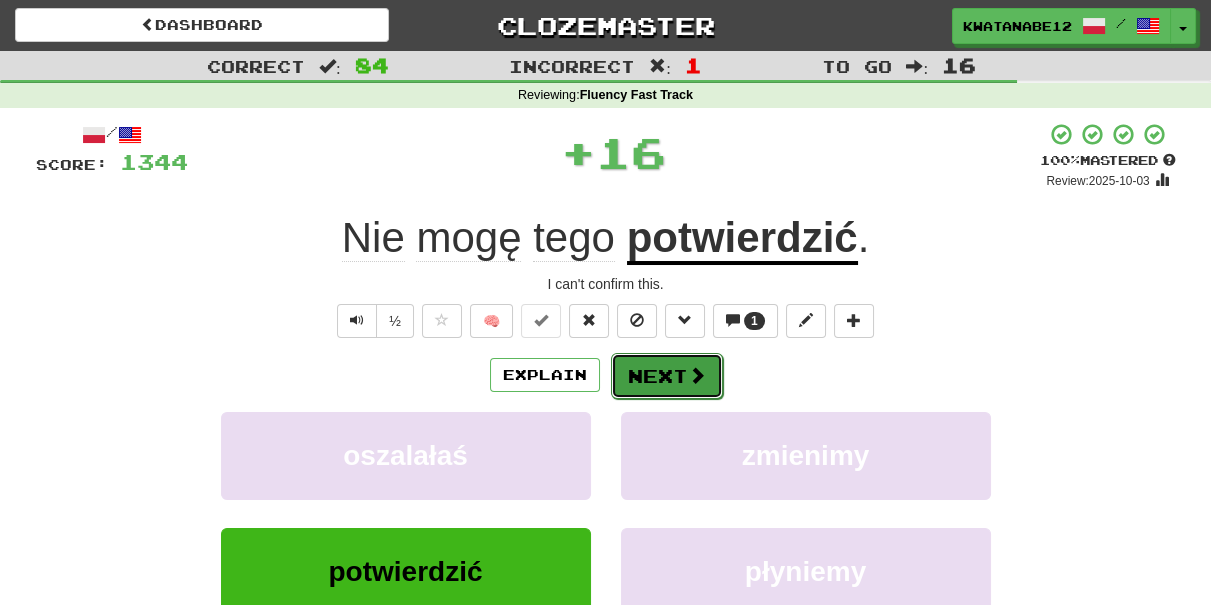 click on "Next" at bounding box center [667, 376] 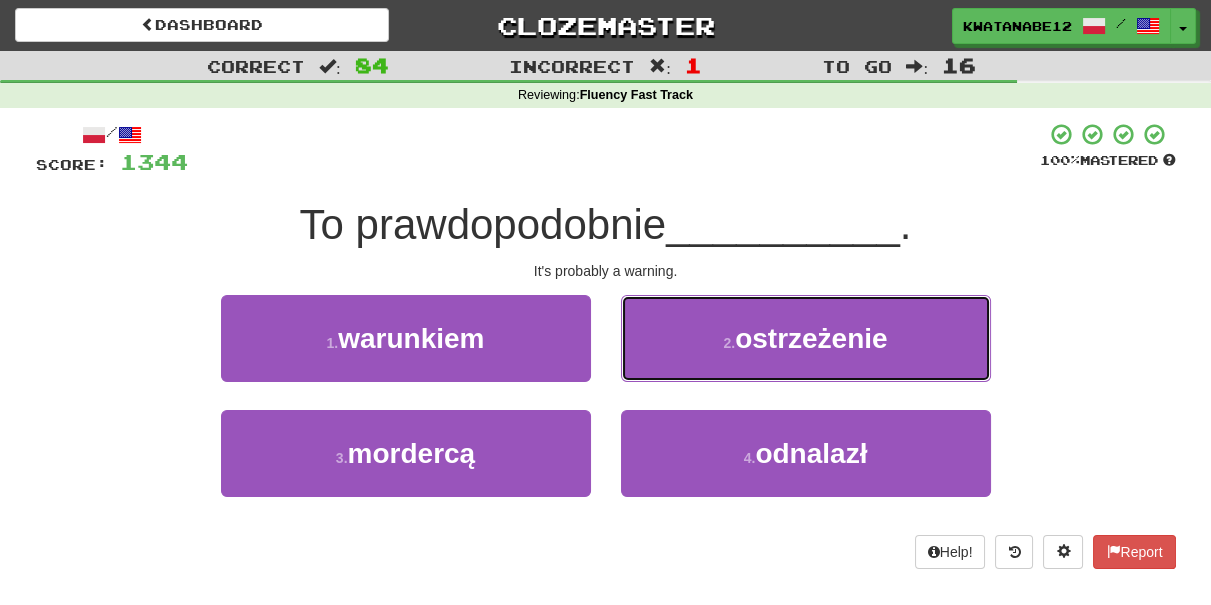 click on "2 .  ostrzeżenie" at bounding box center (806, 338) 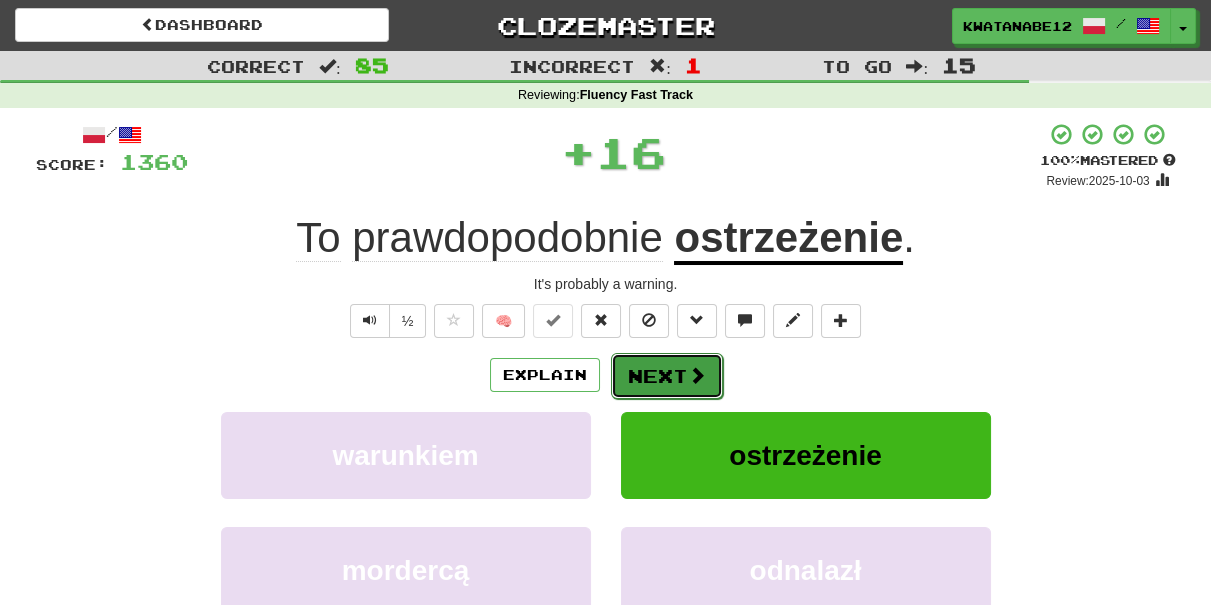 click on "Next" at bounding box center [667, 376] 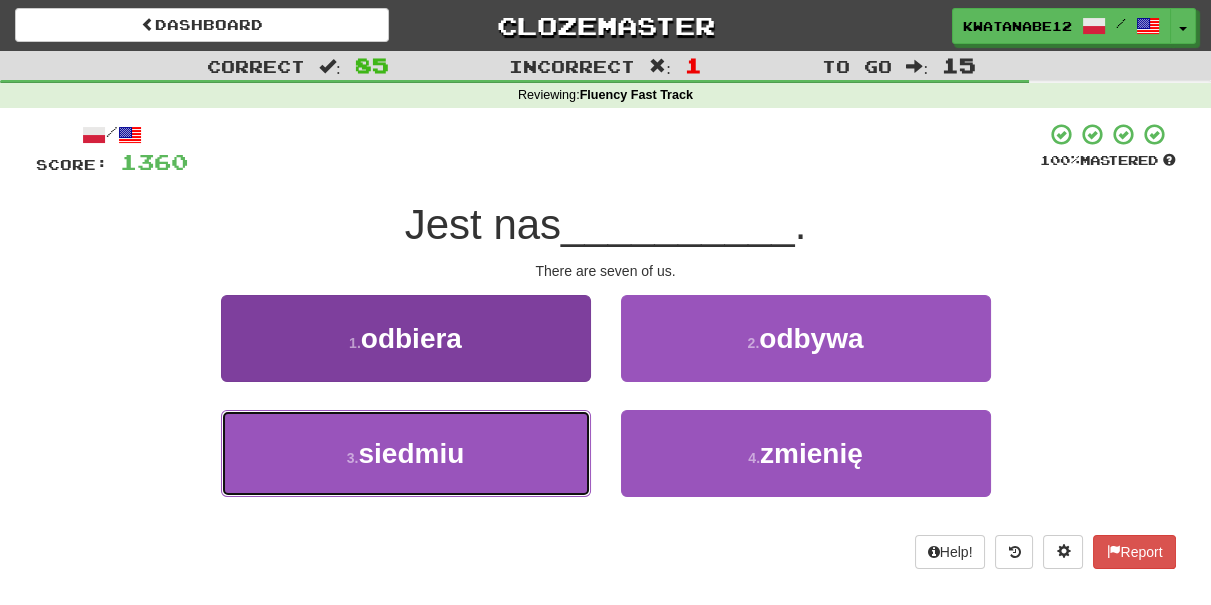 click on "3 .  siedmiu" at bounding box center [406, 453] 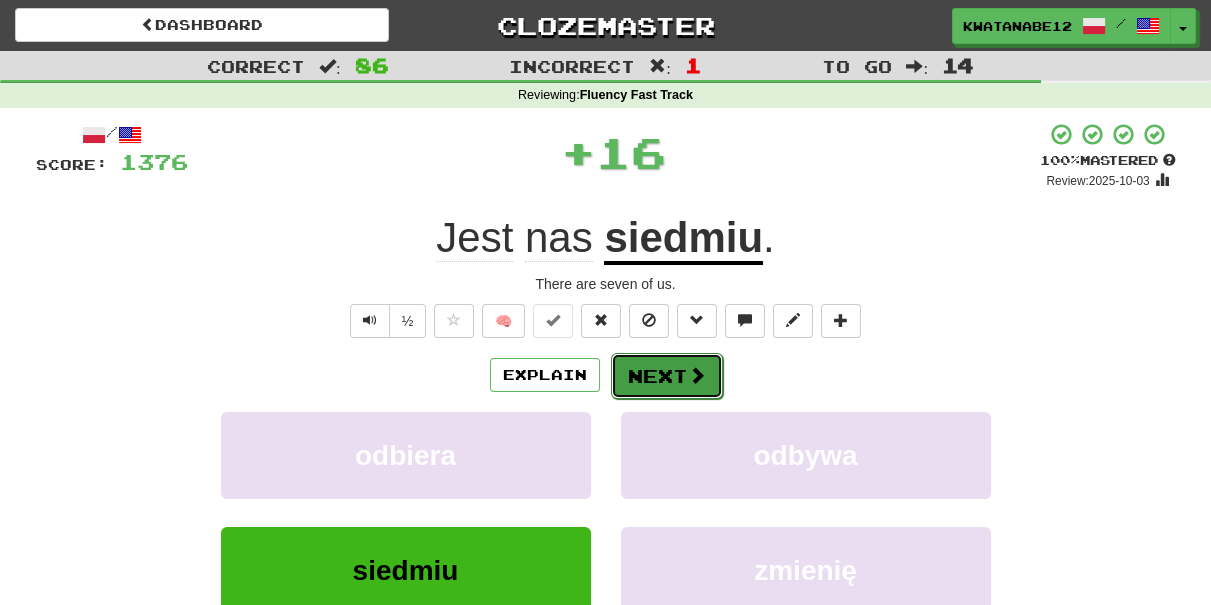 click on "Next" at bounding box center [667, 376] 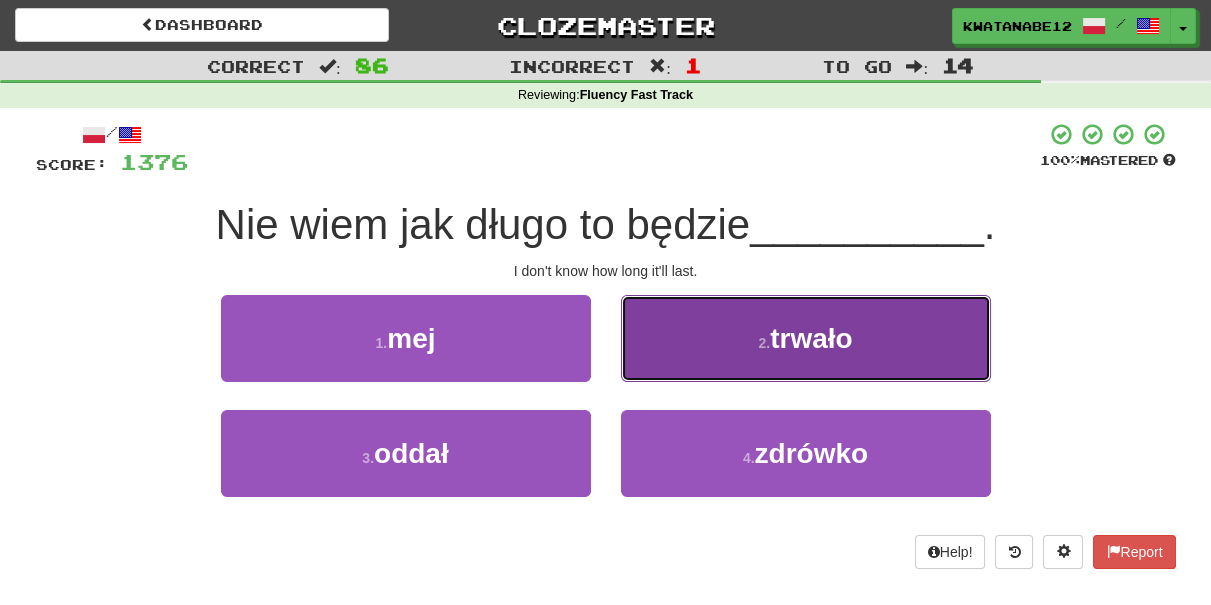 click on "2 .  trwało" at bounding box center (806, 338) 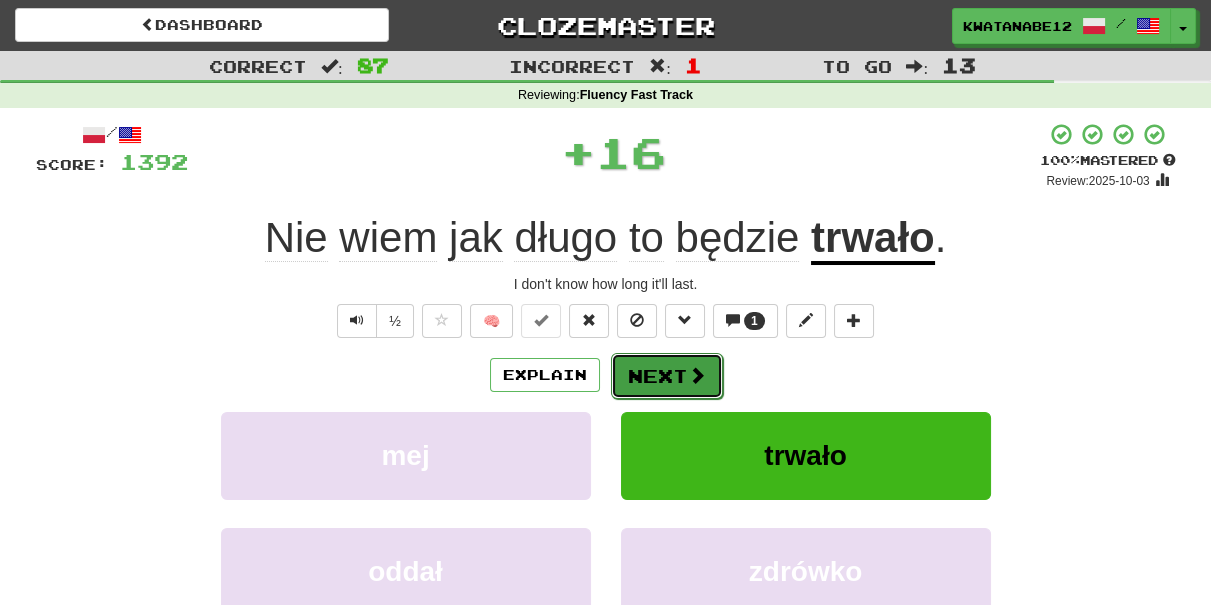 click on "Next" at bounding box center [667, 376] 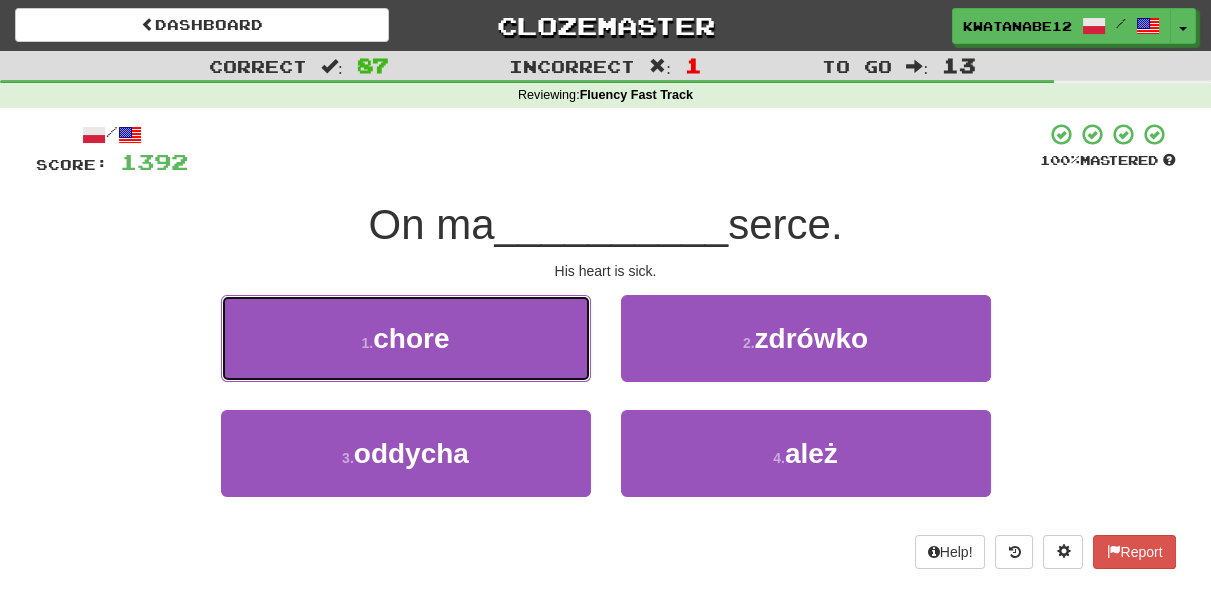 drag, startPoint x: 548, startPoint y: 340, endPoint x: 618, endPoint y: 349, distance: 70.5762 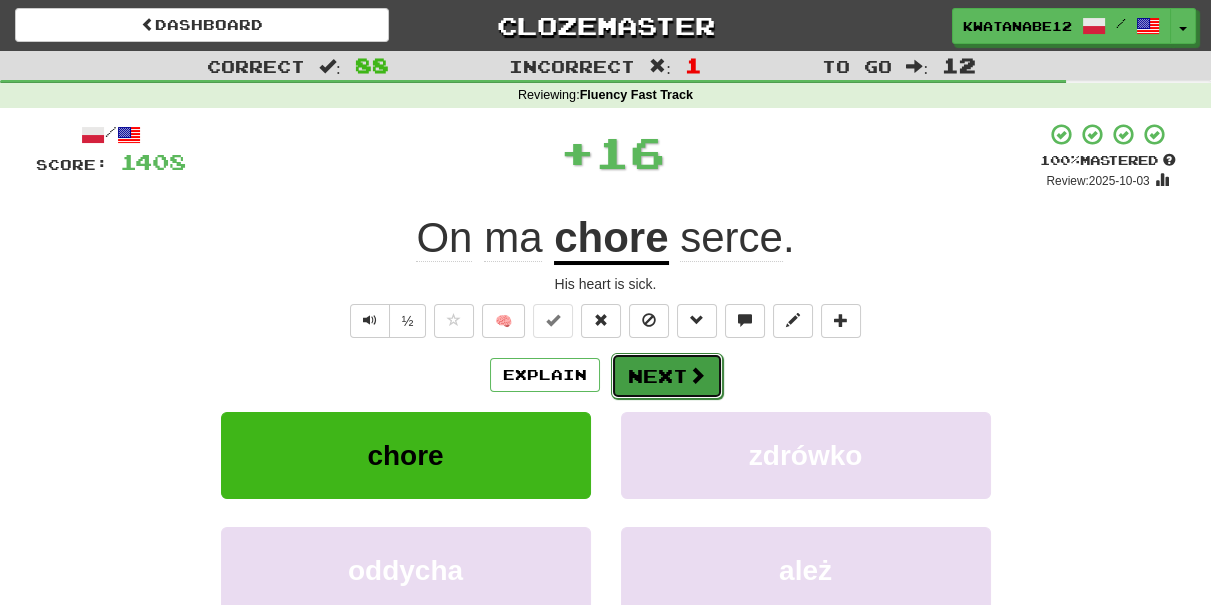click on "Next" at bounding box center (667, 376) 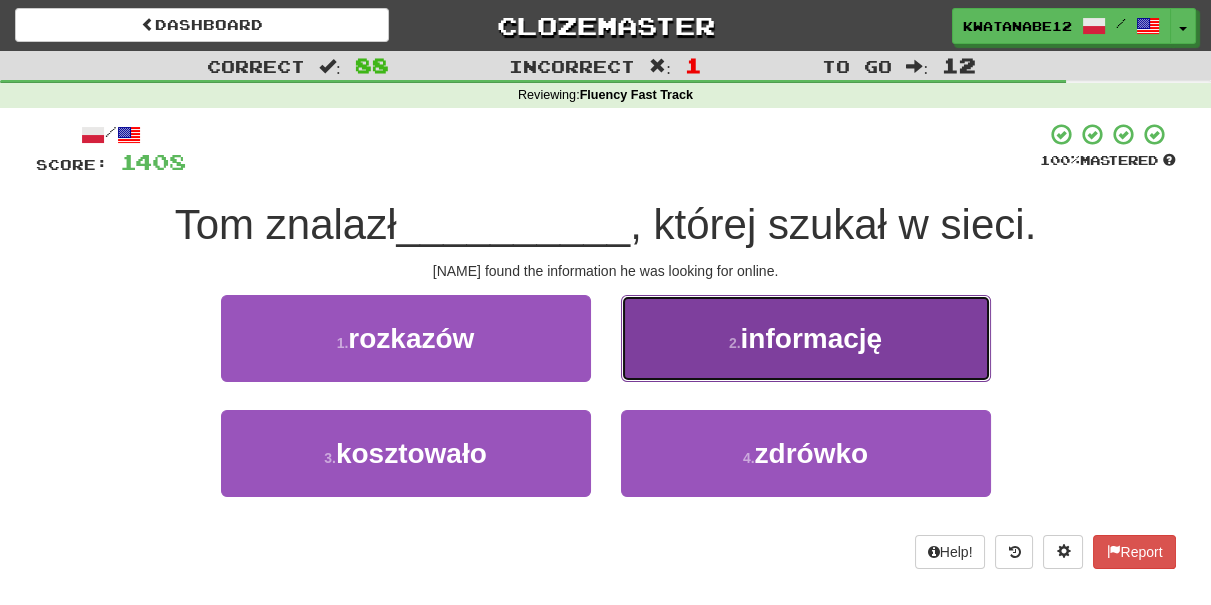 click on "2 .  informację" at bounding box center [806, 338] 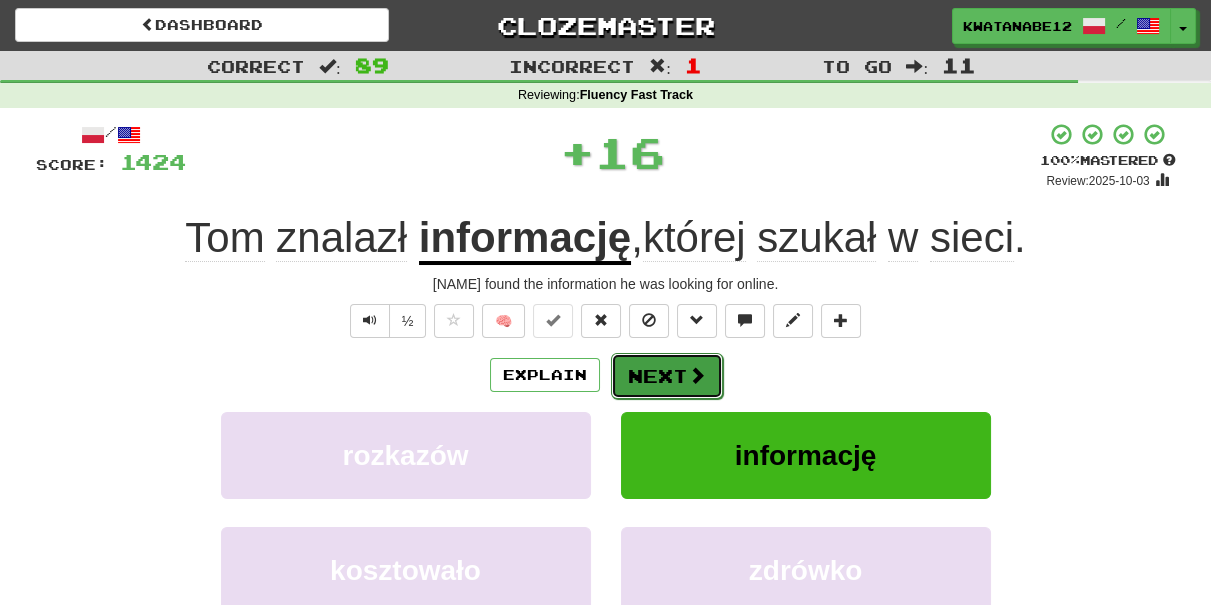 click on "Next" at bounding box center [667, 376] 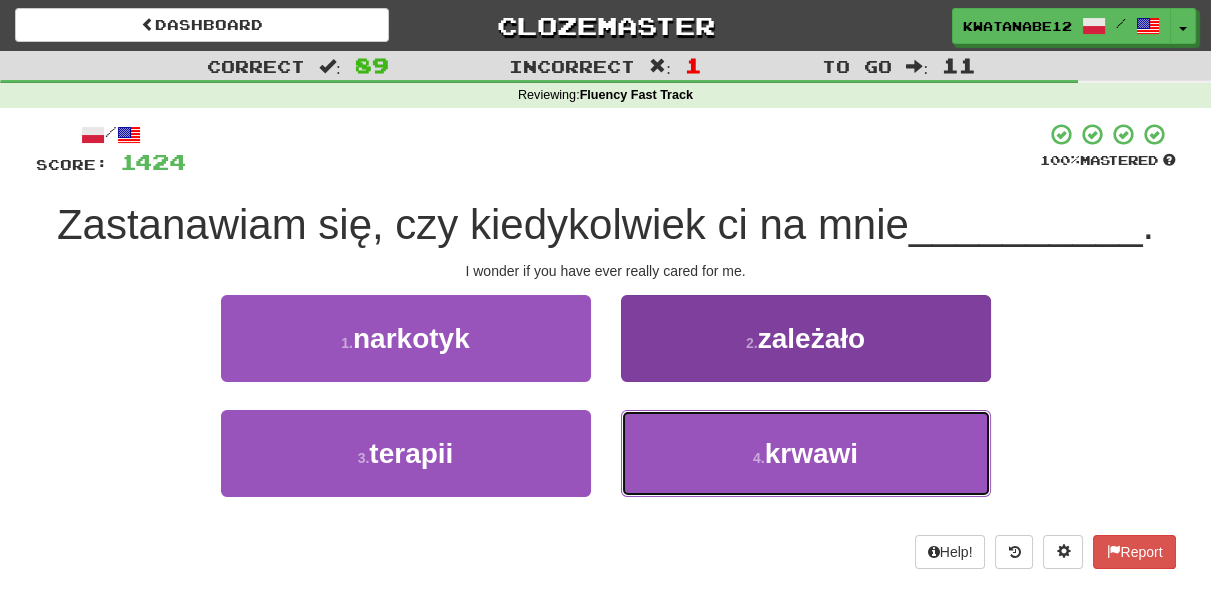 click on "4 .  krwawi" at bounding box center (806, 453) 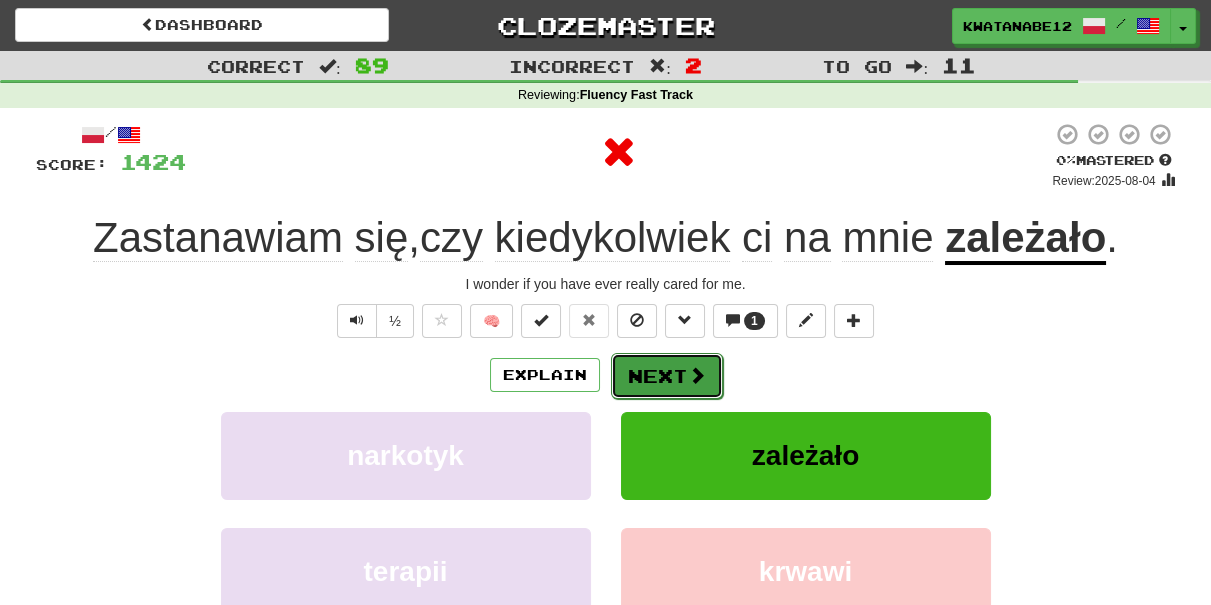 click at bounding box center (697, 375) 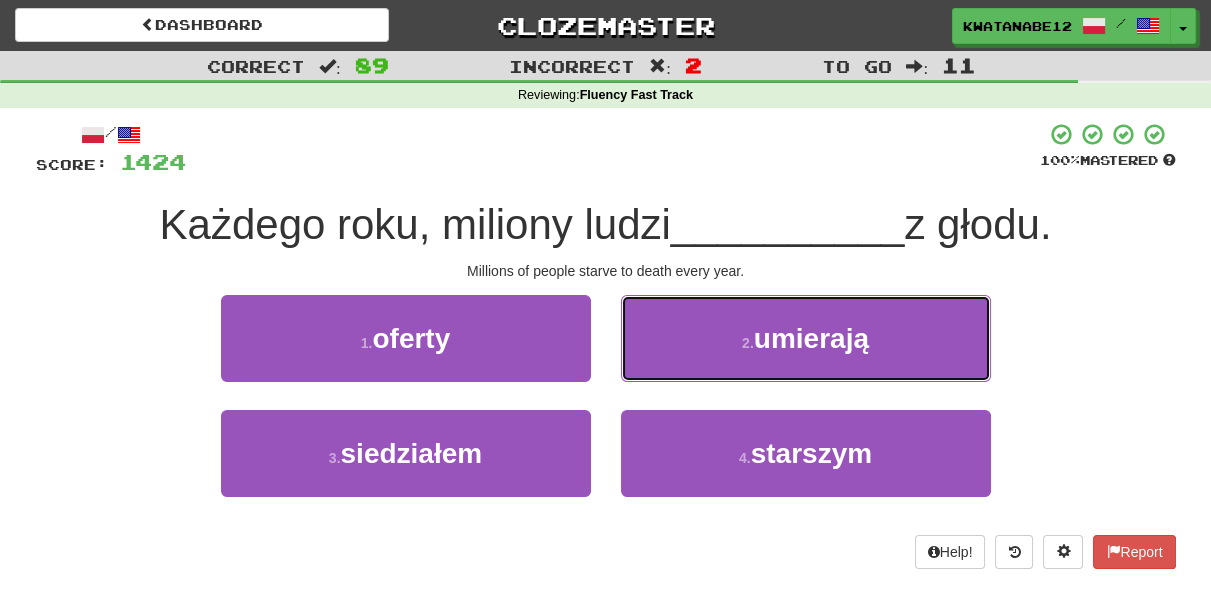 click on "2 .  umierają" at bounding box center [806, 338] 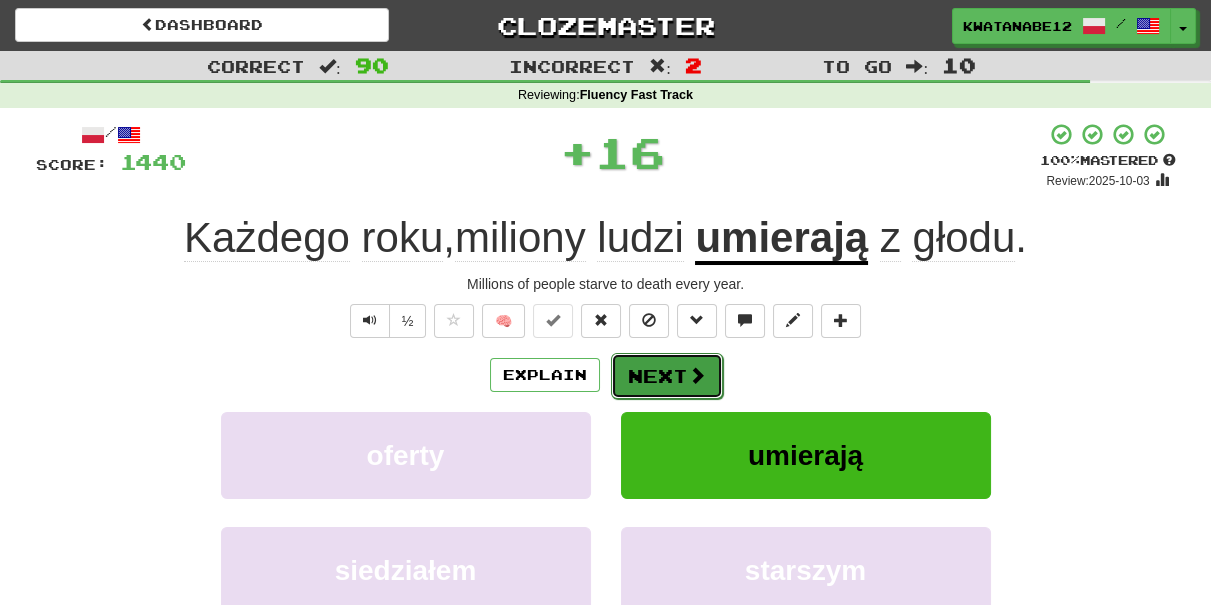 click on "Next" at bounding box center (667, 376) 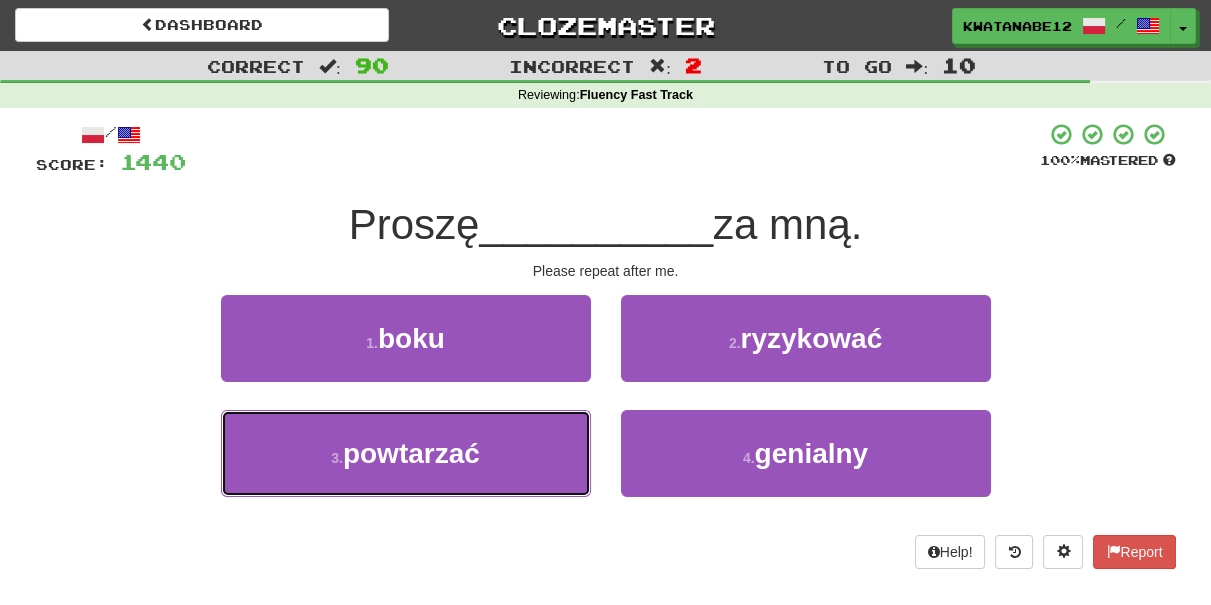 drag, startPoint x: 516, startPoint y: 418, endPoint x: 599, endPoint y: 399, distance: 85.146935 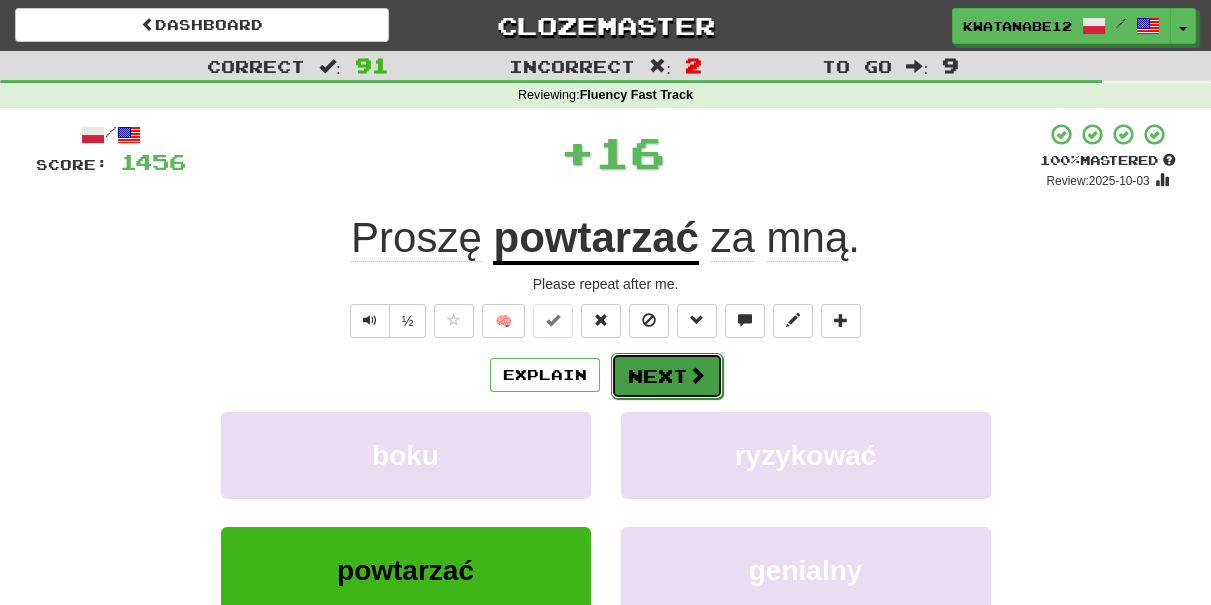 click on "Next" at bounding box center (667, 376) 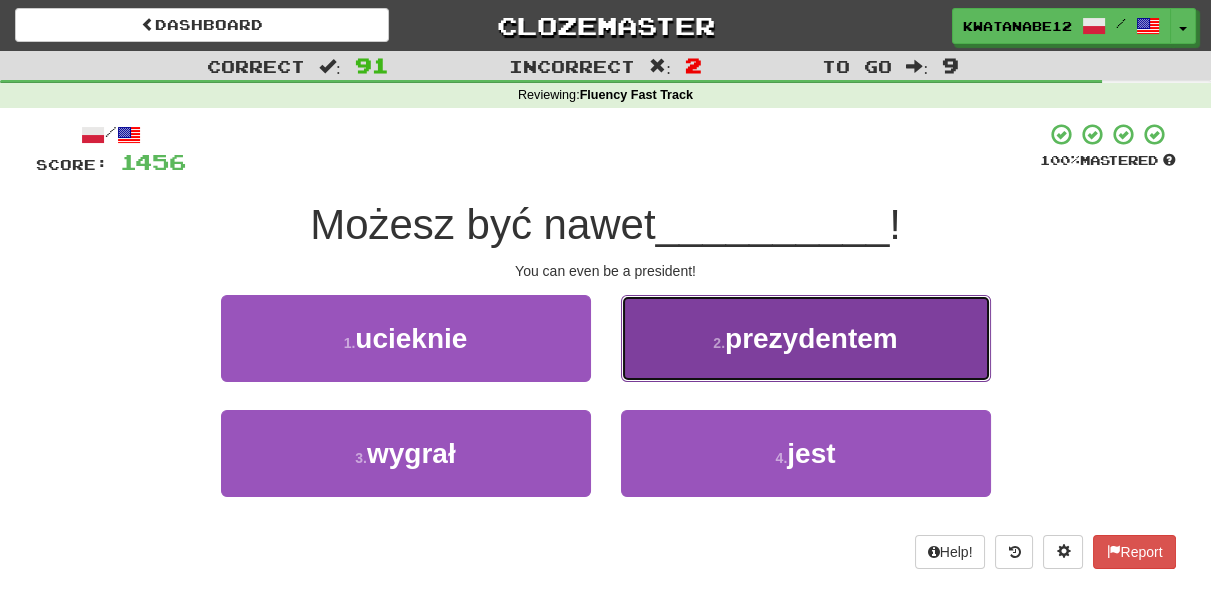click on "2 .  prezydentem" at bounding box center (806, 338) 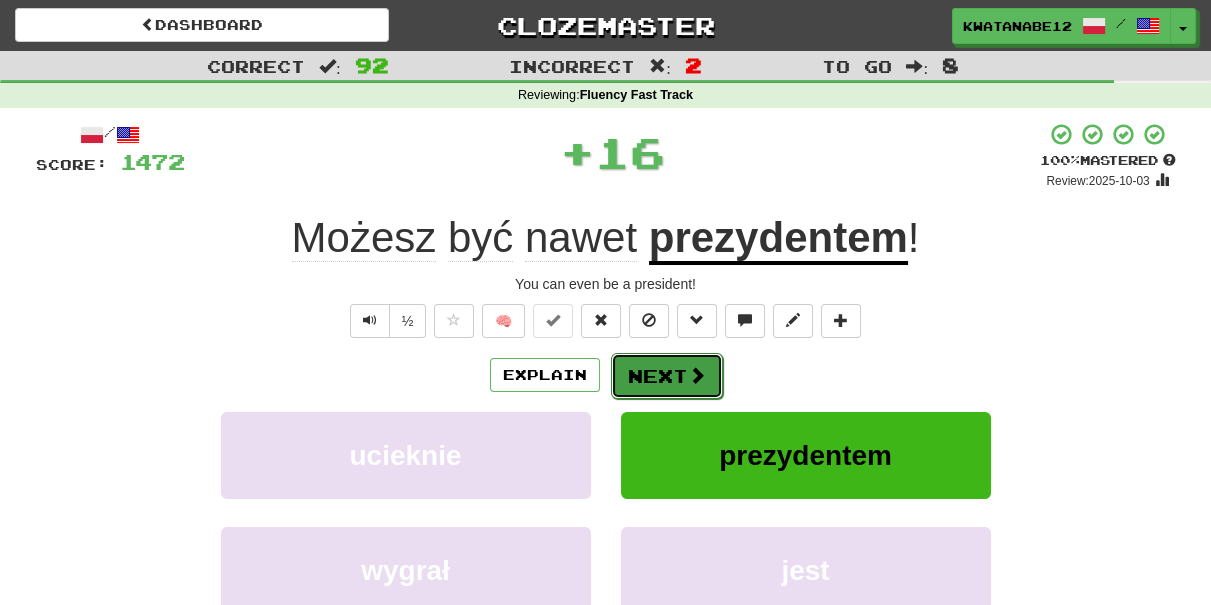 click on "Next" at bounding box center [667, 376] 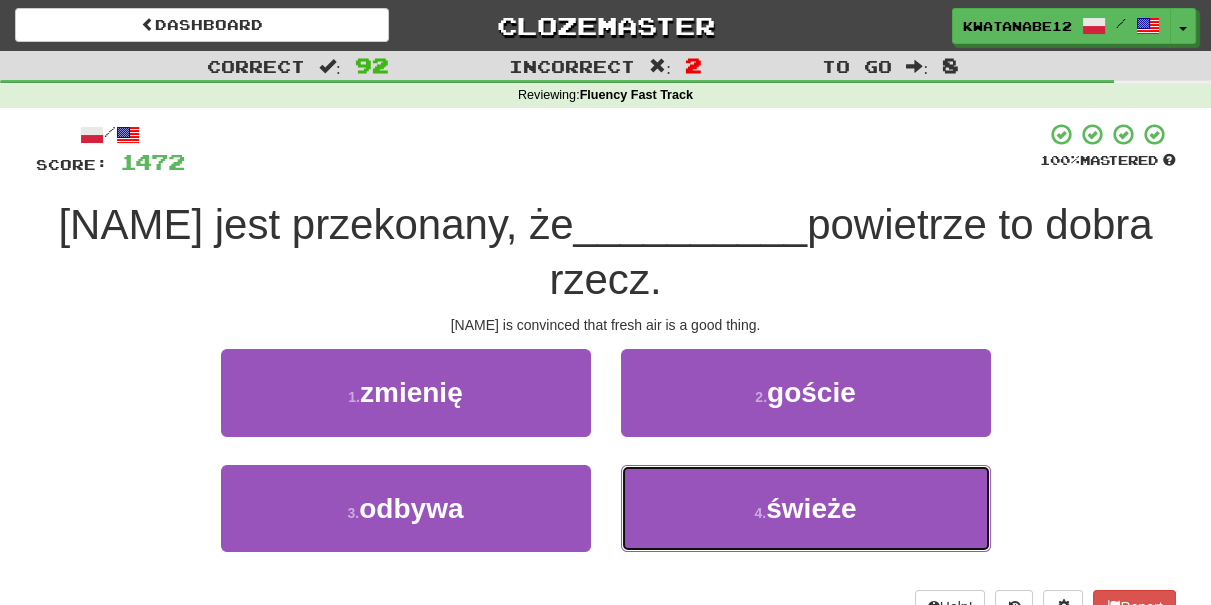 click on "4 .  świeże" at bounding box center [806, 508] 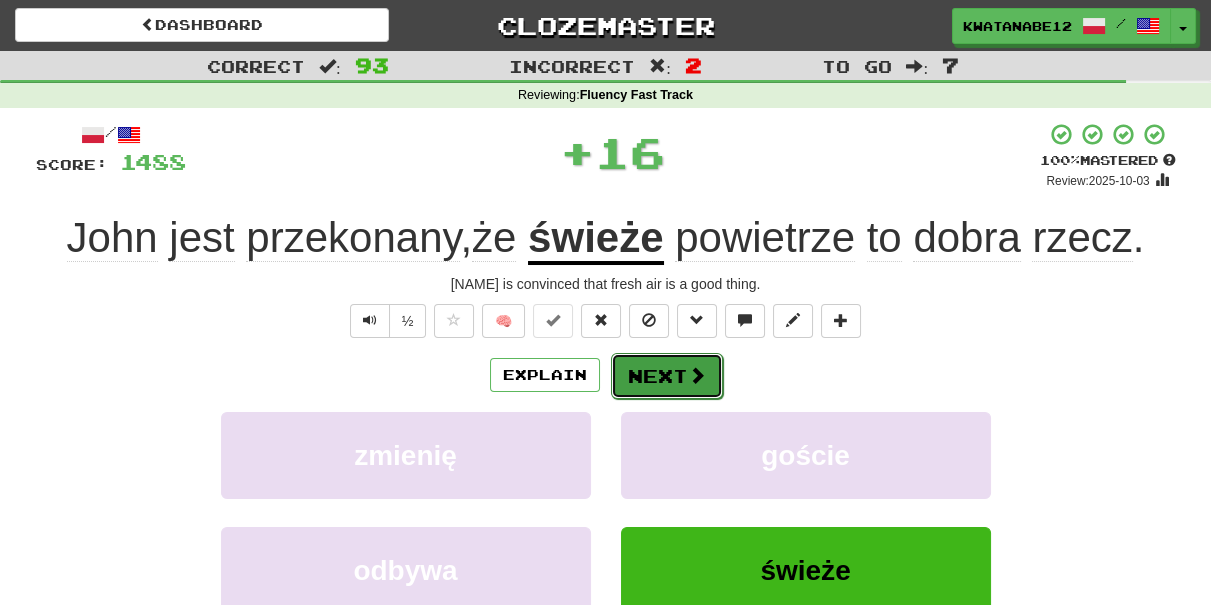 click on "Next" at bounding box center [667, 376] 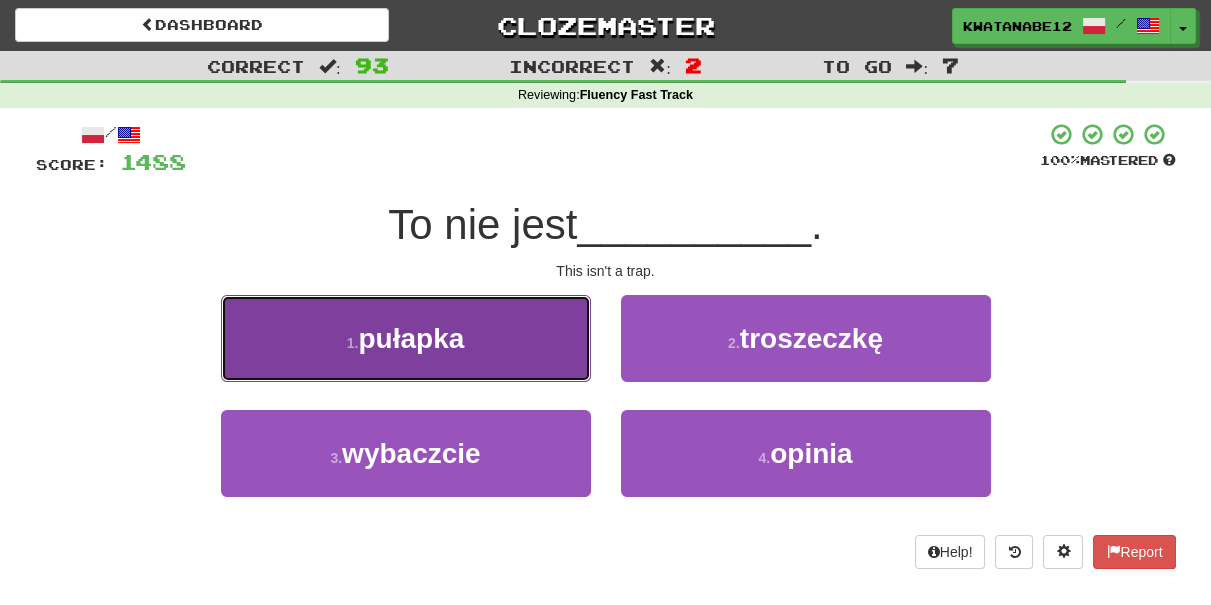 click on "1 .  pułapka" at bounding box center (406, 338) 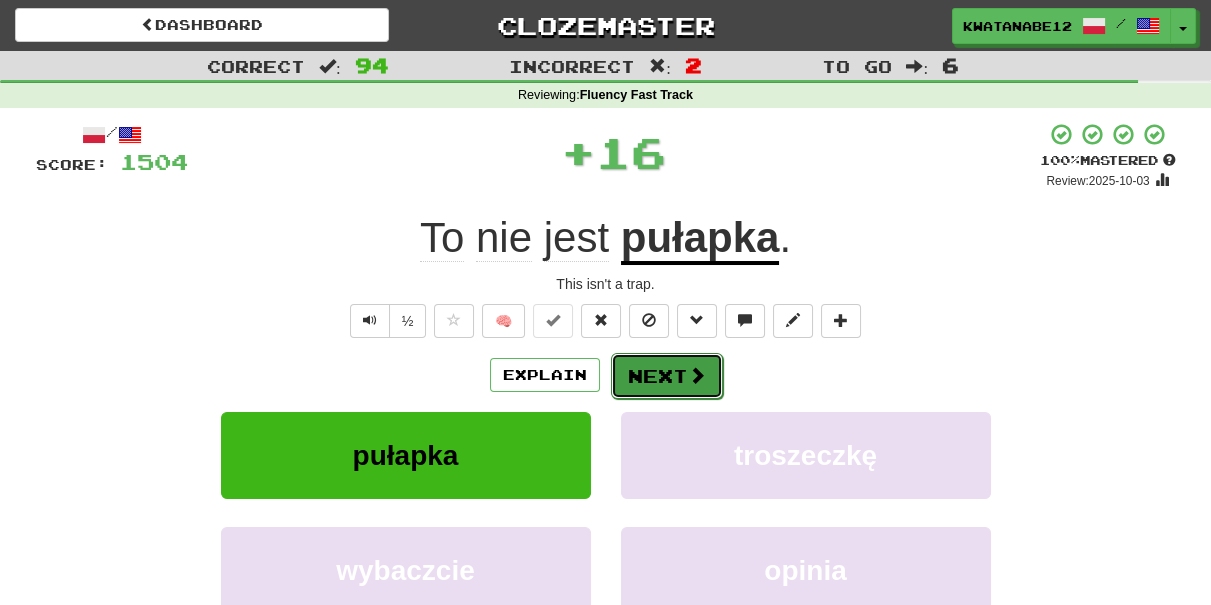 click on "Next" at bounding box center [667, 376] 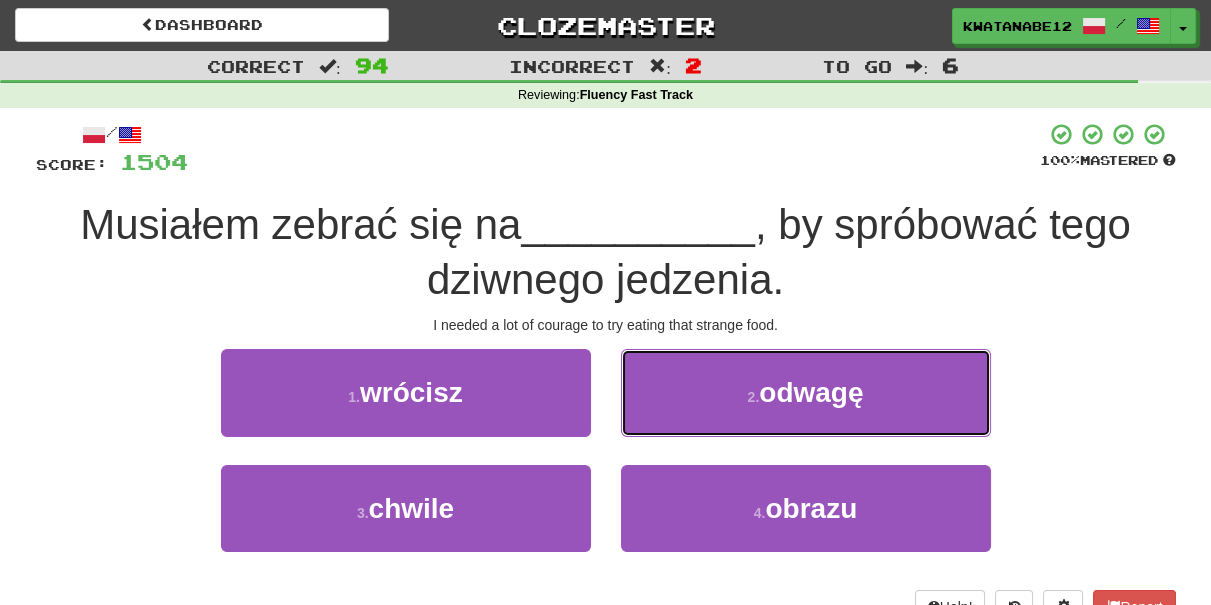 drag, startPoint x: 696, startPoint y: 388, endPoint x: 678, endPoint y: 402, distance: 22.803509 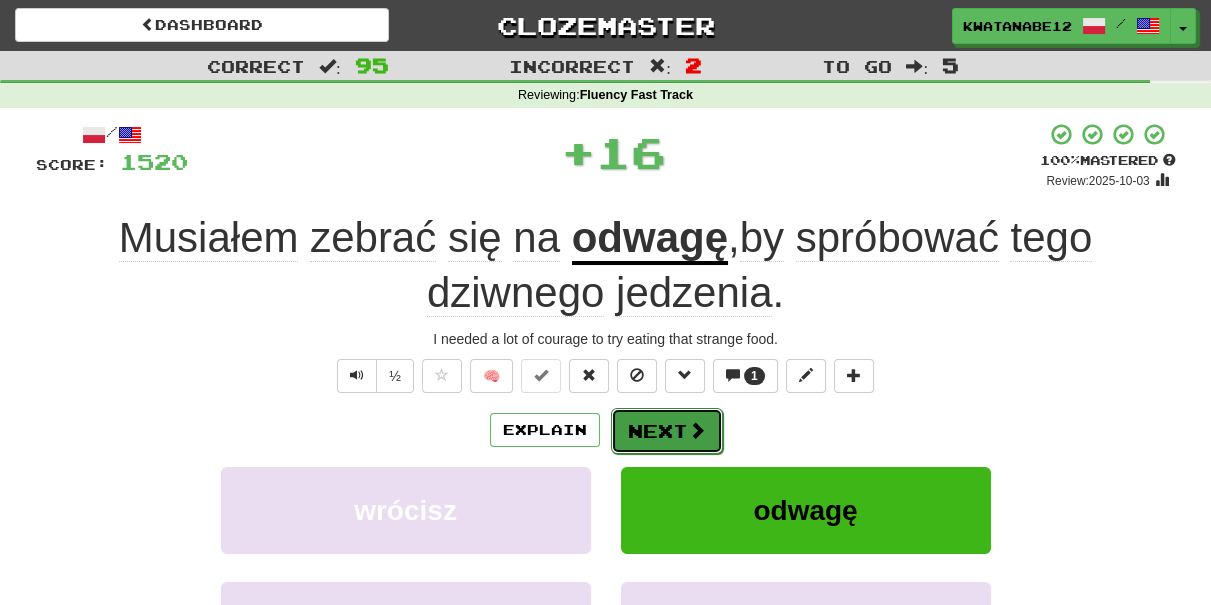 click on "Next" at bounding box center (667, 431) 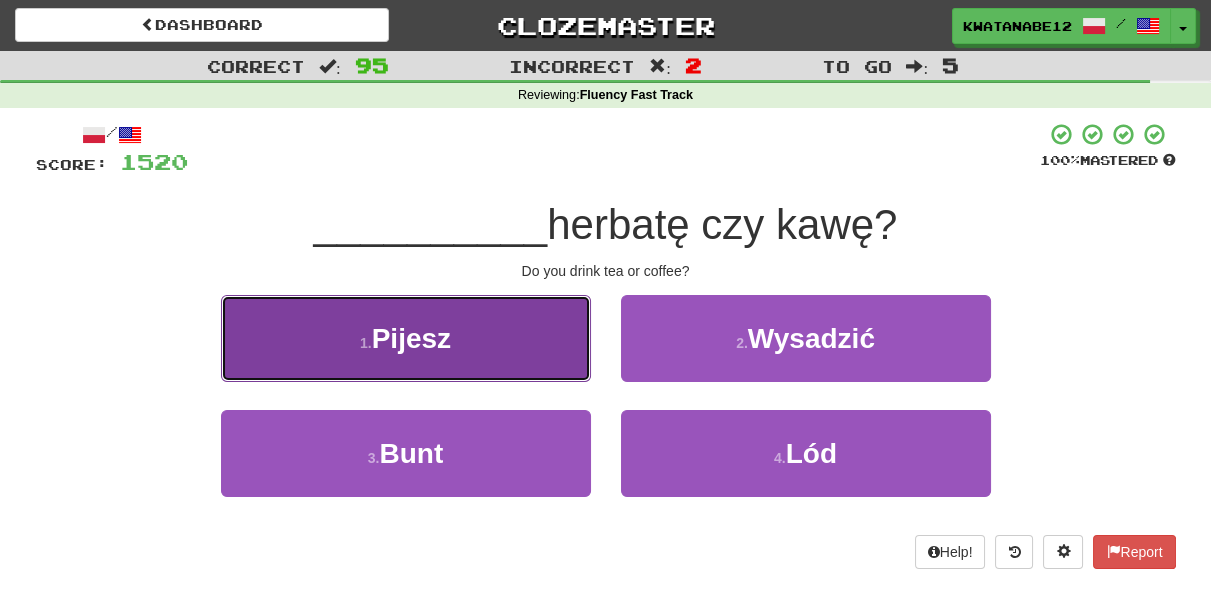 click on "1 .  Pijesz" at bounding box center (406, 338) 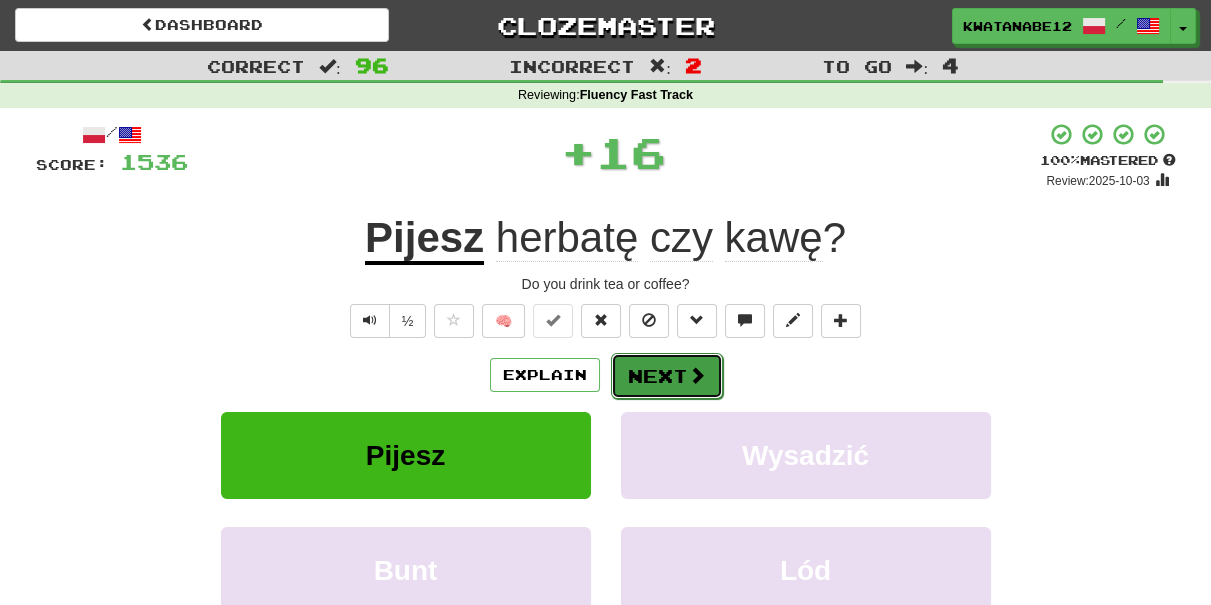 click on "Next" at bounding box center (667, 376) 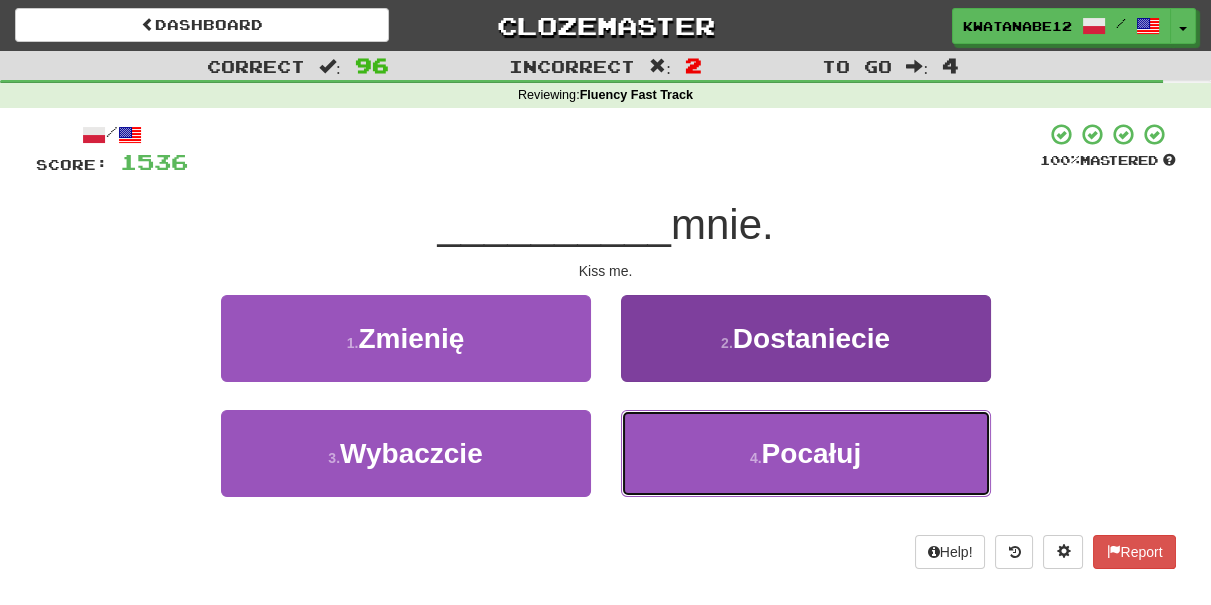 drag, startPoint x: 762, startPoint y: 423, endPoint x: 735, endPoint y: 431, distance: 28.160255 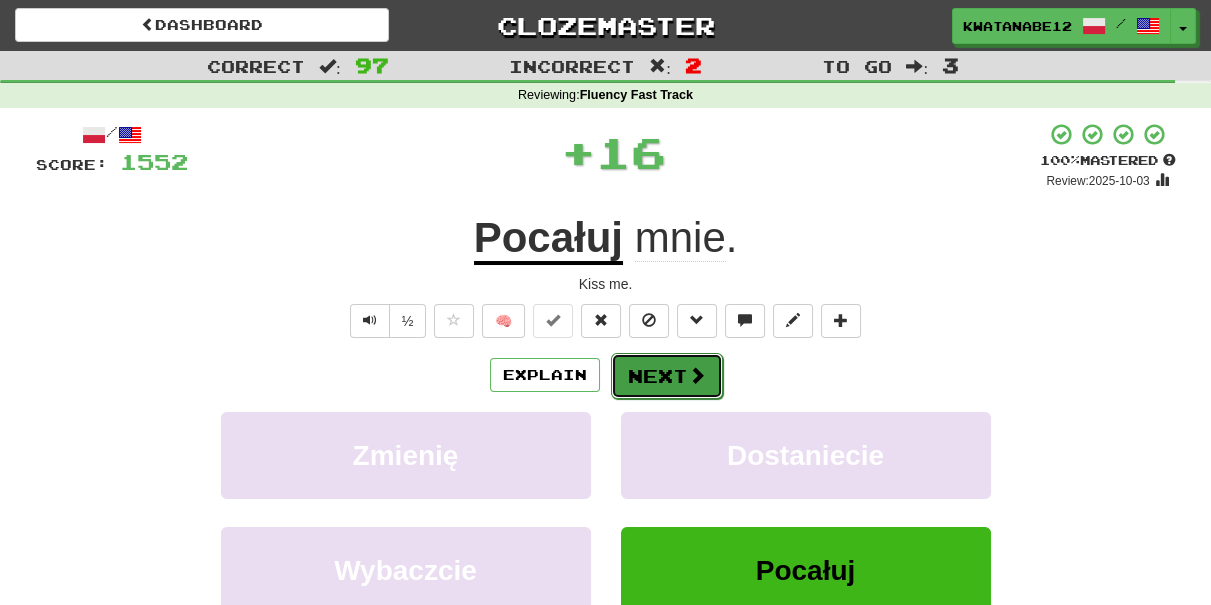 click on "Next" at bounding box center (667, 376) 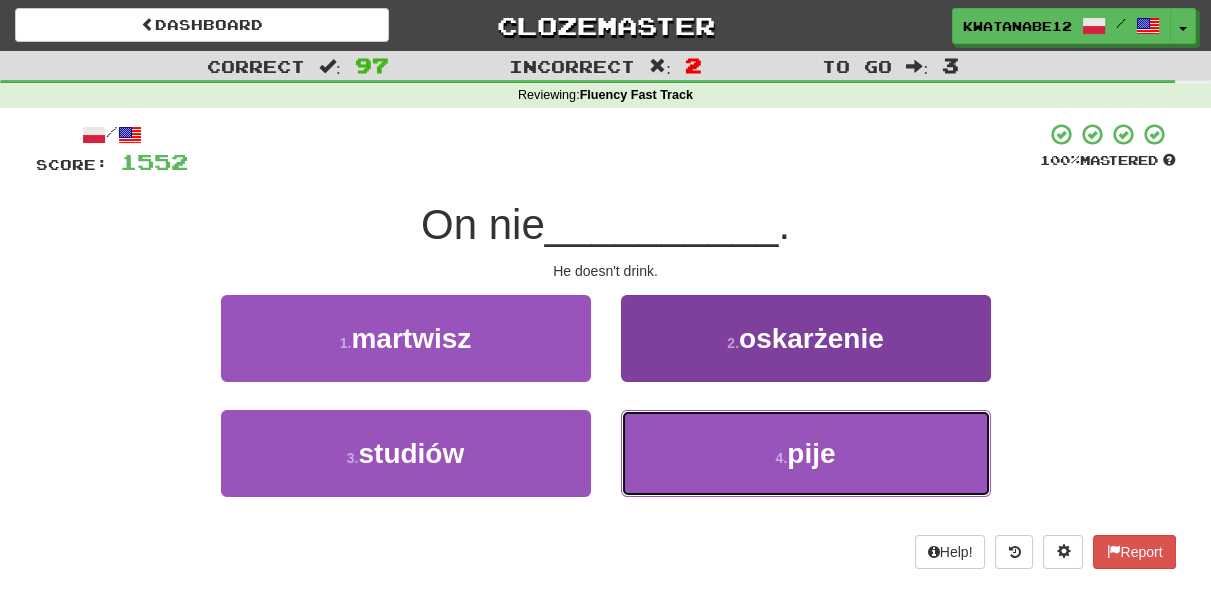 click on "4 .  pije" at bounding box center (806, 453) 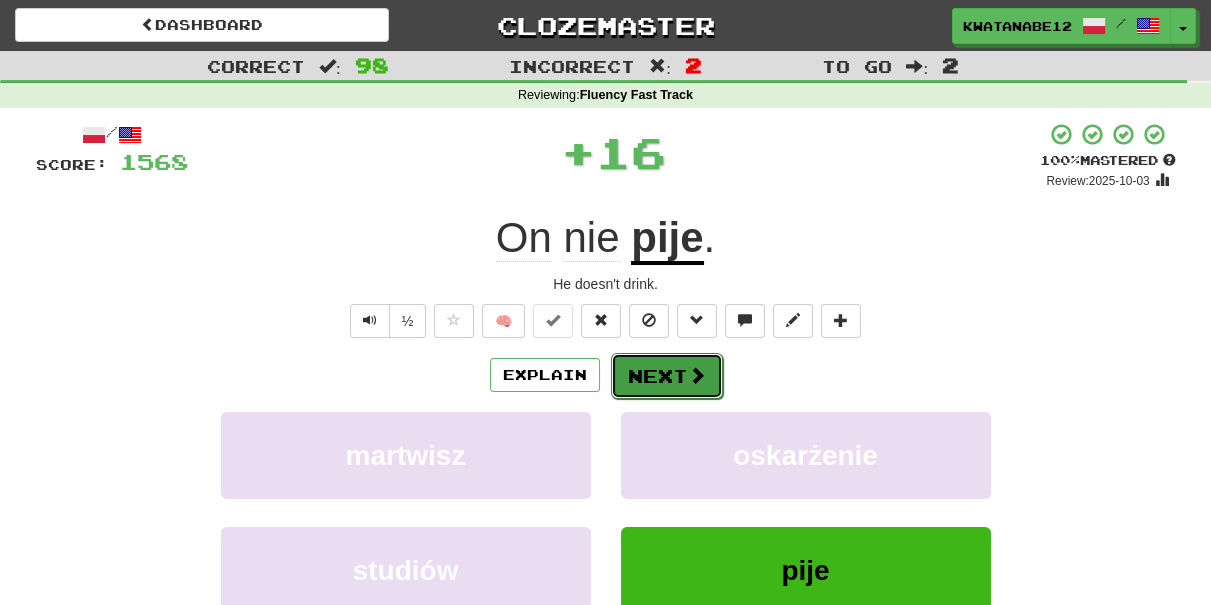 click on "Next" at bounding box center (667, 376) 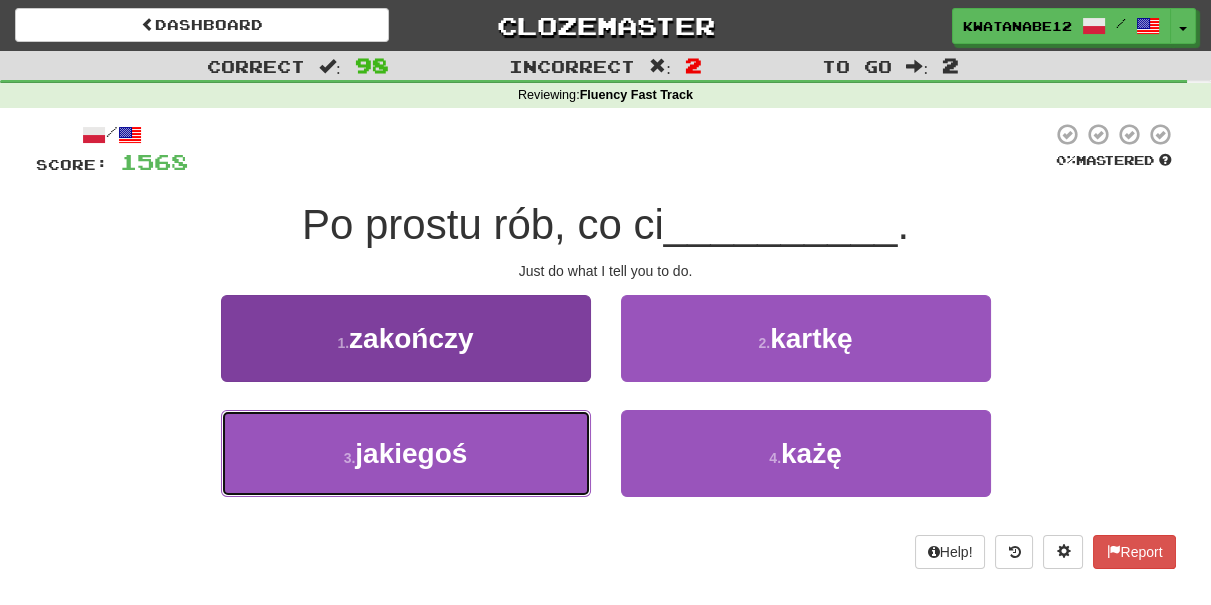 drag, startPoint x: 474, startPoint y: 443, endPoint x: 489, endPoint y: 442, distance: 15.033297 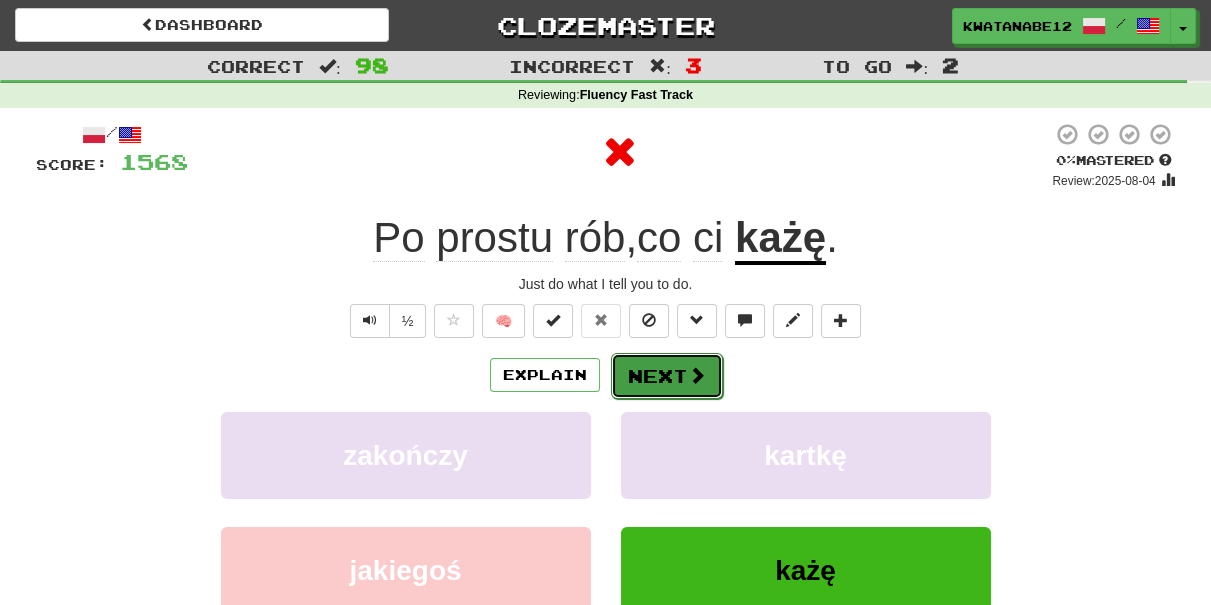drag, startPoint x: 645, startPoint y: 361, endPoint x: 658, endPoint y: 362, distance: 13.038404 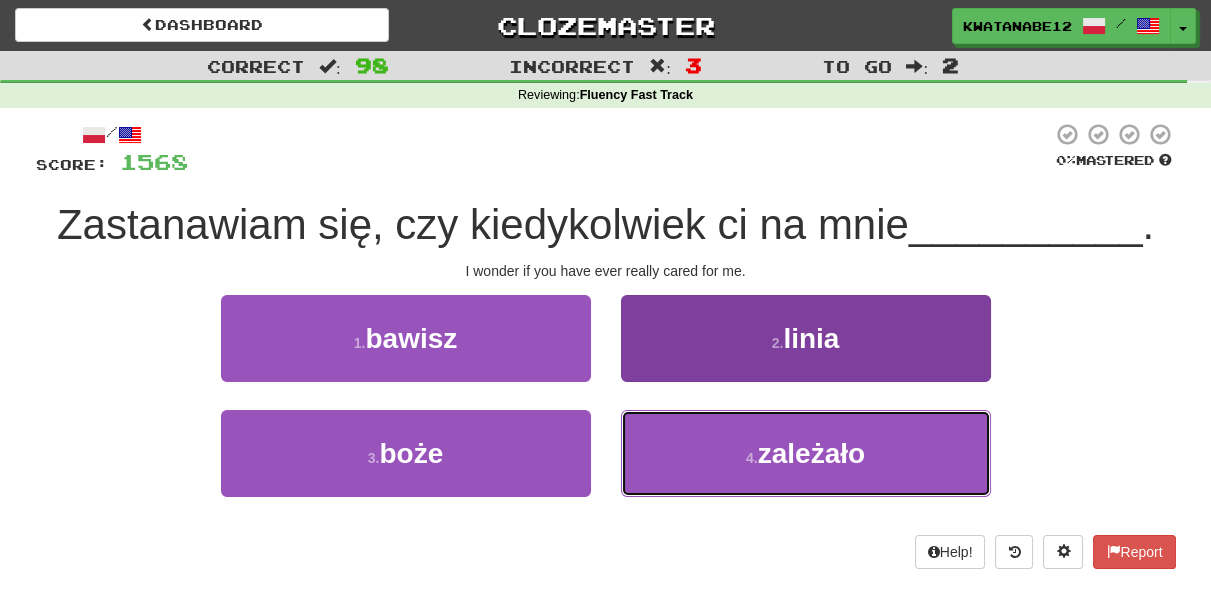 click on "4 .  zależało" at bounding box center (806, 453) 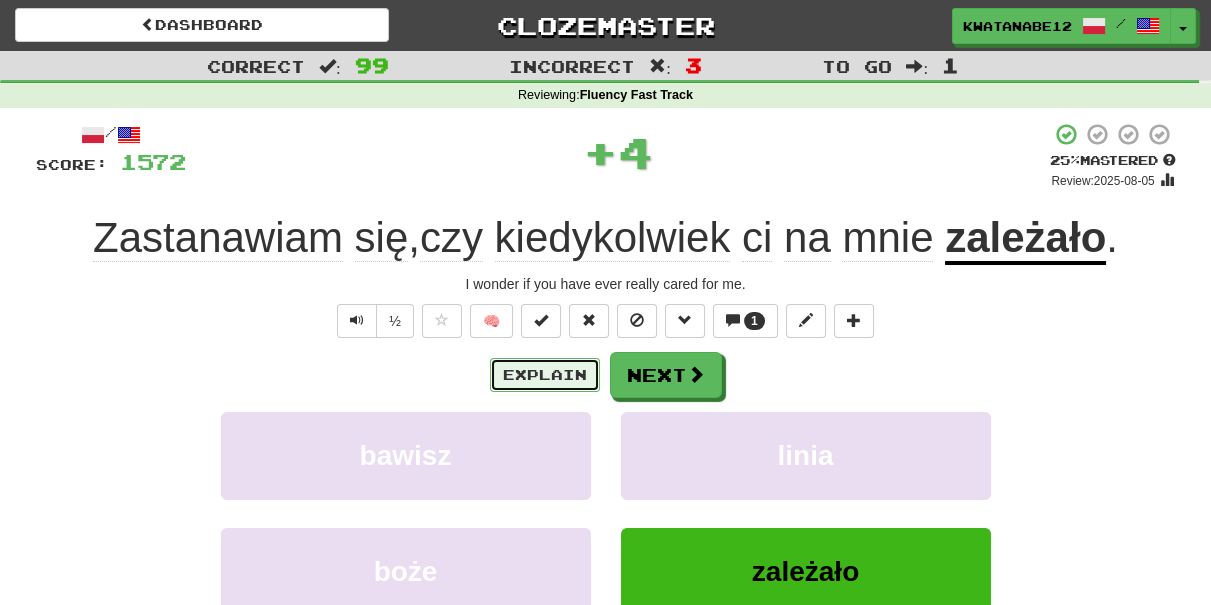 click on "Explain" at bounding box center [545, 375] 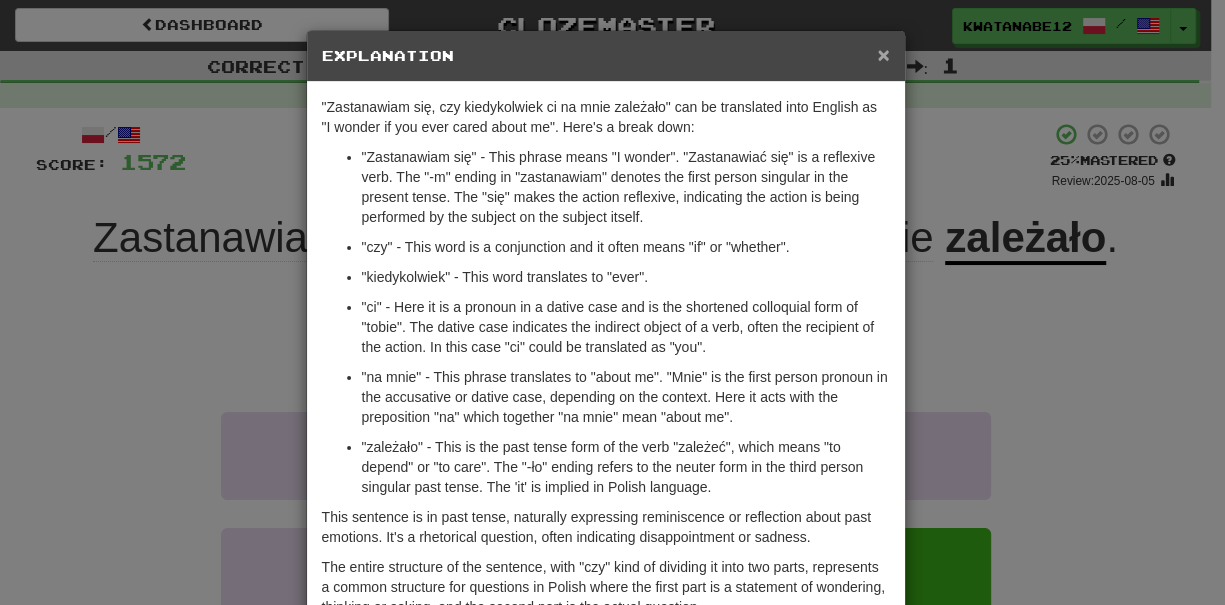 click on "×" at bounding box center (883, 54) 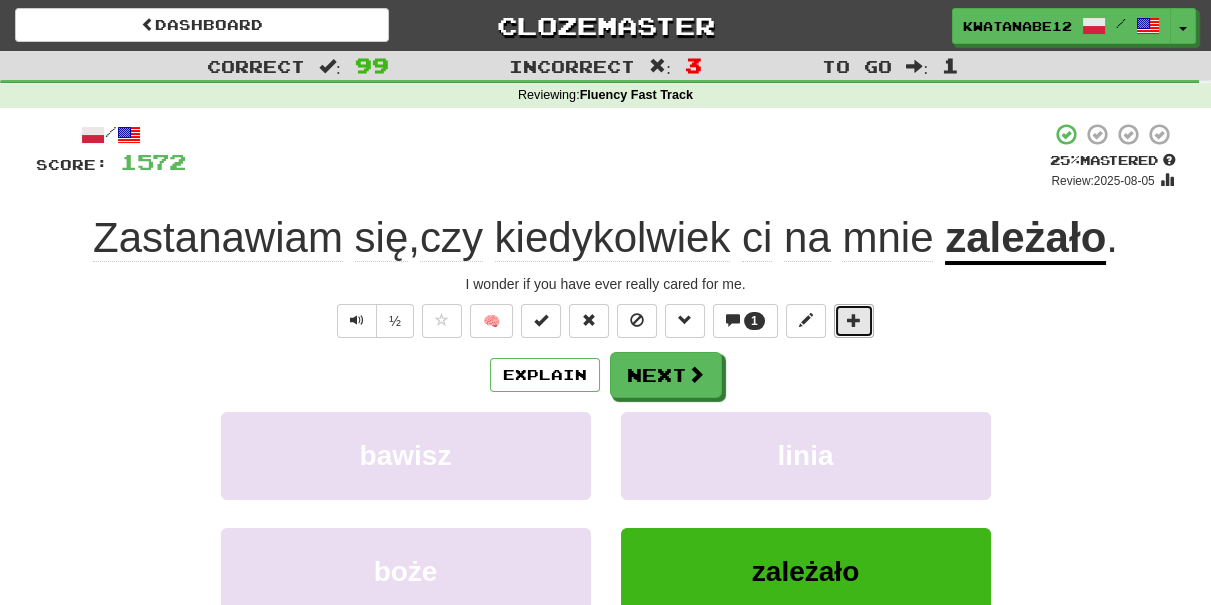 click at bounding box center [854, 320] 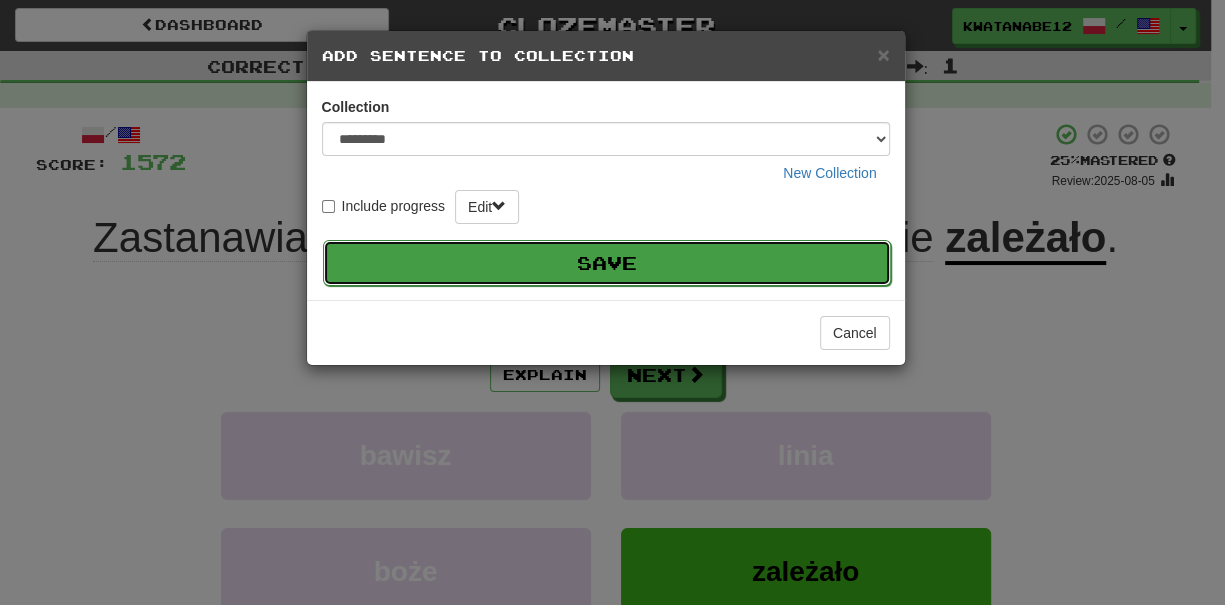 click on "Save" at bounding box center (607, 263) 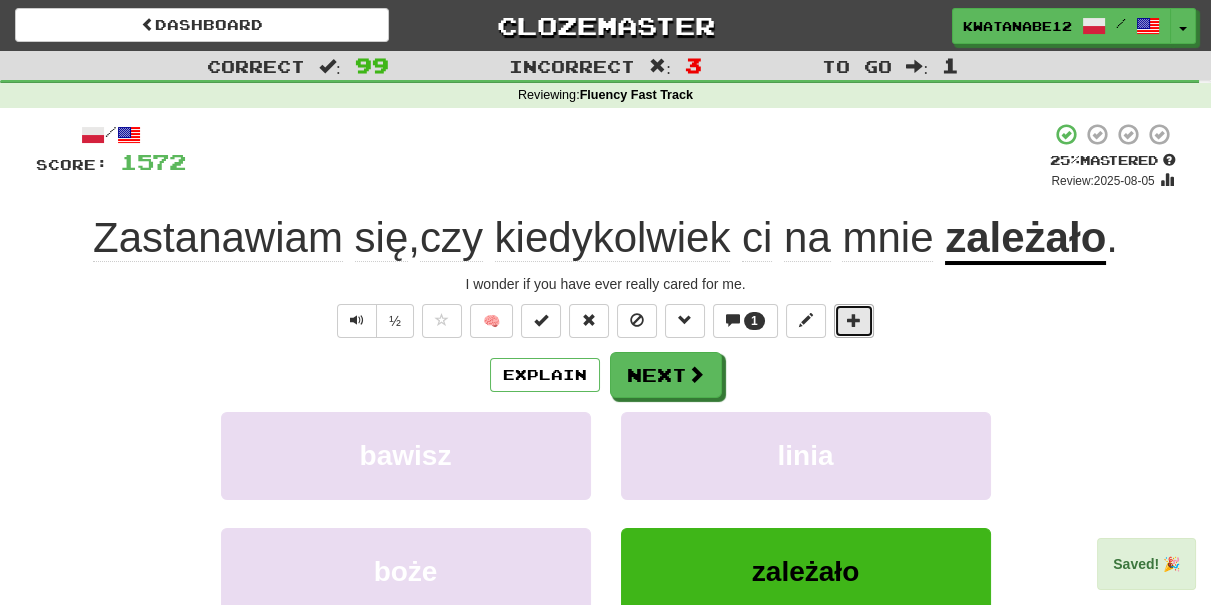 click at bounding box center (854, 321) 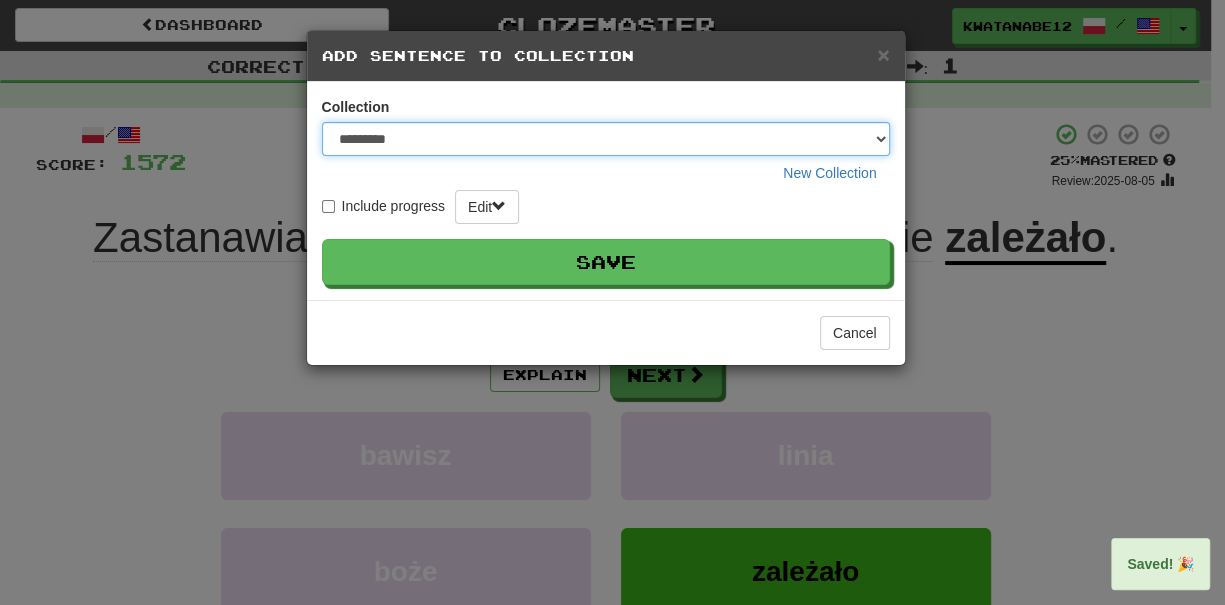 click on "********* ****** **** ******** *****" at bounding box center (606, 139) 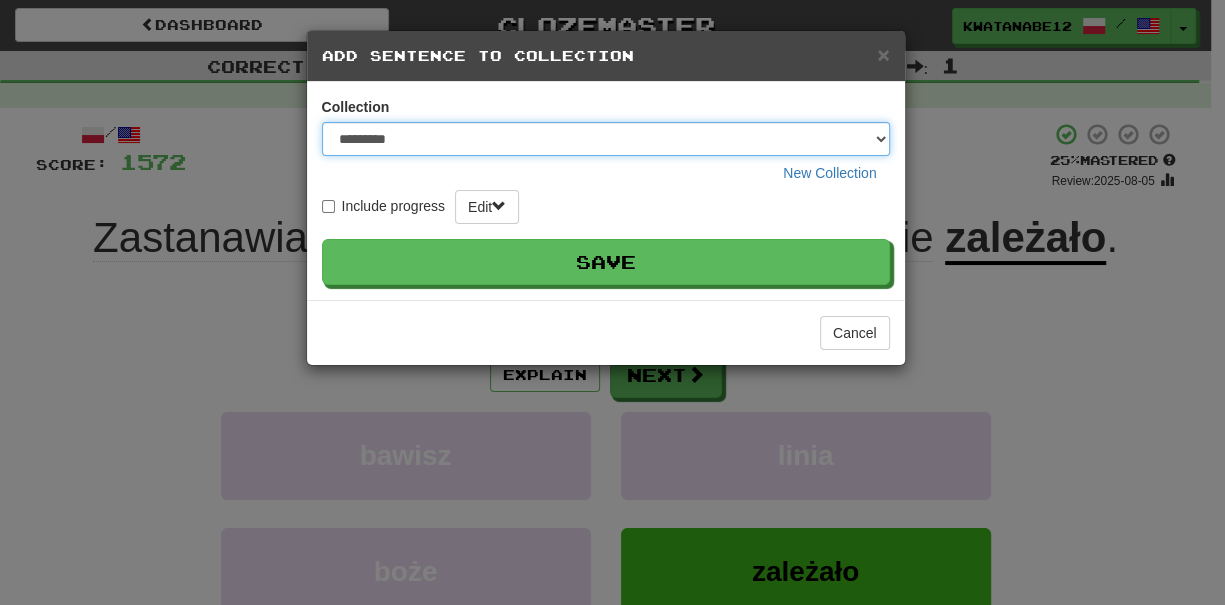 select on "****" 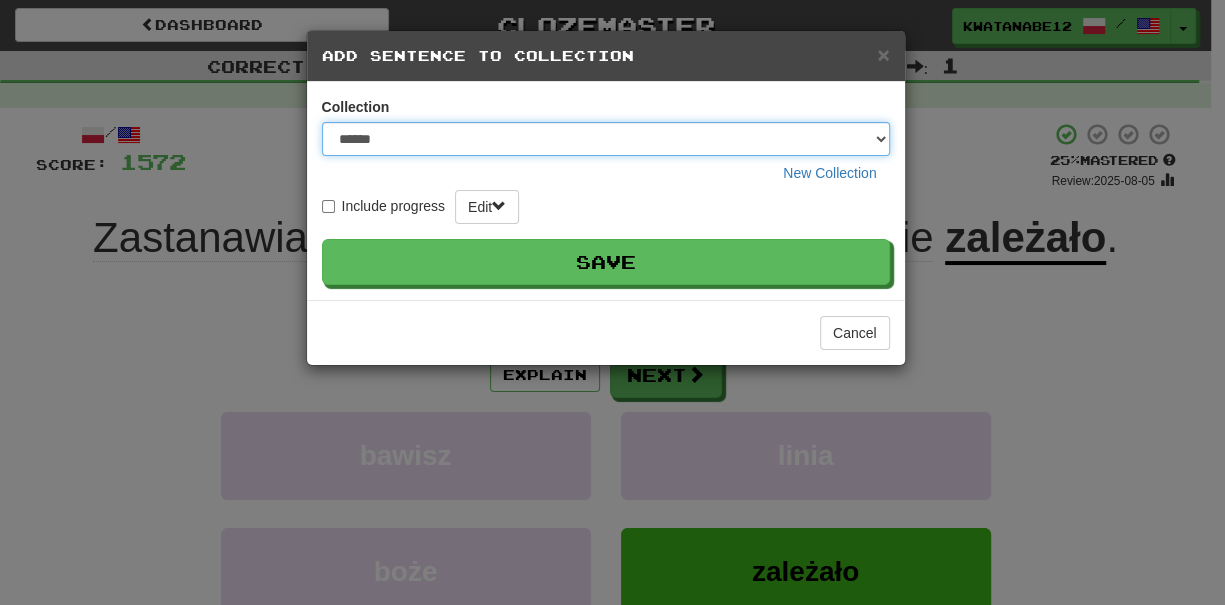 click on "********* ****** **** ******** *****" at bounding box center [606, 139] 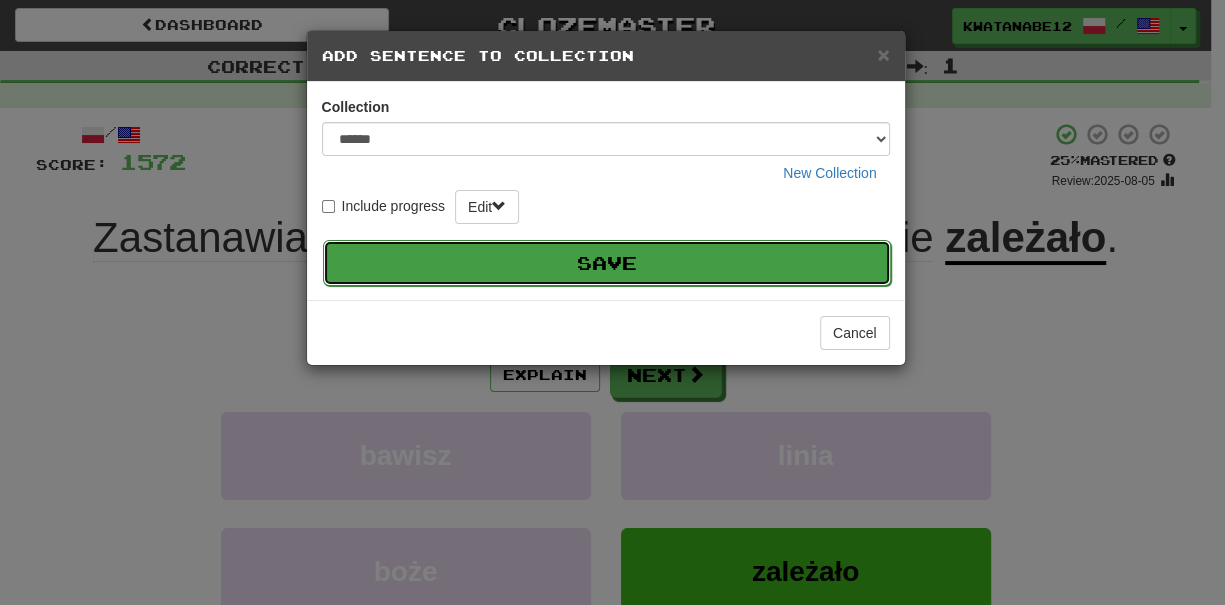 click on "Save" at bounding box center (607, 263) 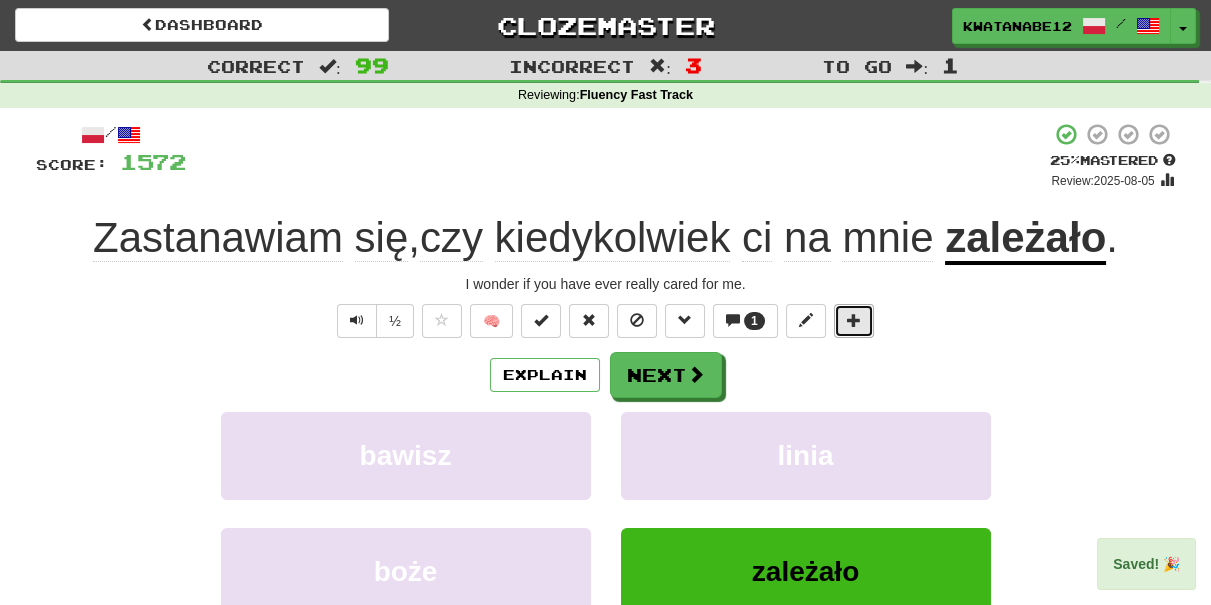 click at bounding box center [854, 321] 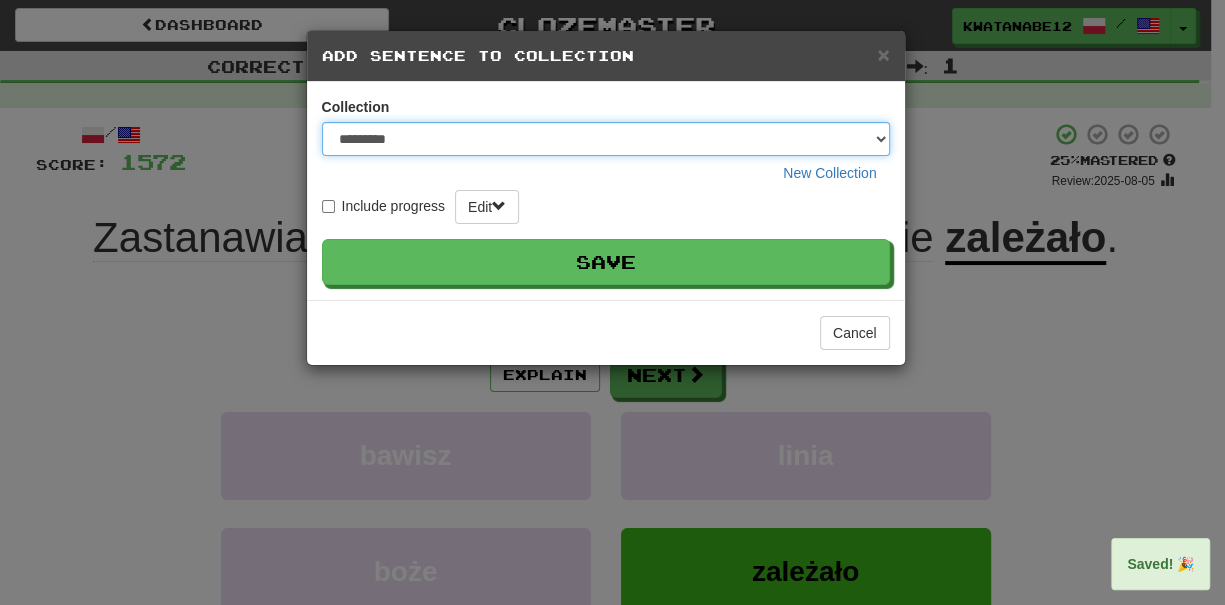 click on "********* ****** **** ******** *****" at bounding box center (606, 139) 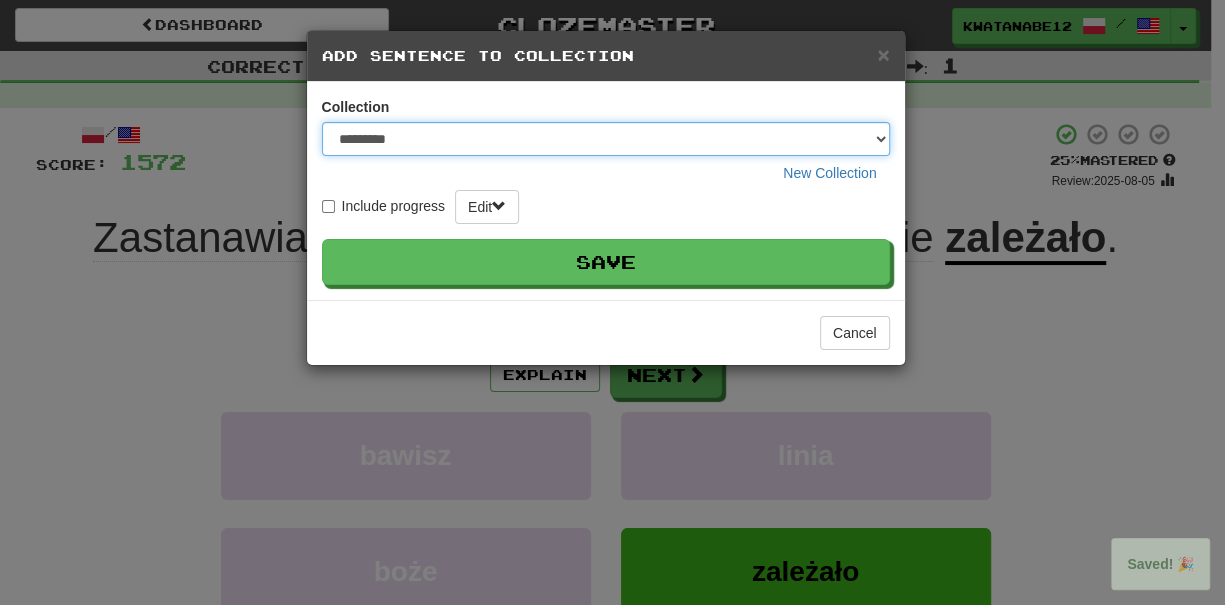 select on "****" 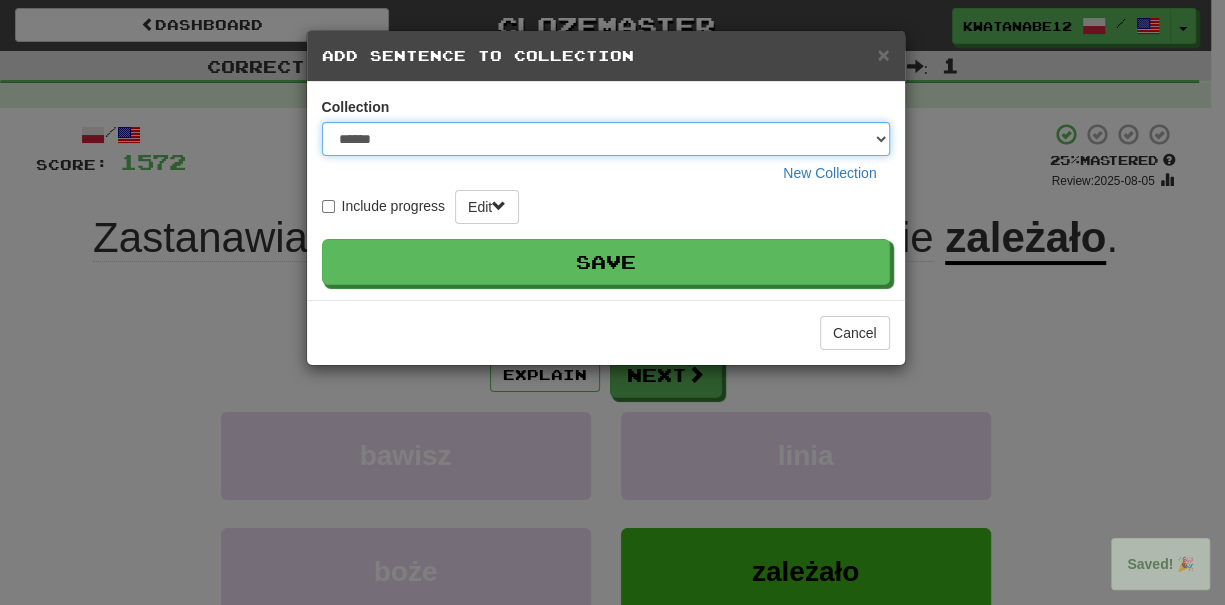 click on "********* ****** **** ******** *****" at bounding box center [606, 139] 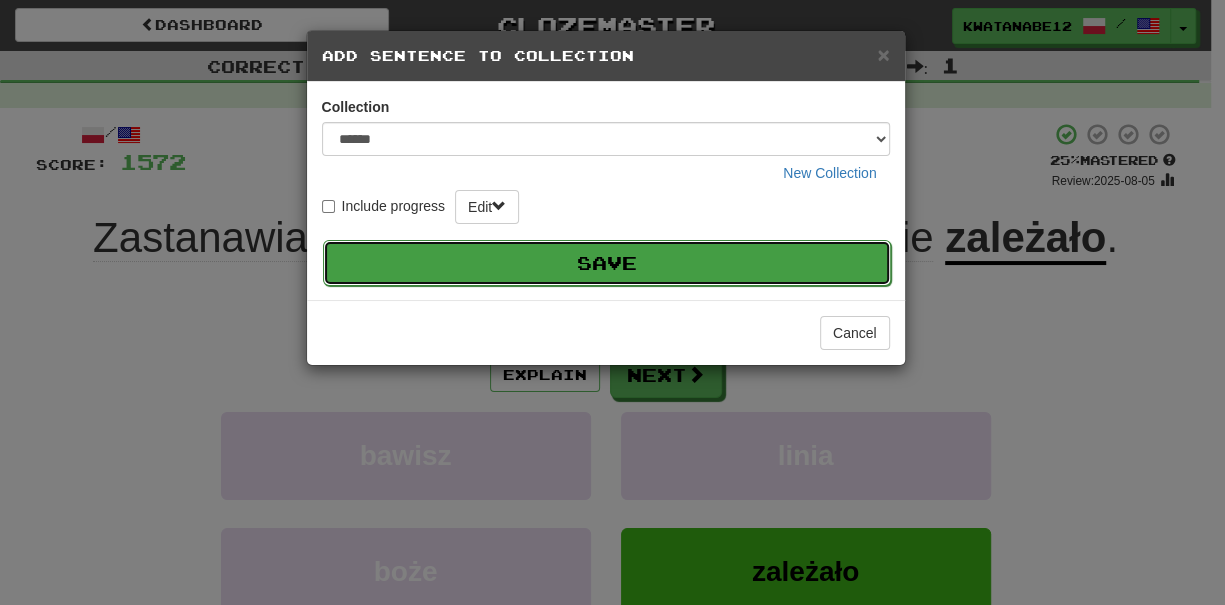 click on "Save" at bounding box center [607, 263] 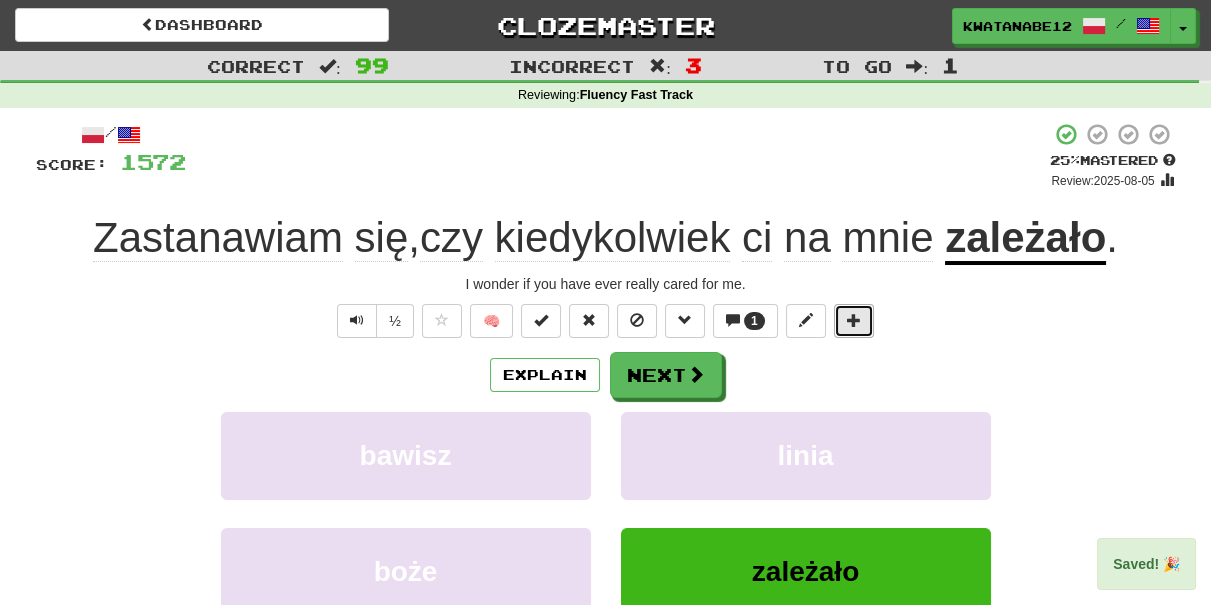 click at bounding box center (854, 321) 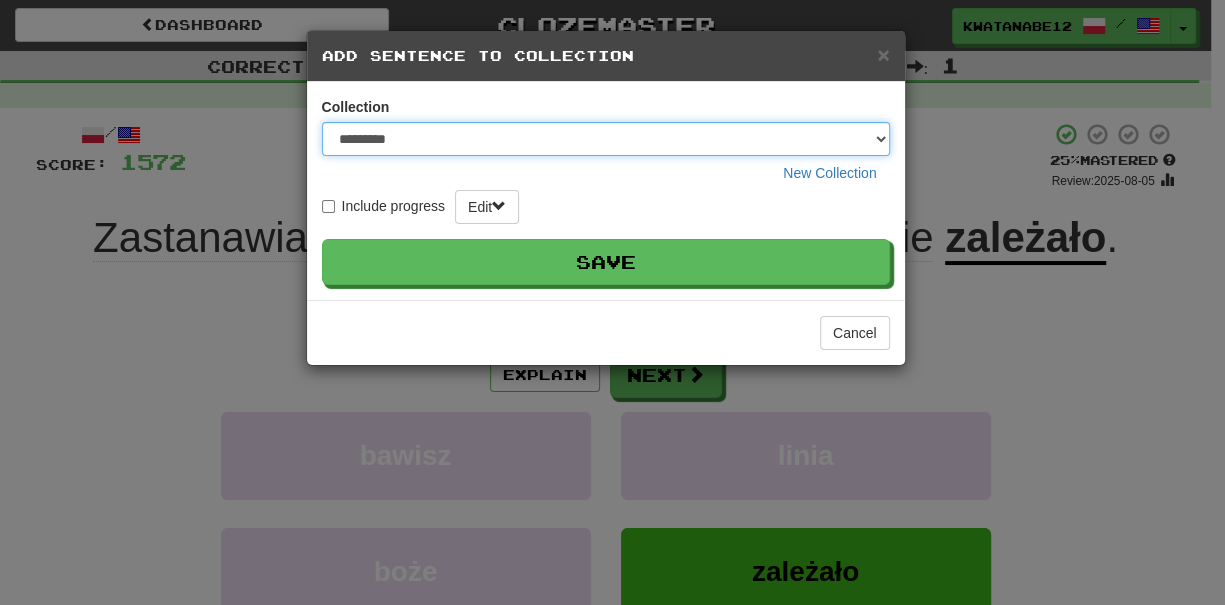 click on "********* ****** **** ******** *****" at bounding box center [606, 139] 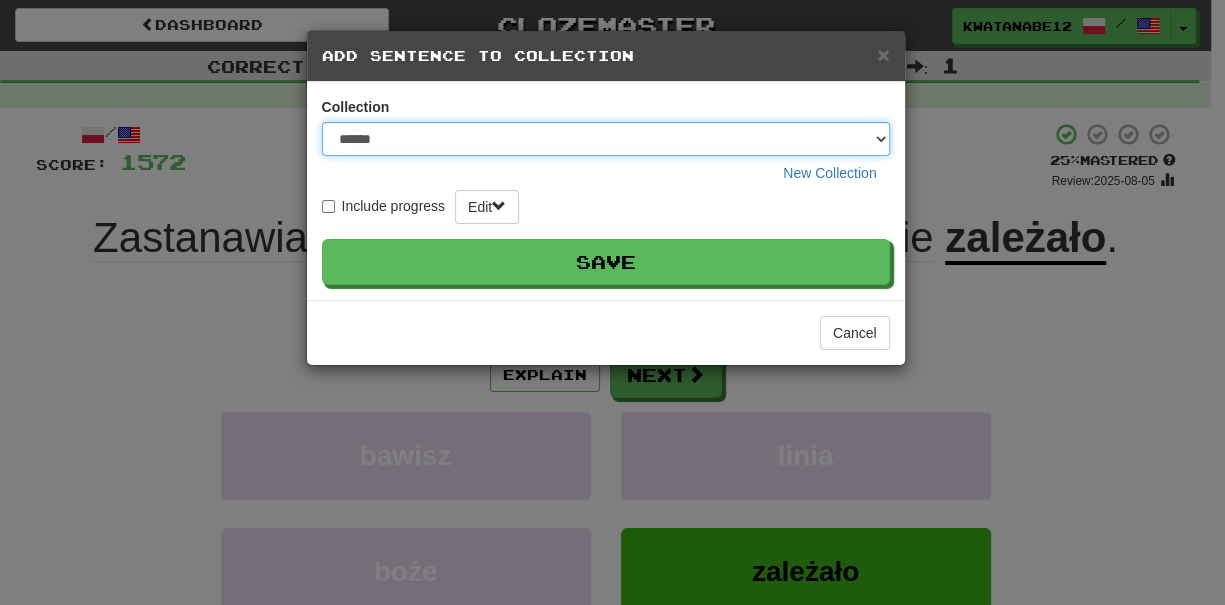 click on "********* ****** **** ******** *****" at bounding box center [606, 139] 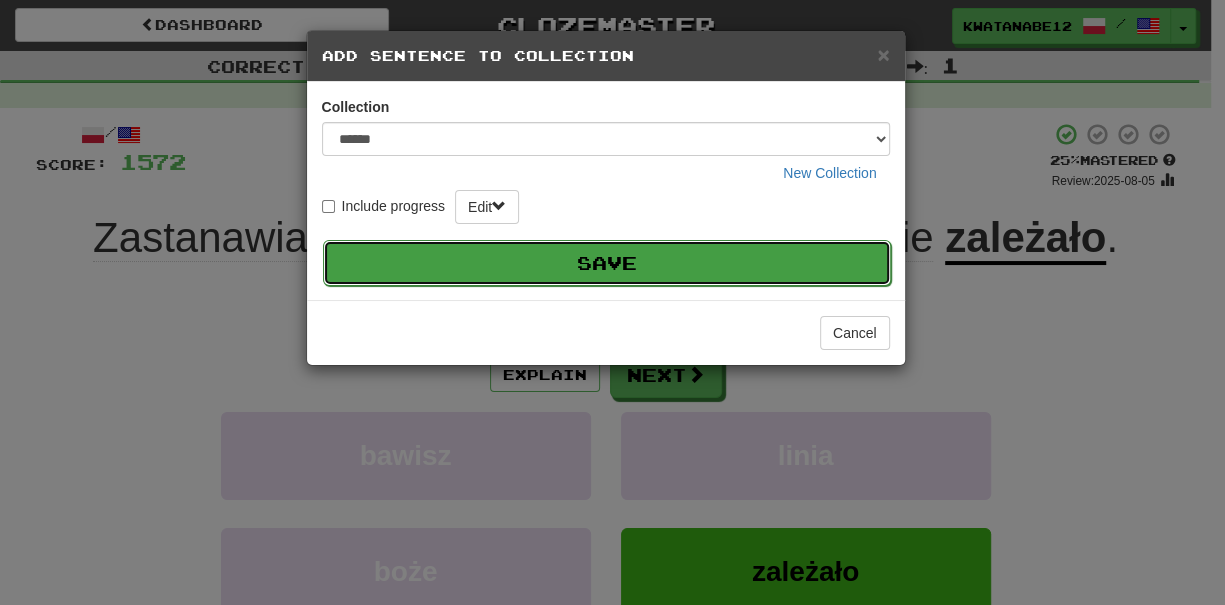 click on "Save" at bounding box center [607, 263] 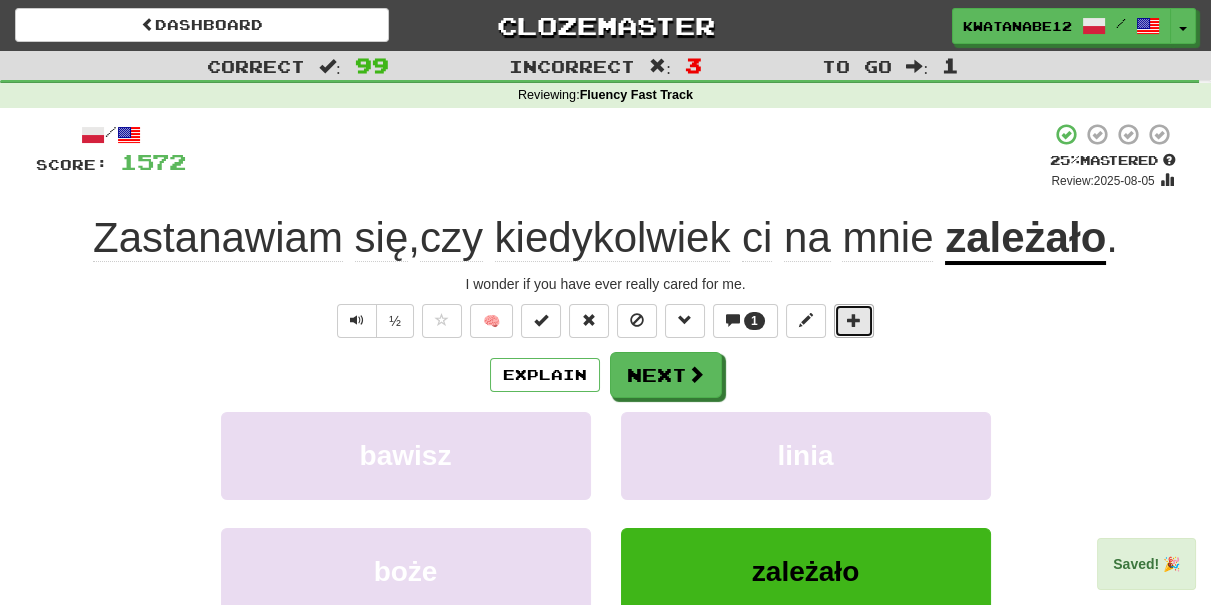 click at bounding box center [854, 321] 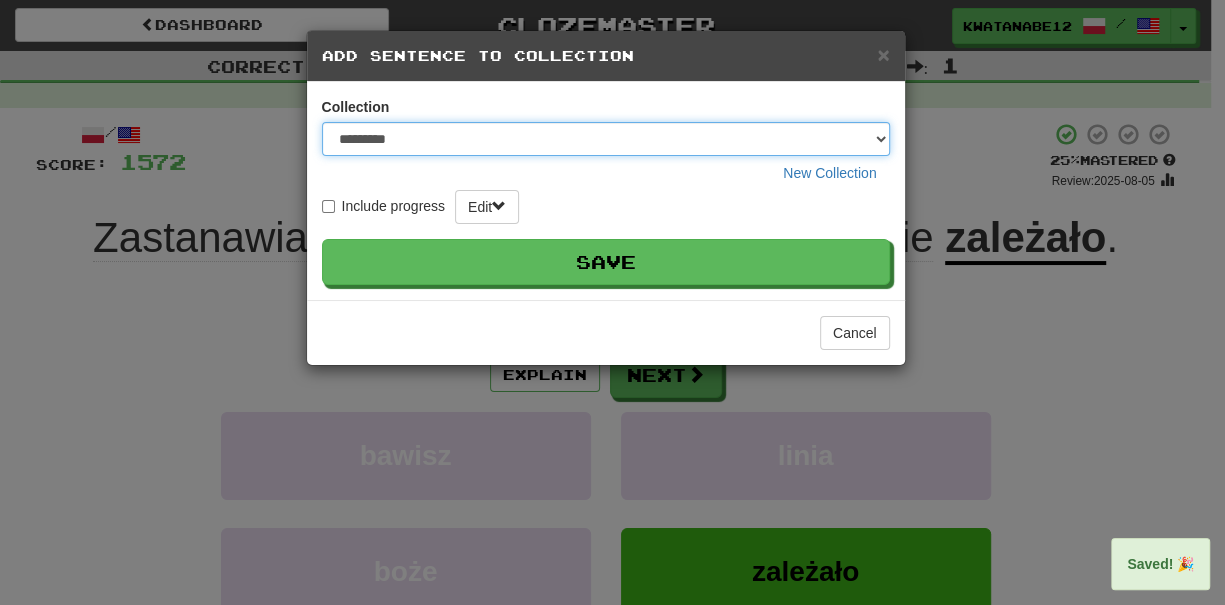 click on "********* ****** **** ******** *****" at bounding box center [606, 139] 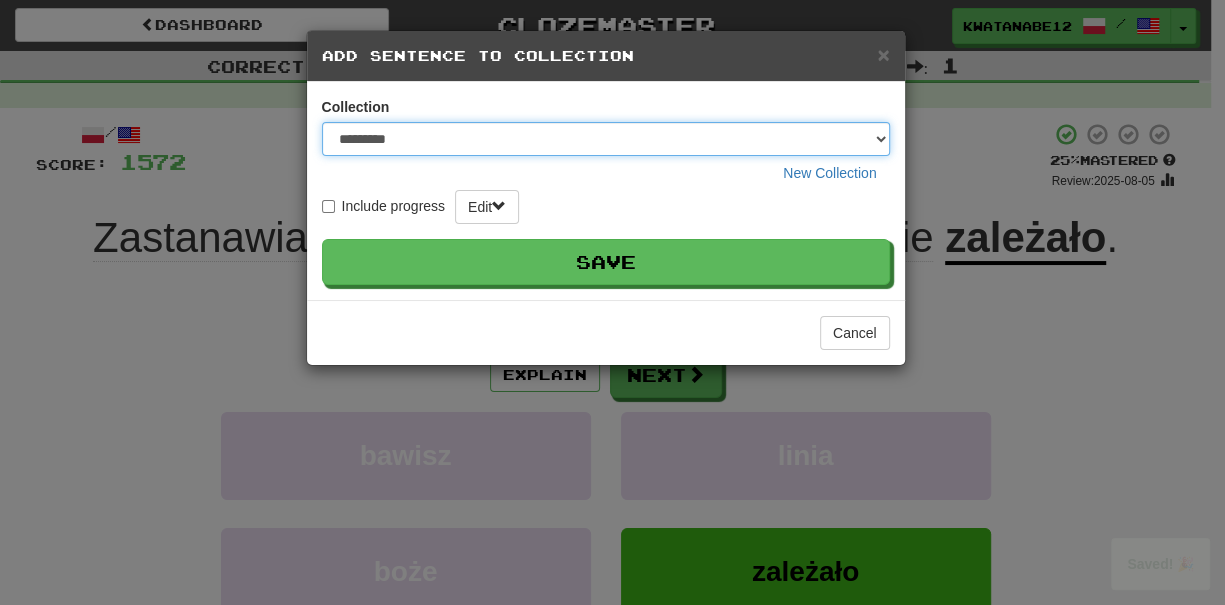 select on "*****" 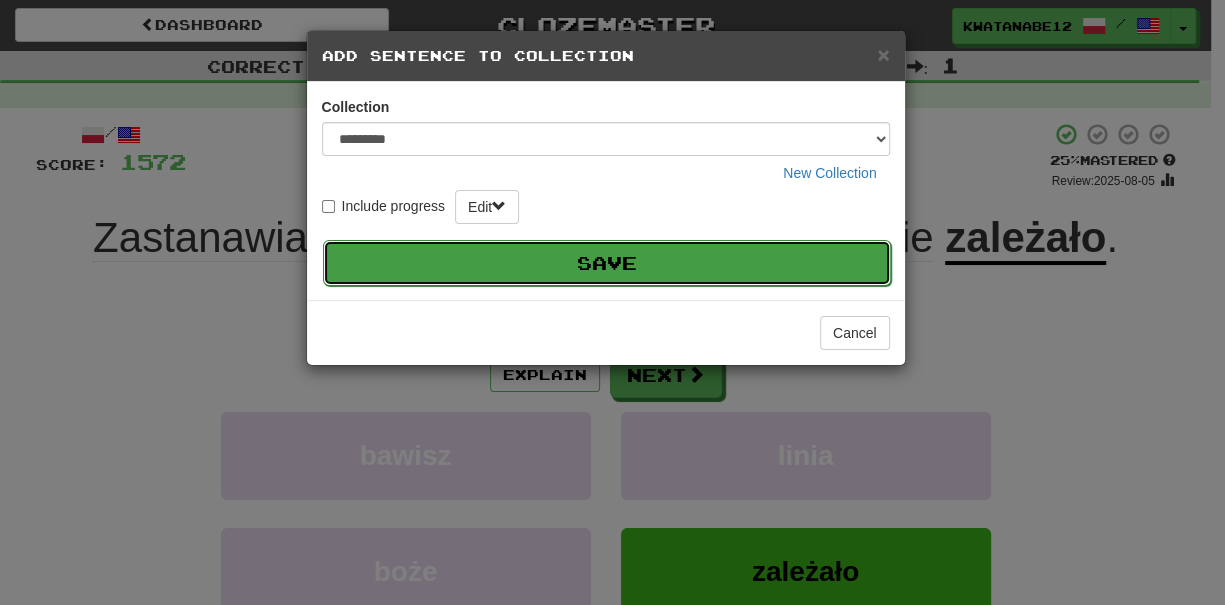 click on "Save" at bounding box center [607, 263] 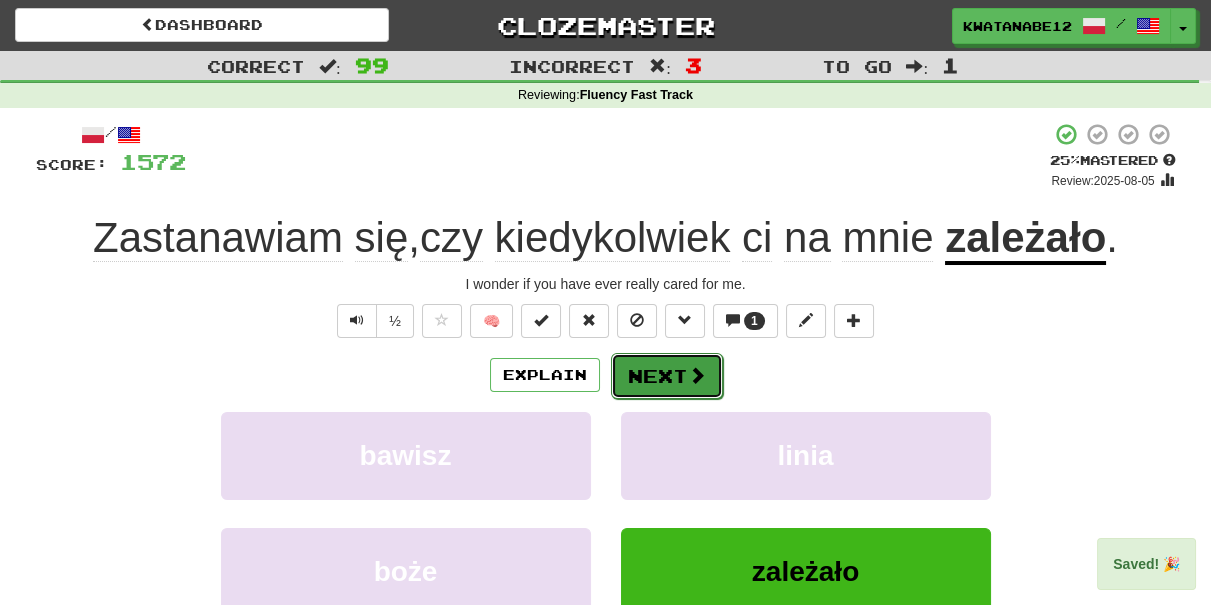 click on "Next" at bounding box center [667, 376] 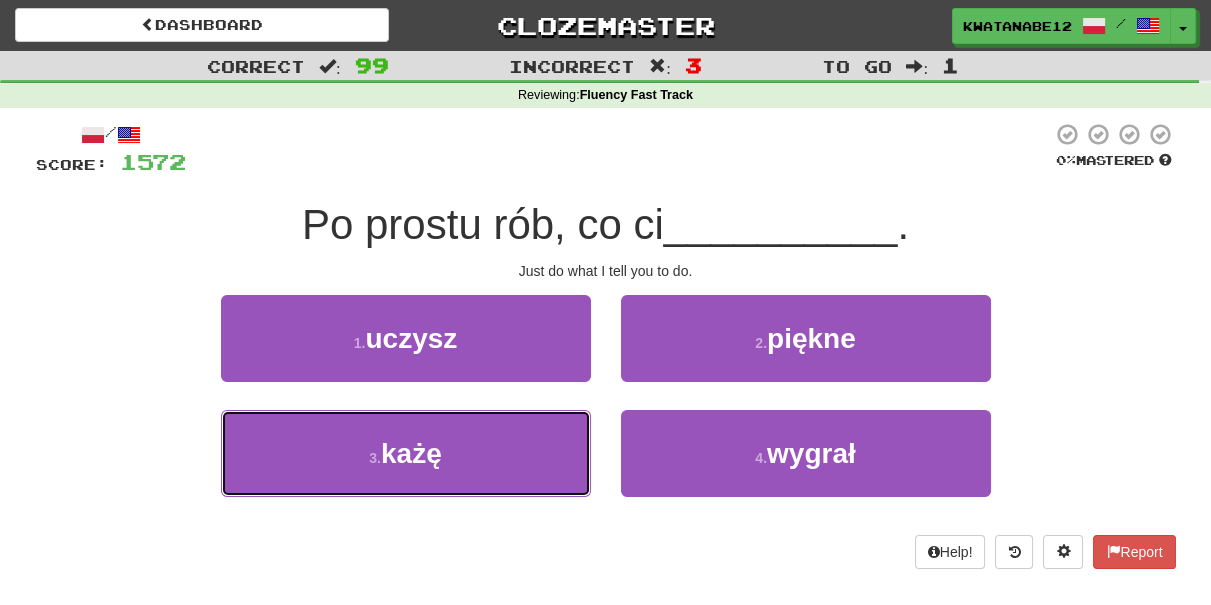 drag, startPoint x: 545, startPoint y: 431, endPoint x: 567, endPoint y: 403, distance: 35.608986 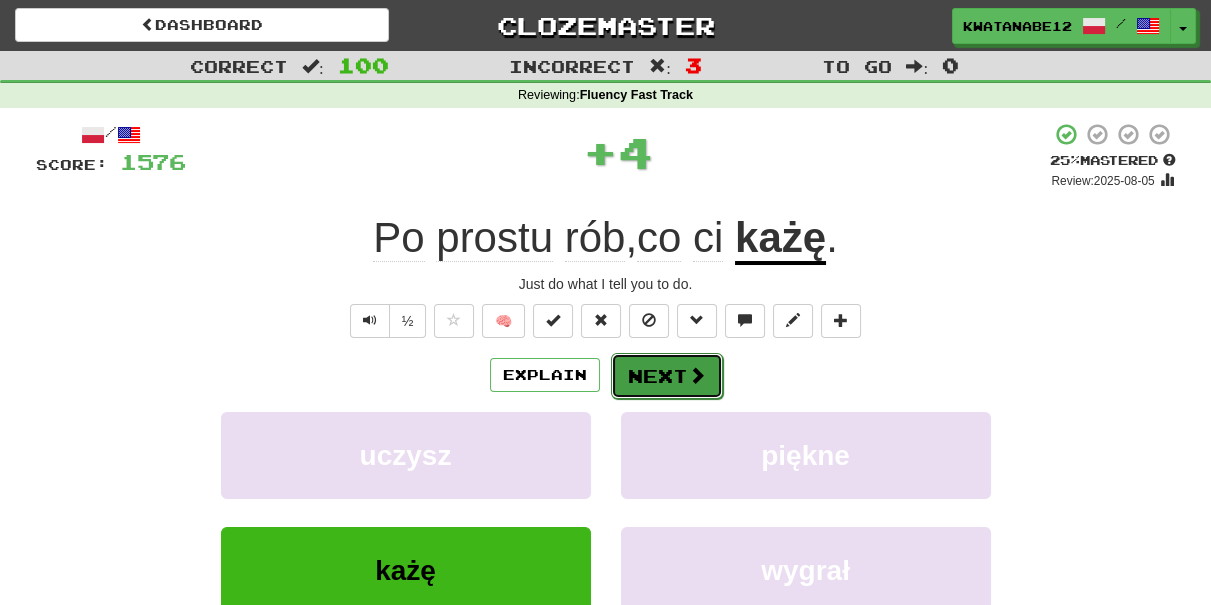 click on "Next" at bounding box center [667, 376] 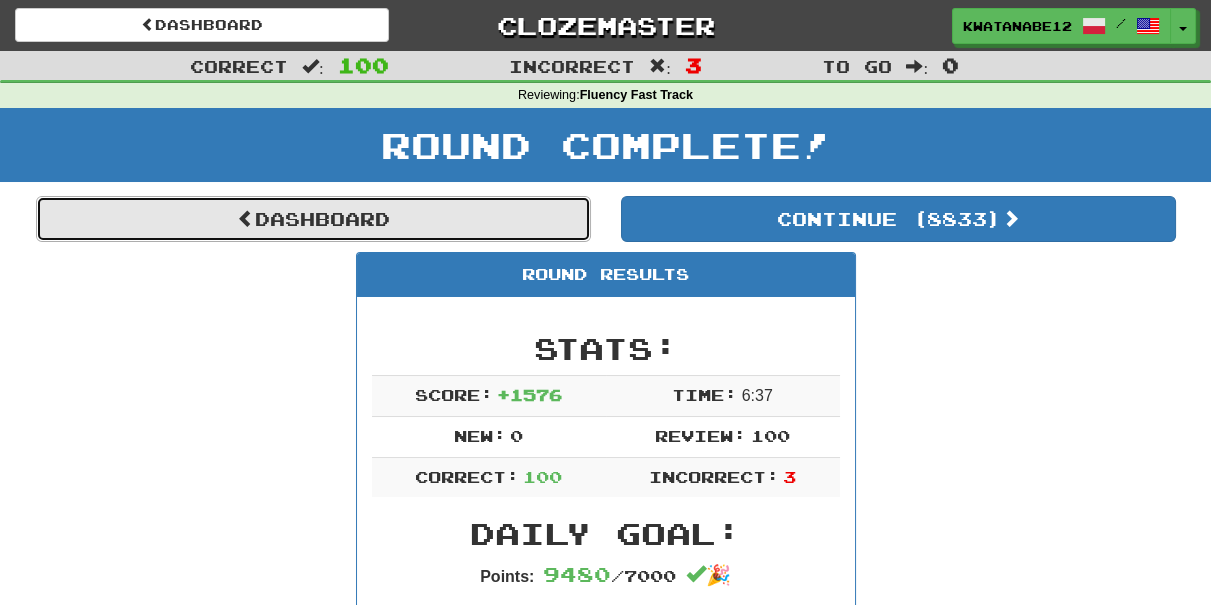 click on "Dashboard" at bounding box center [313, 219] 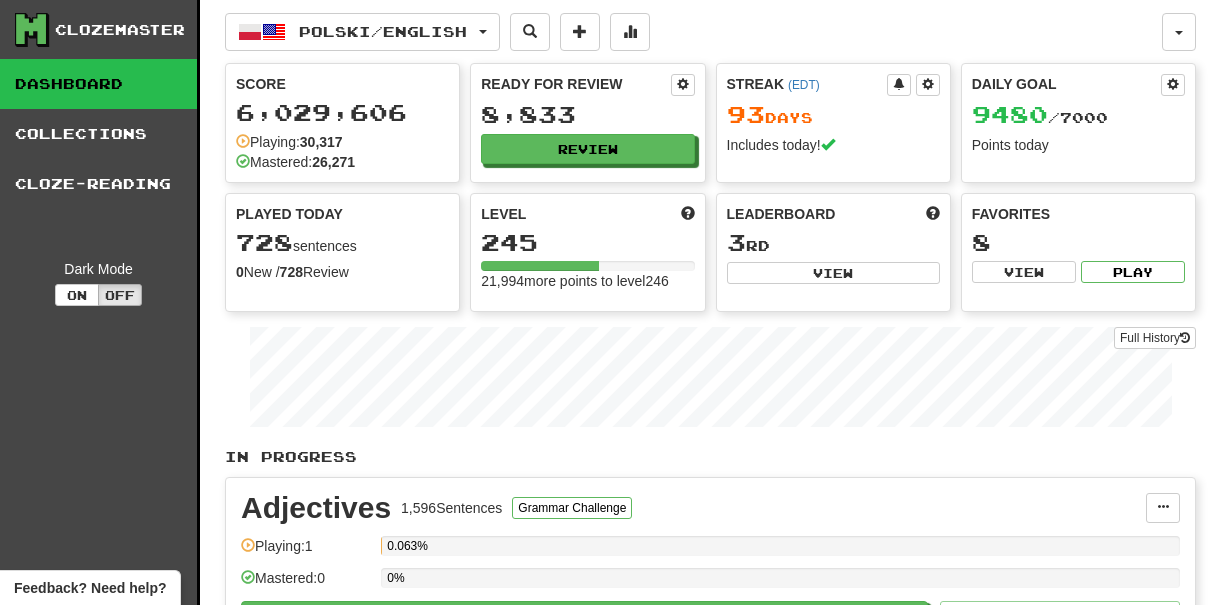 scroll, scrollTop: 0, scrollLeft: 0, axis: both 